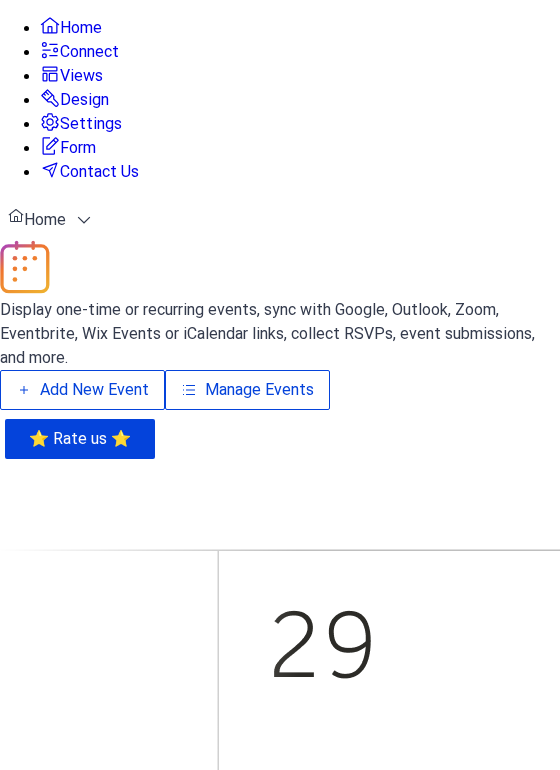 scroll, scrollTop: 0, scrollLeft: 0, axis: both 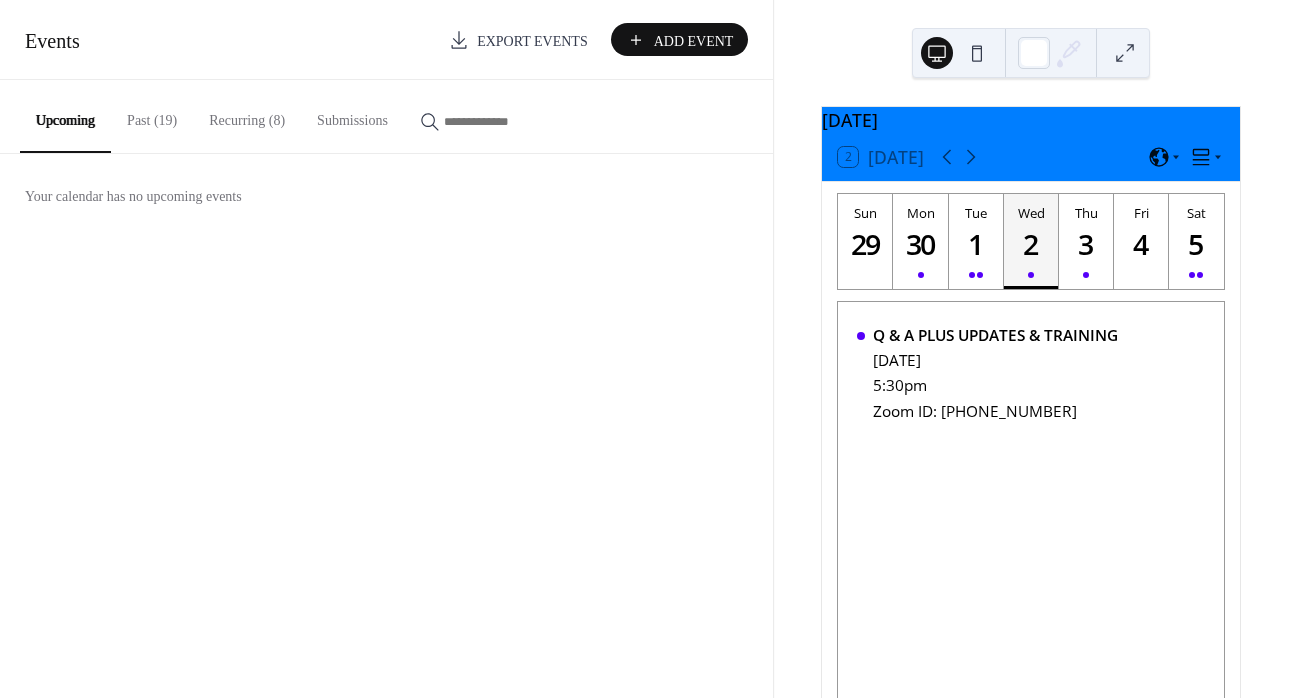 click on "Recurring  (8)" at bounding box center (247, 115) 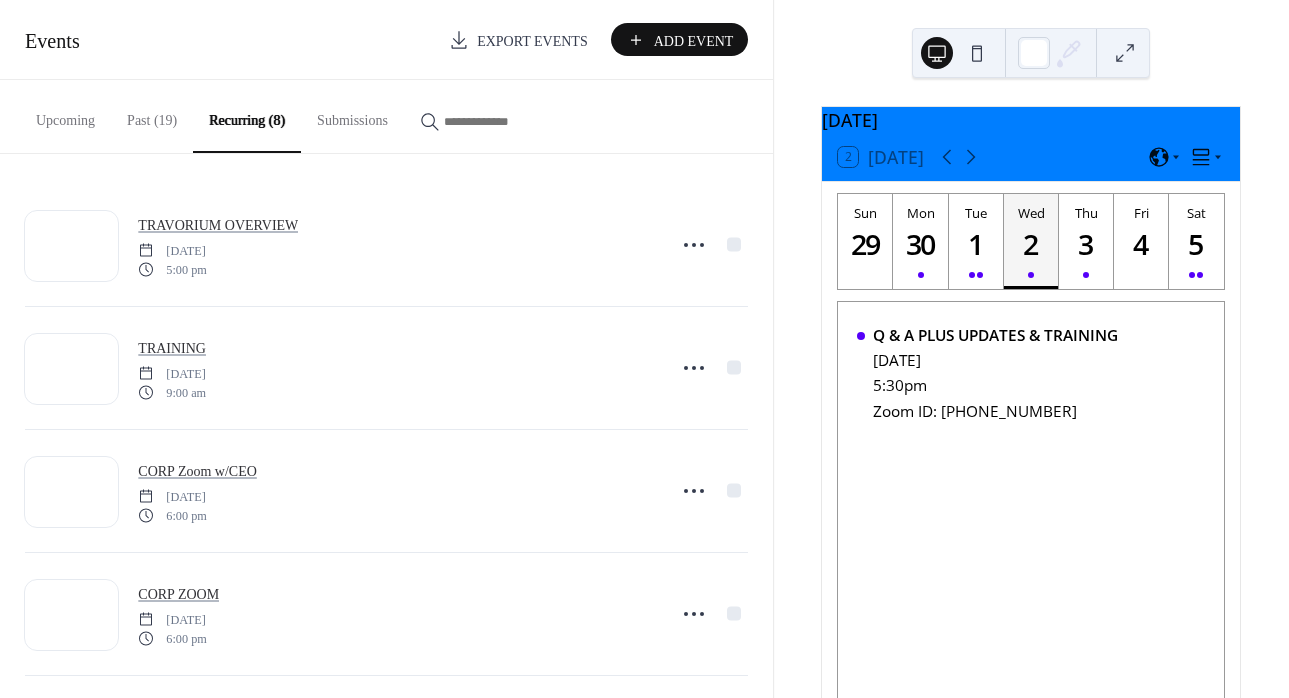 click on "Upcoming" at bounding box center (65, 115) 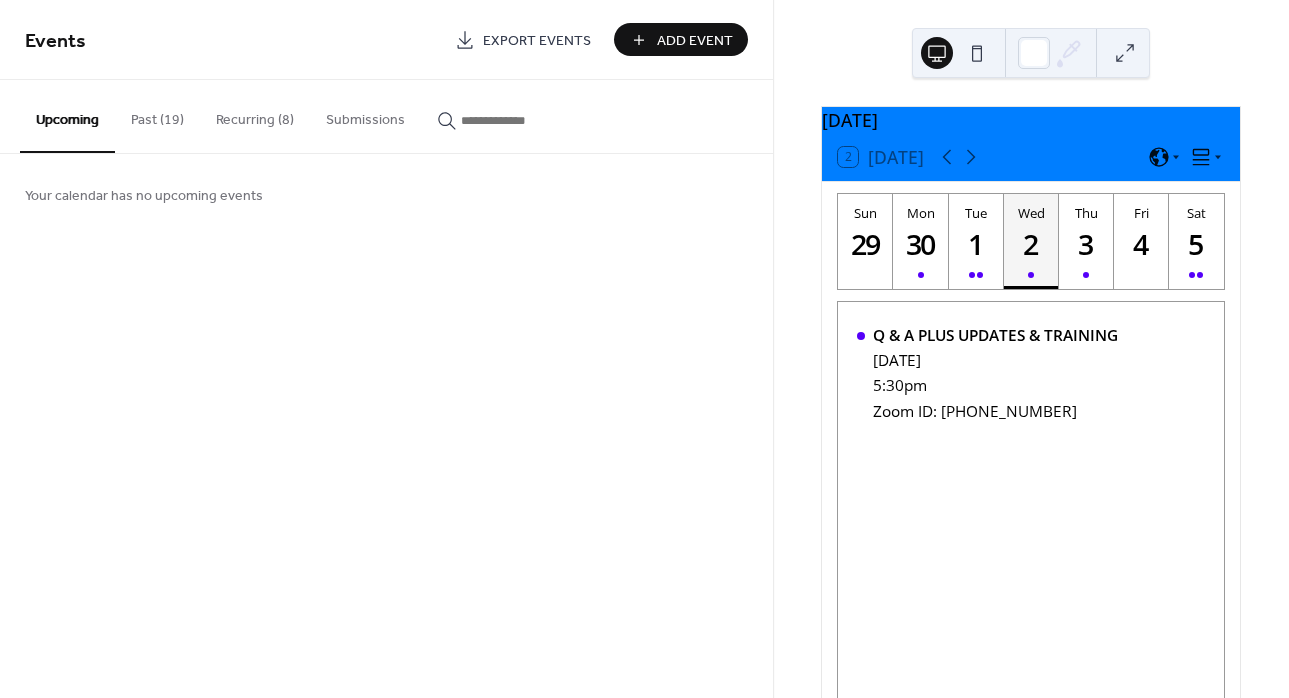 click on "Add Event" at bounding box center (695, 41) 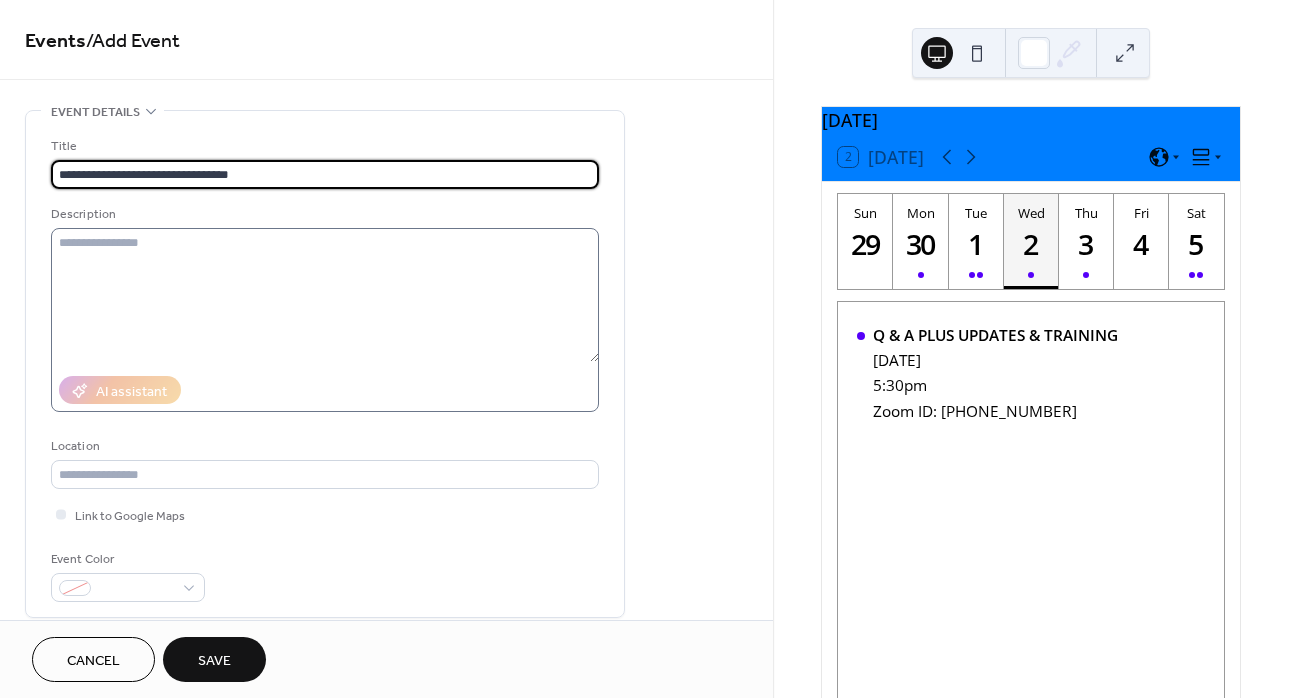 type on "**********" 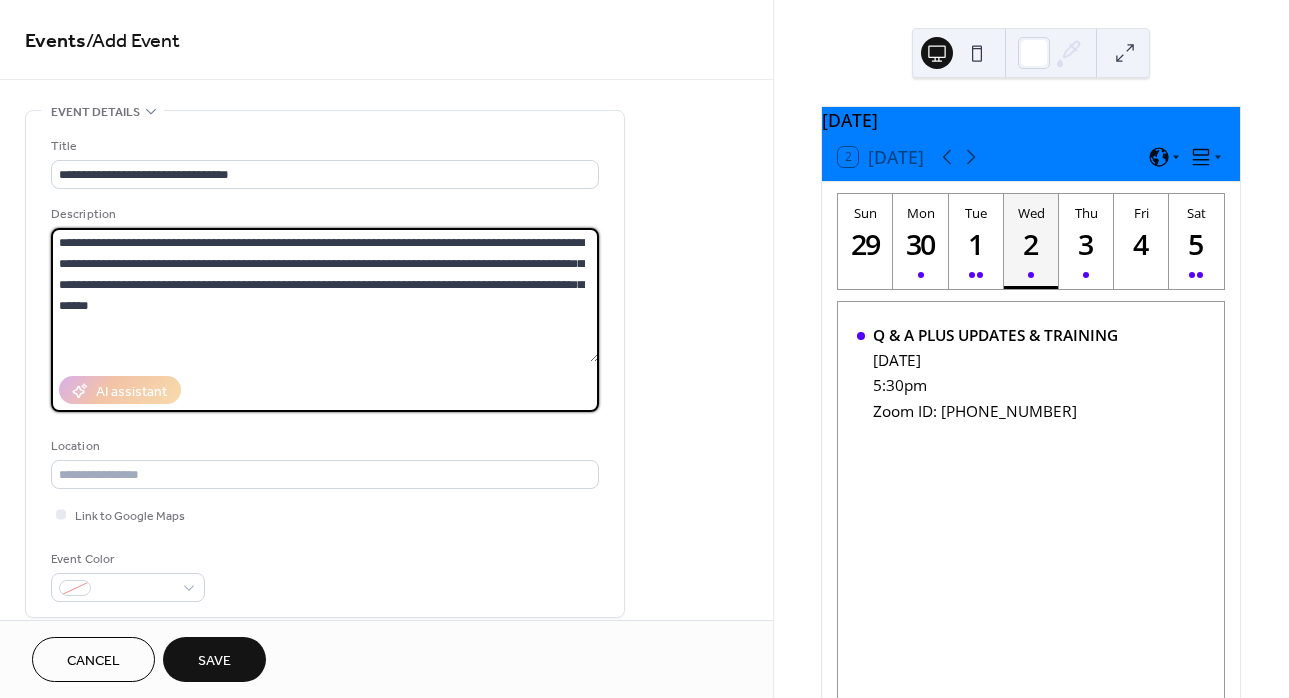 click on "**********" at bounding box center [325, 295] 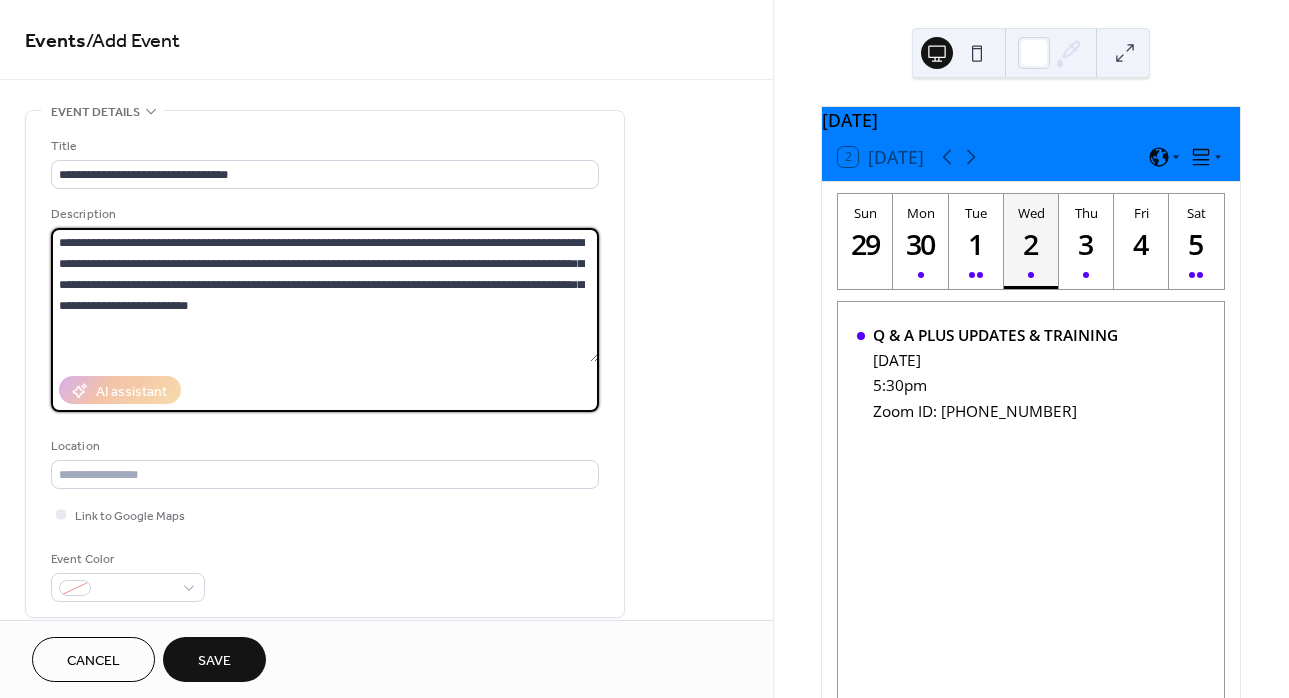 click on "**********" at bounding box center (325, 295) 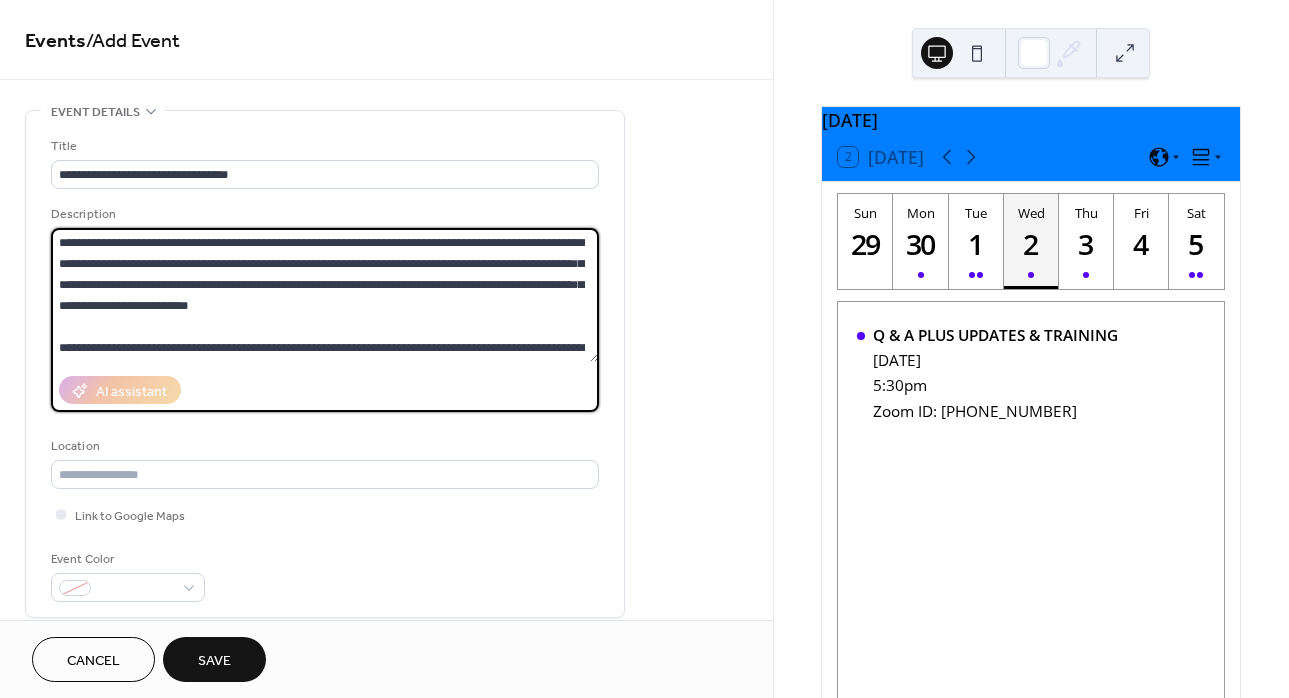 scroll, scrollTop: 18, scrollLeft: 0, axis: vertical 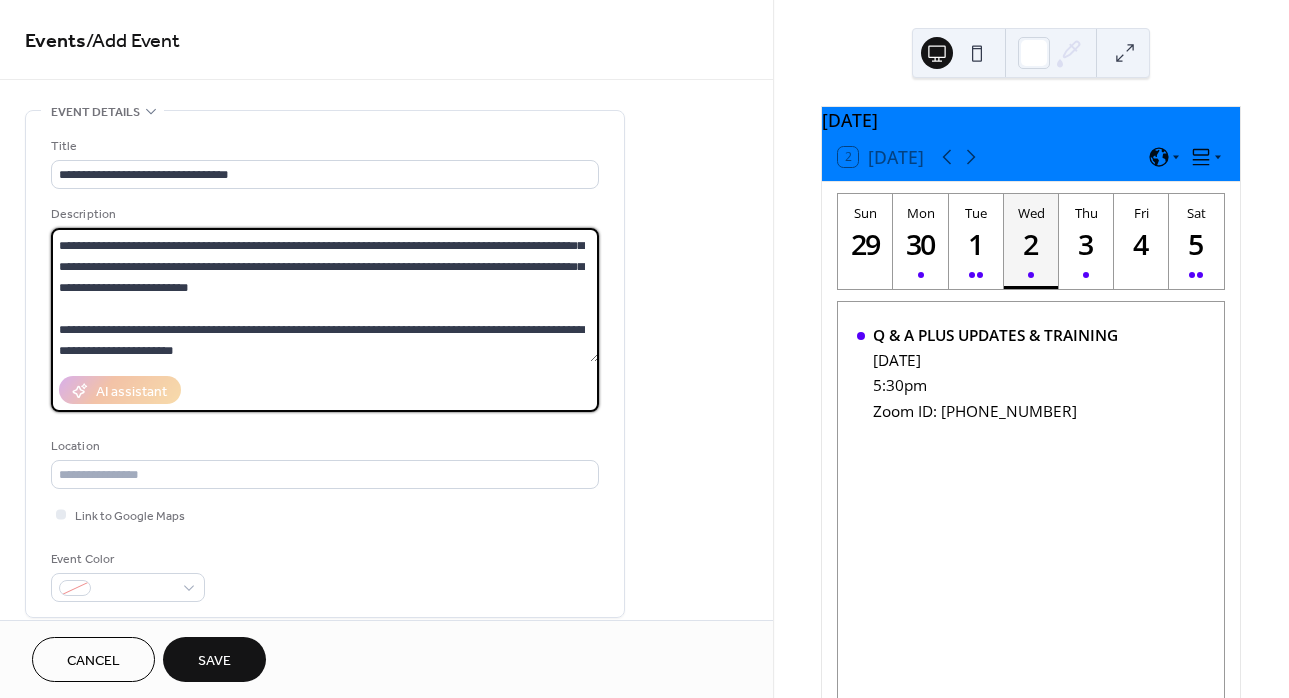 click on "**********" at bounding box center (325, 295) 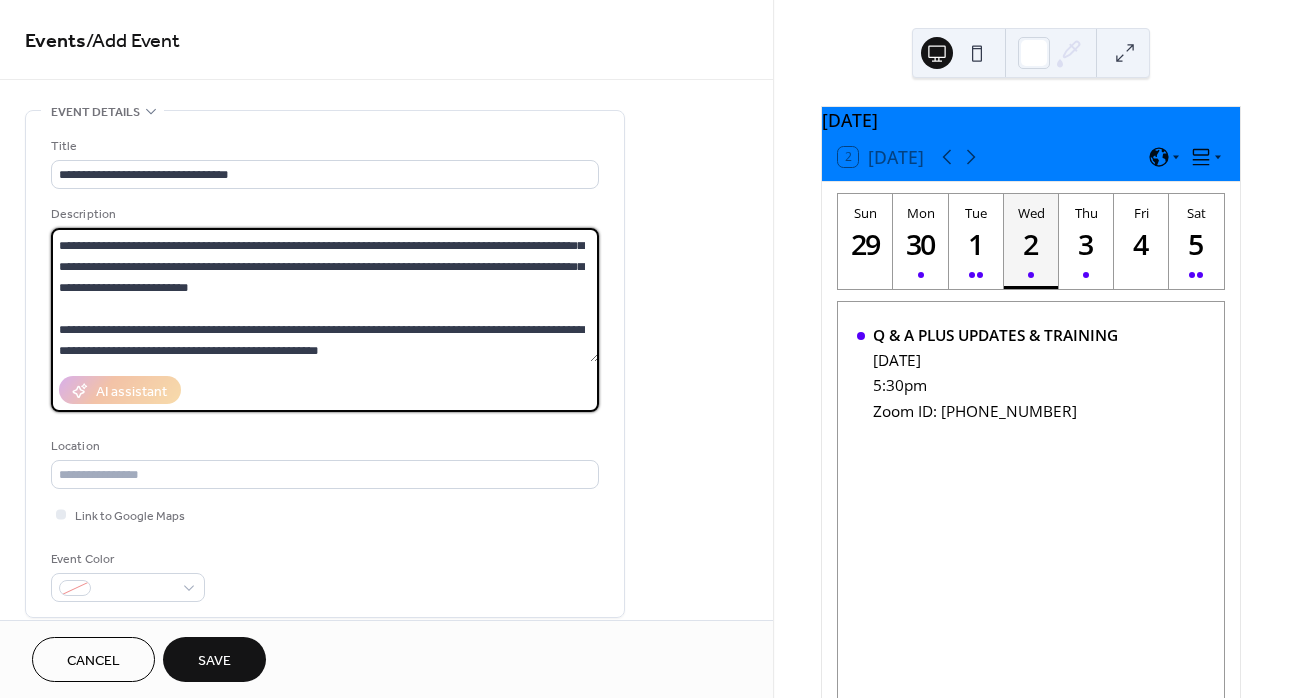 click on "**********" at bounding box center (325, 295) 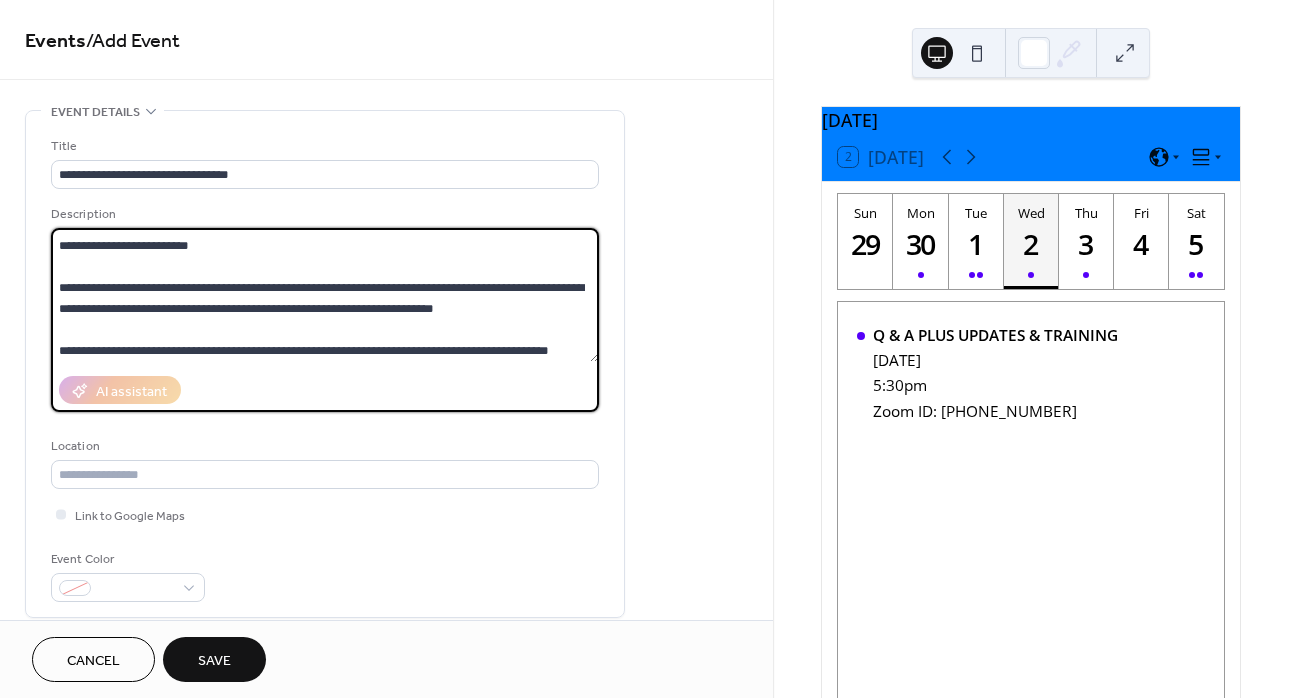 scroll, scrollTop: 81, scrollLeft: 0, axis: vertical 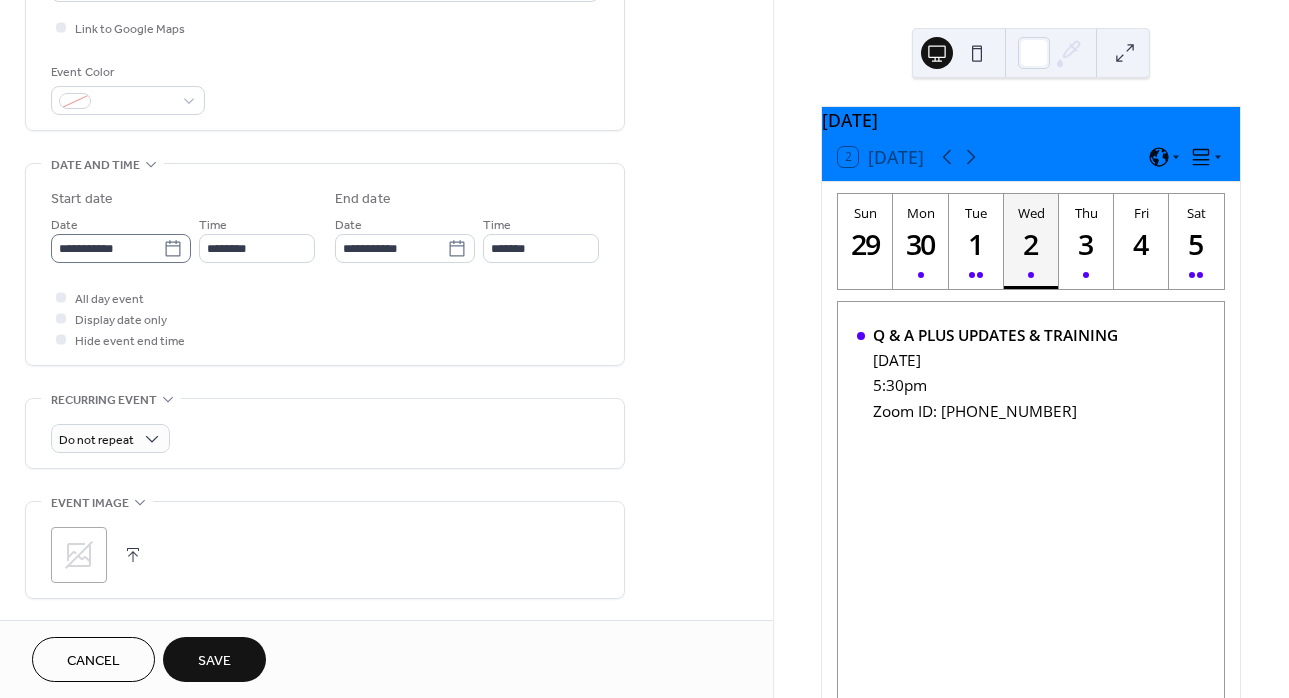 type on "**********" 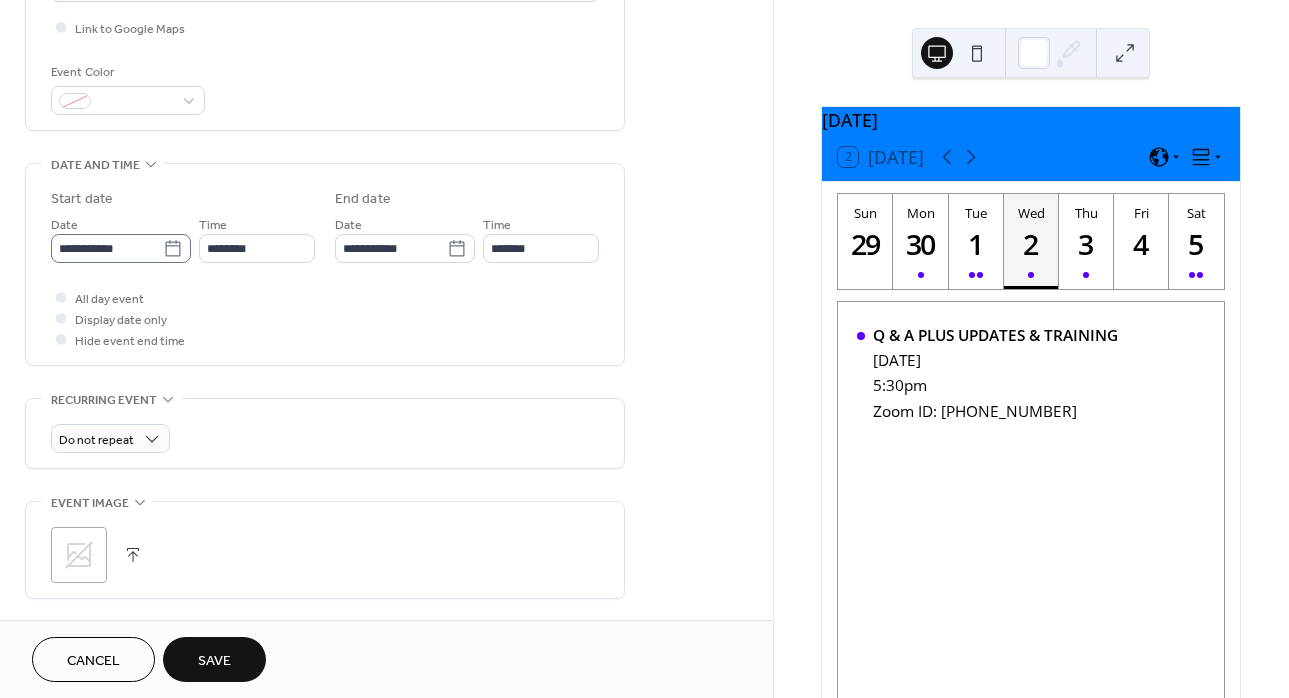 click 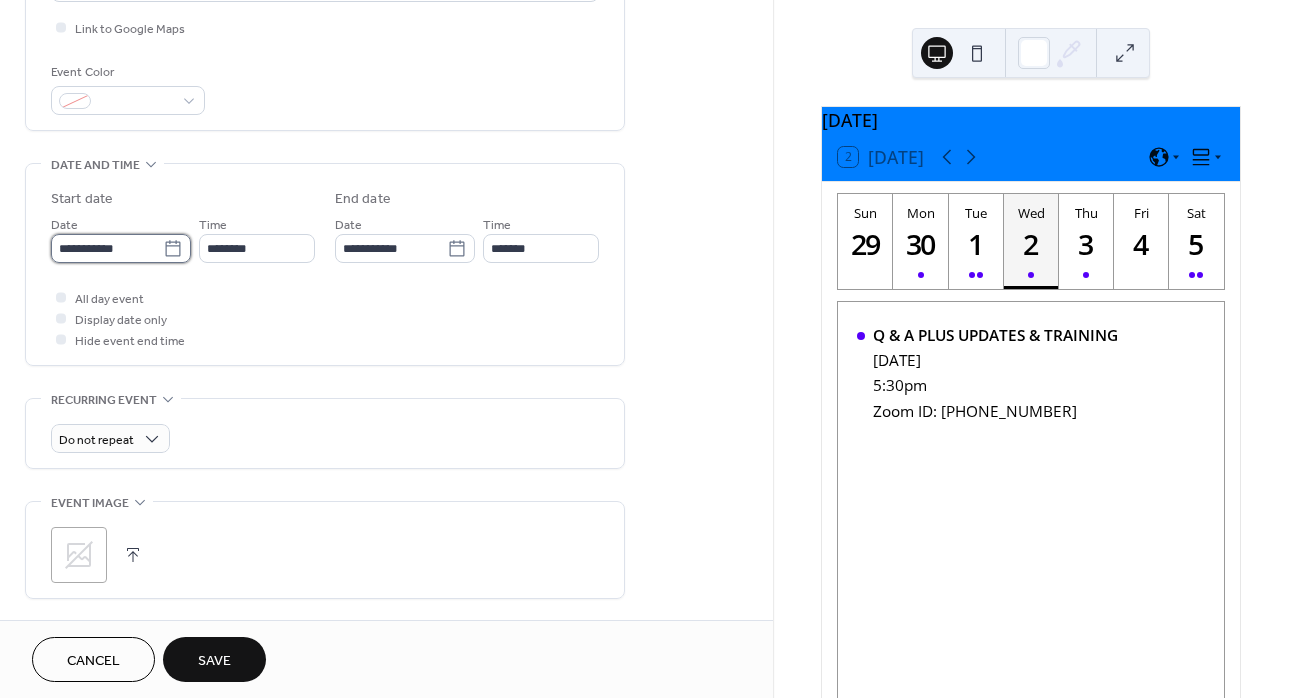 click on "**********" at bounding box center [107, 248] 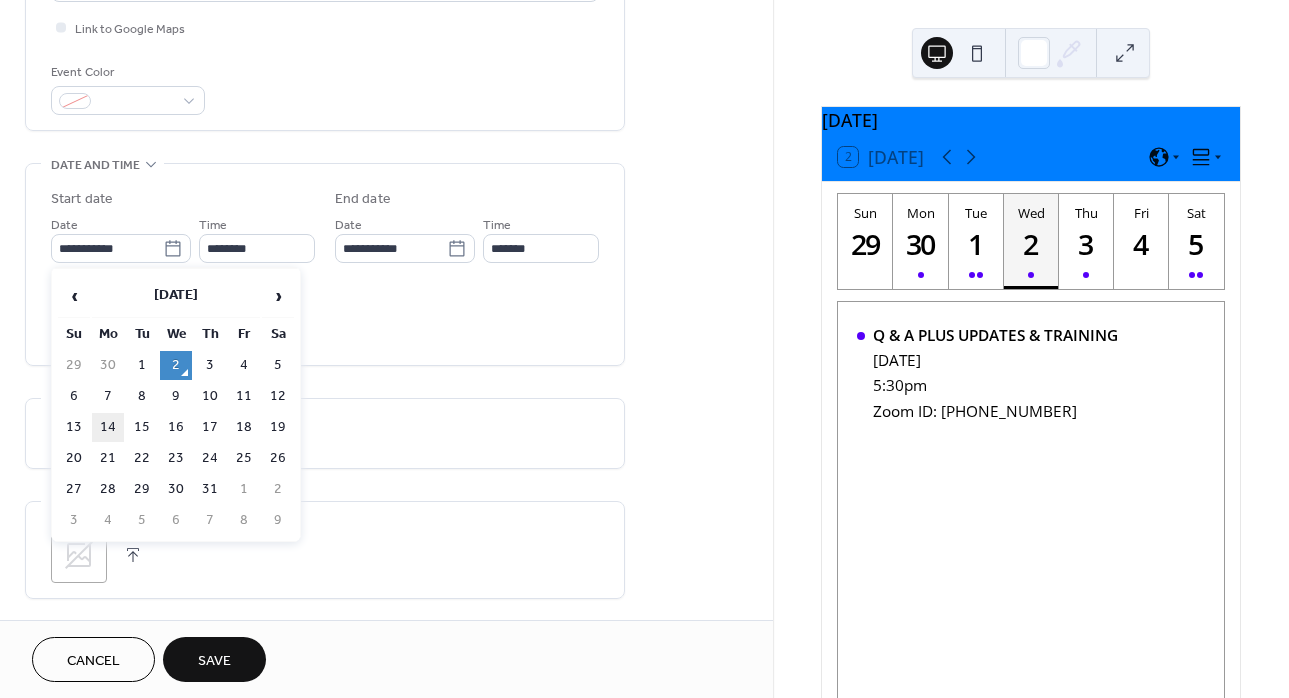 click on "14" at bounding box center [108, 427] 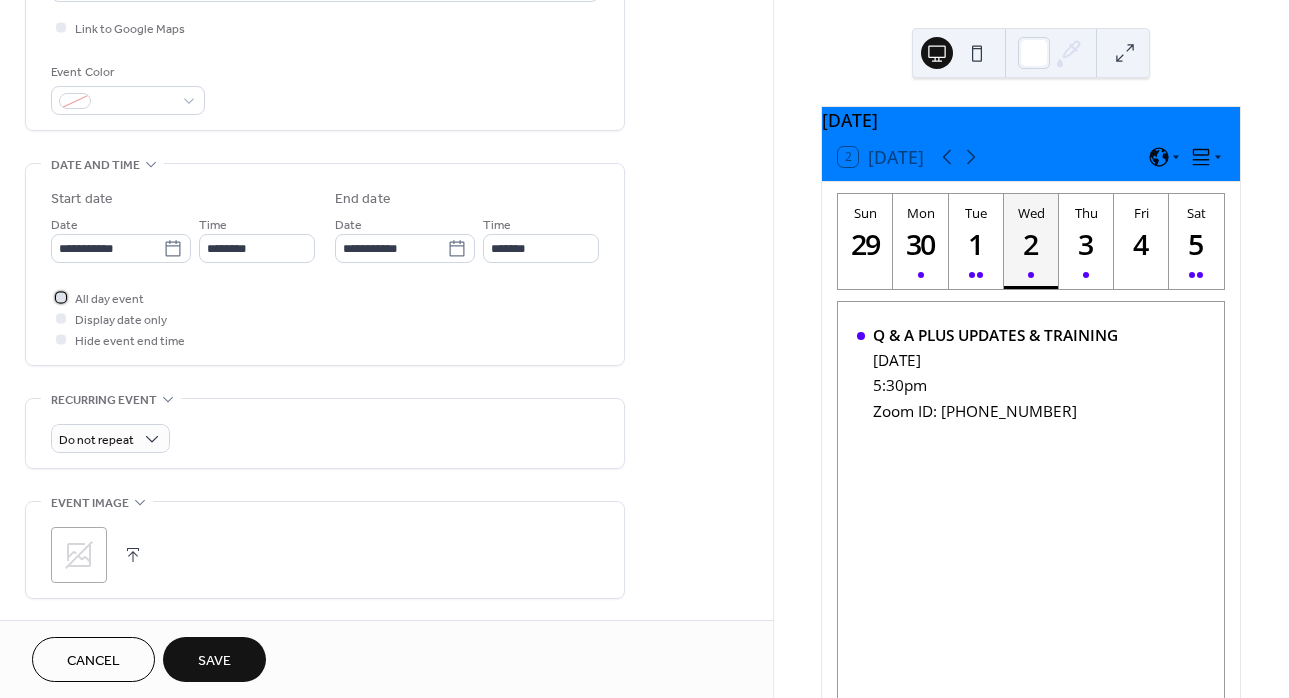 click at bounding box center (61, 297) 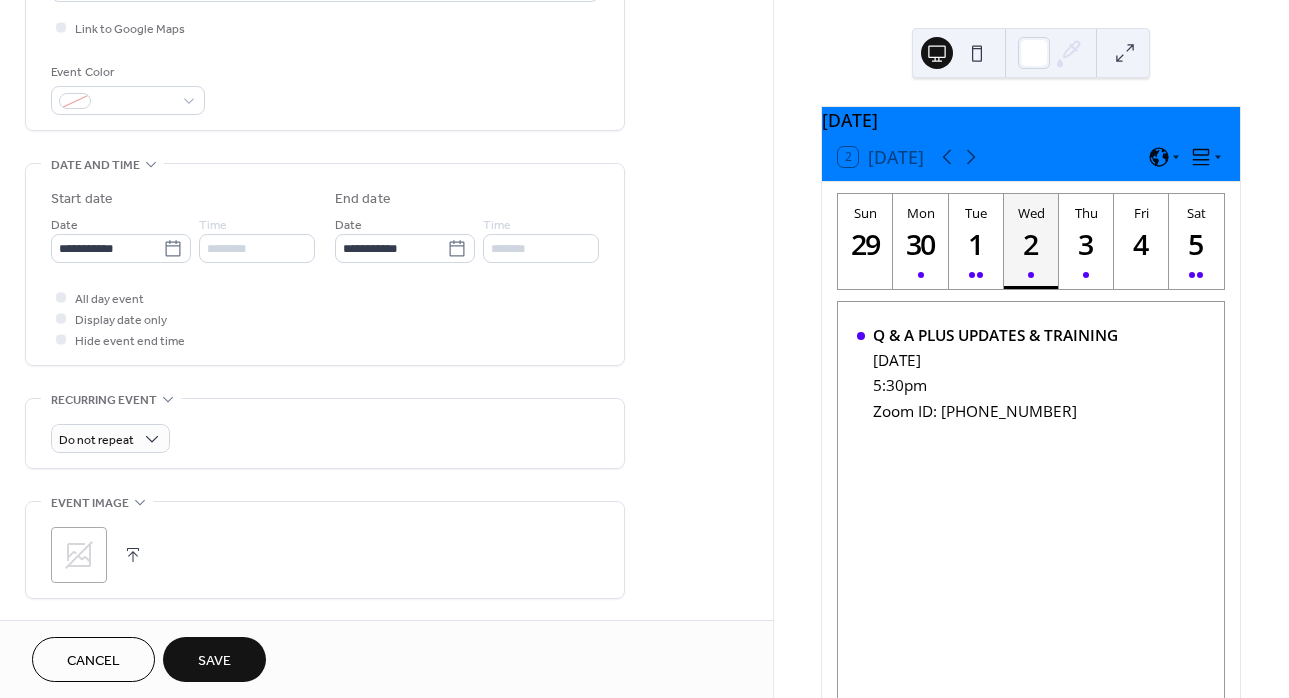 click at bounding box center (61, 318) 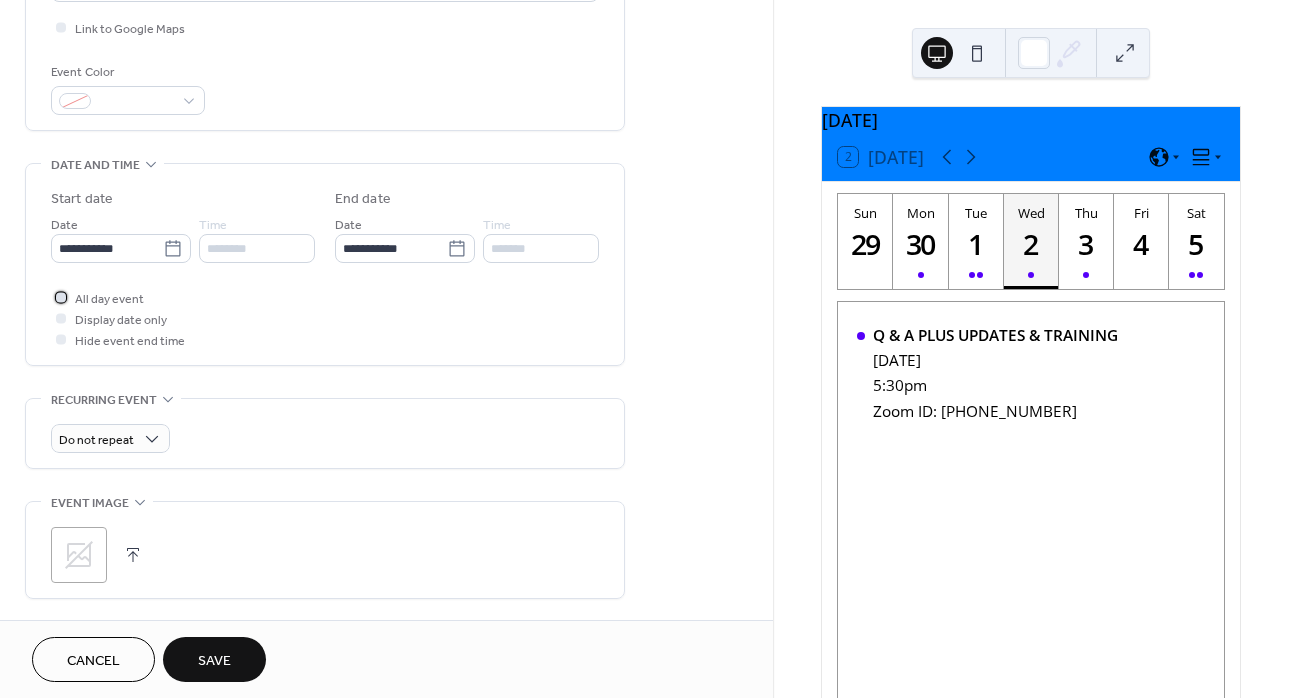 click 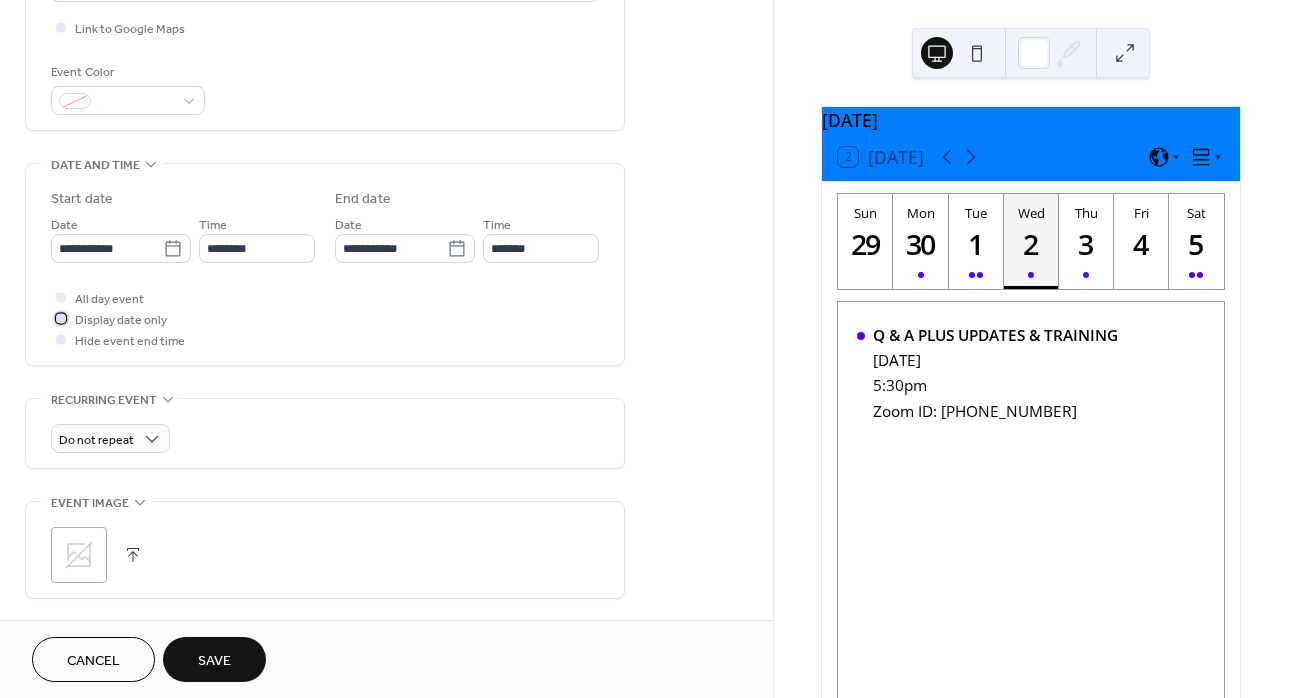 click at bounding box center [61, 318] 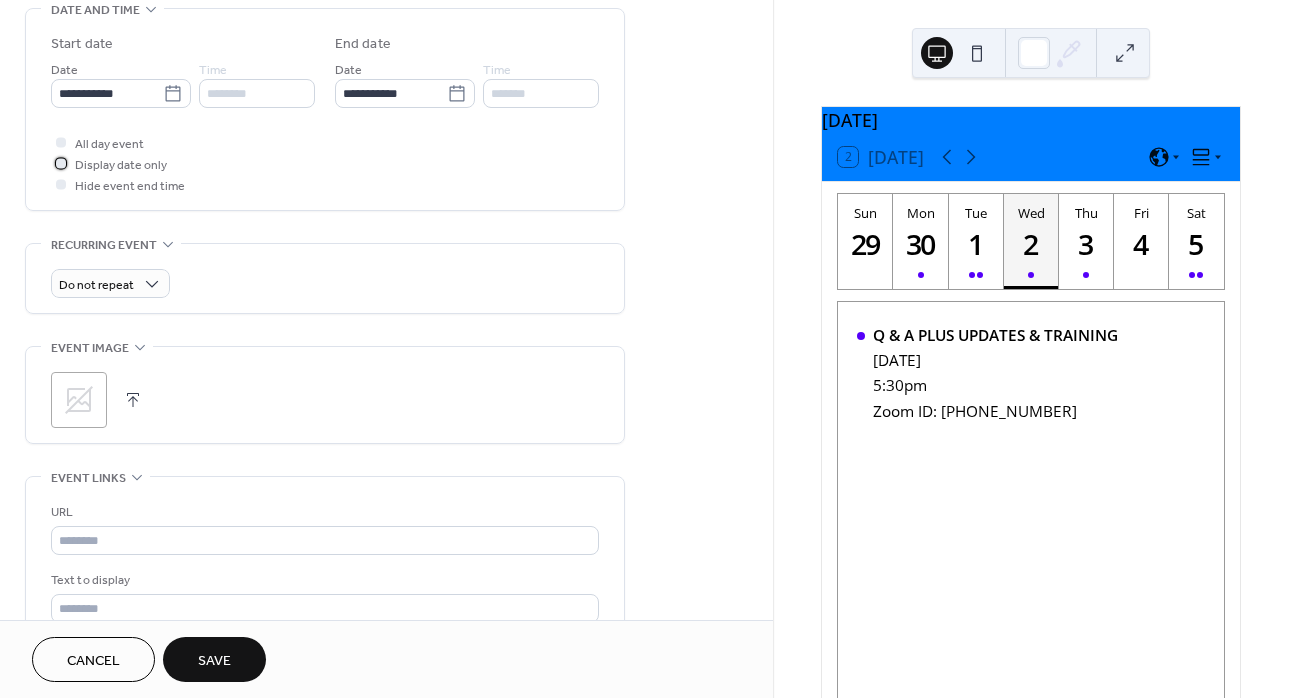 scroll, scrollTop: 718, scrollLeft: 0, axis: vertical 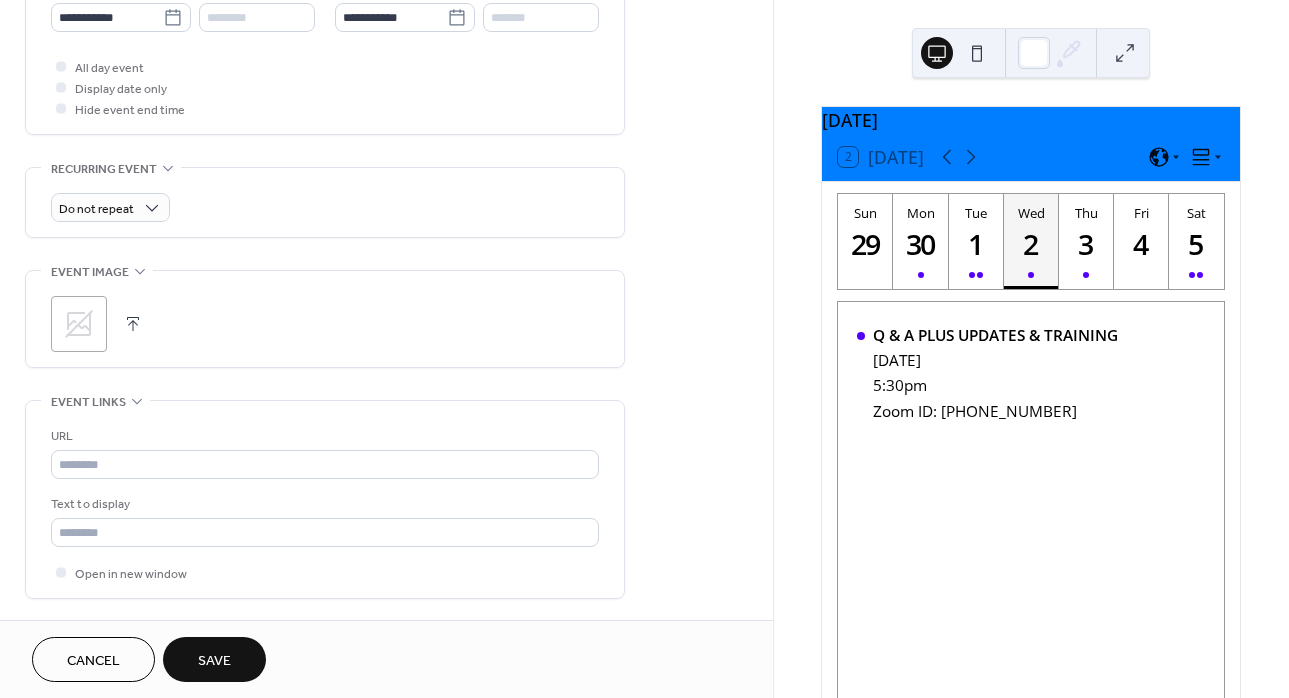 click 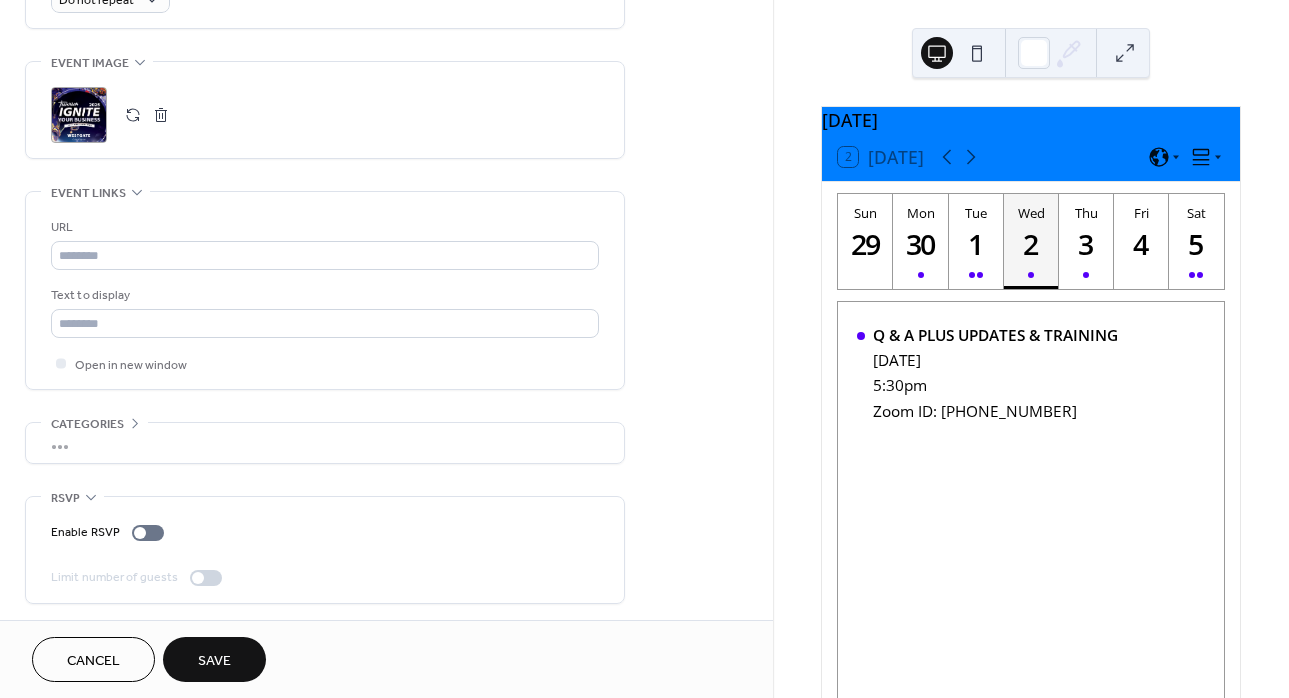 scroll, scrollTop: 931, scrollLeft: 0, axis: vertical 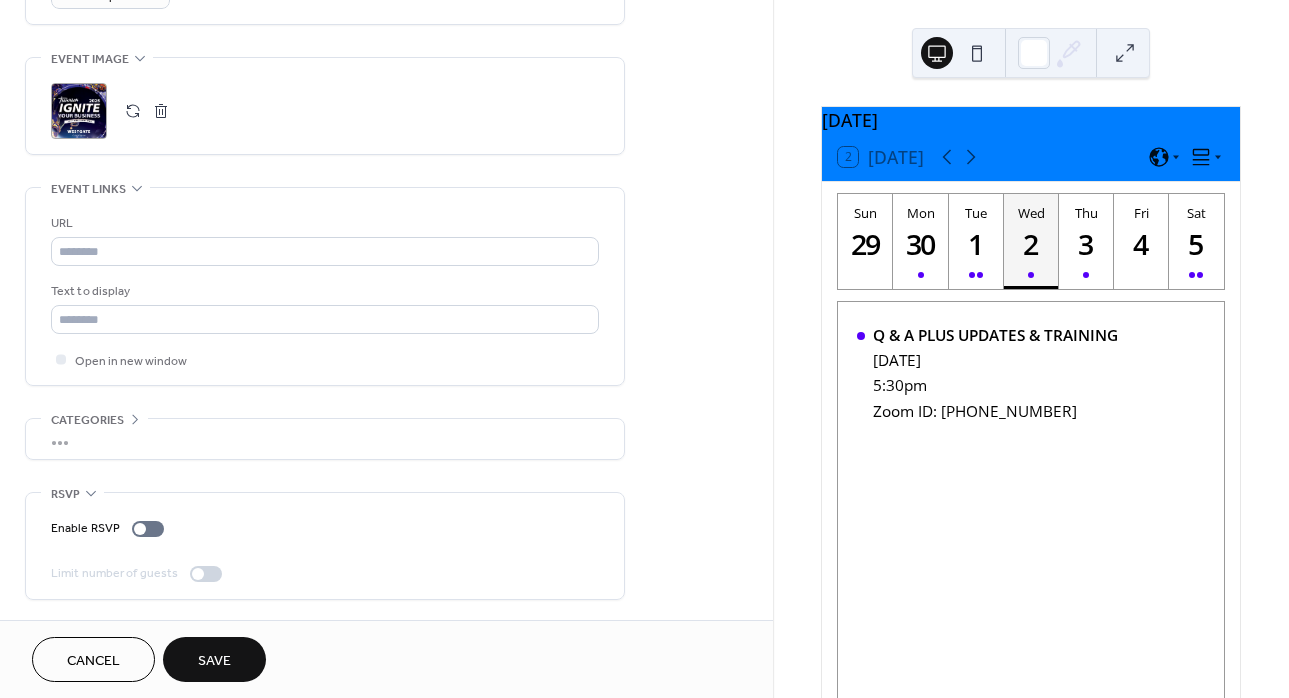 click on "Save" at bounding box center (214, 661) 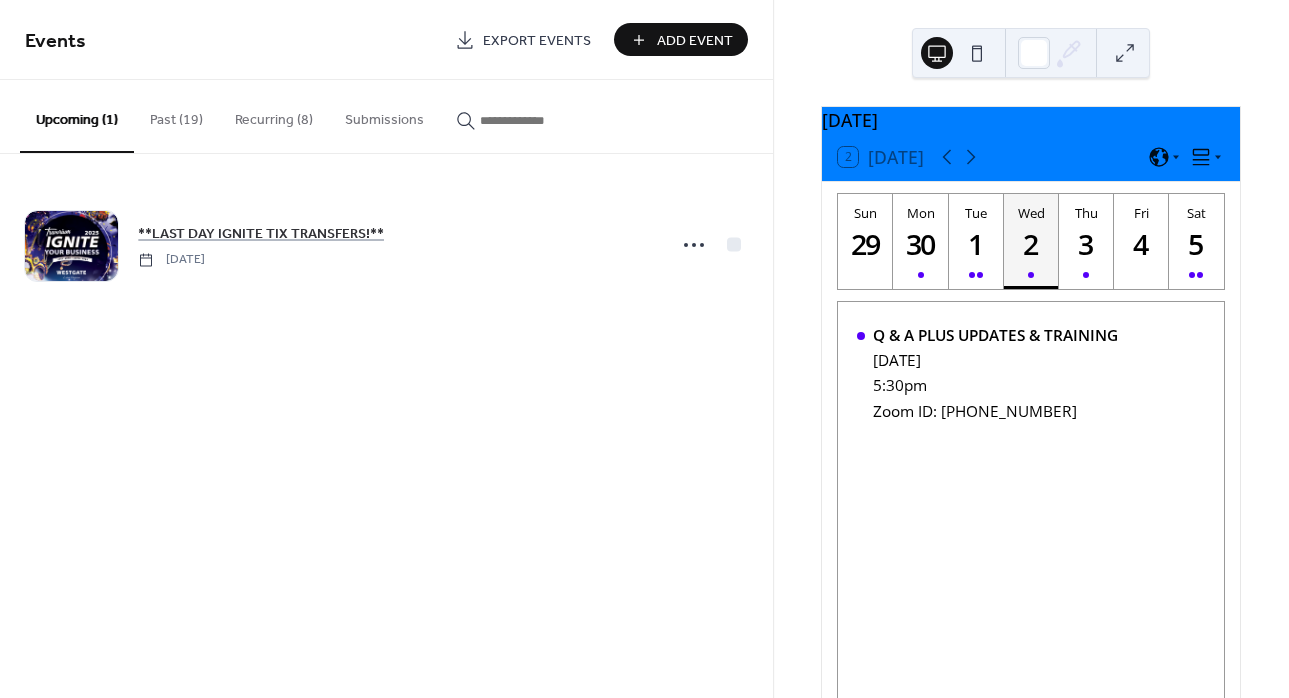 click on "Add Event" at bounding box center [695, 41] 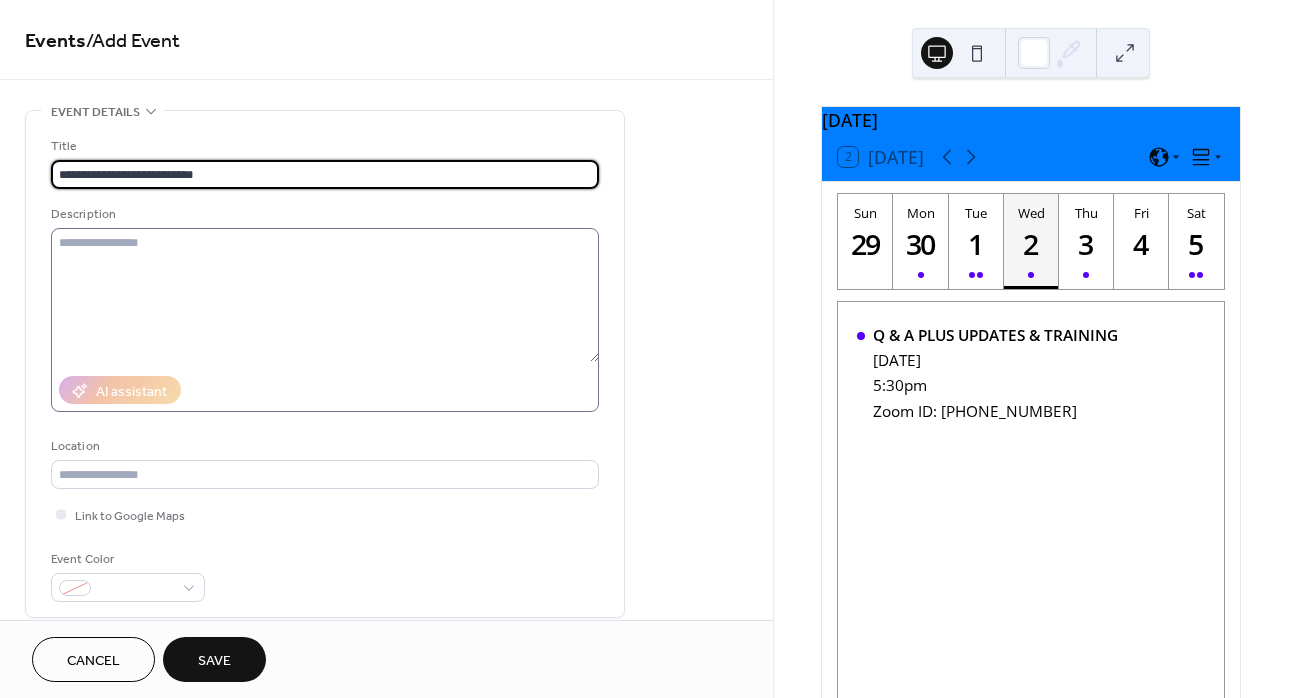 type on "**********" 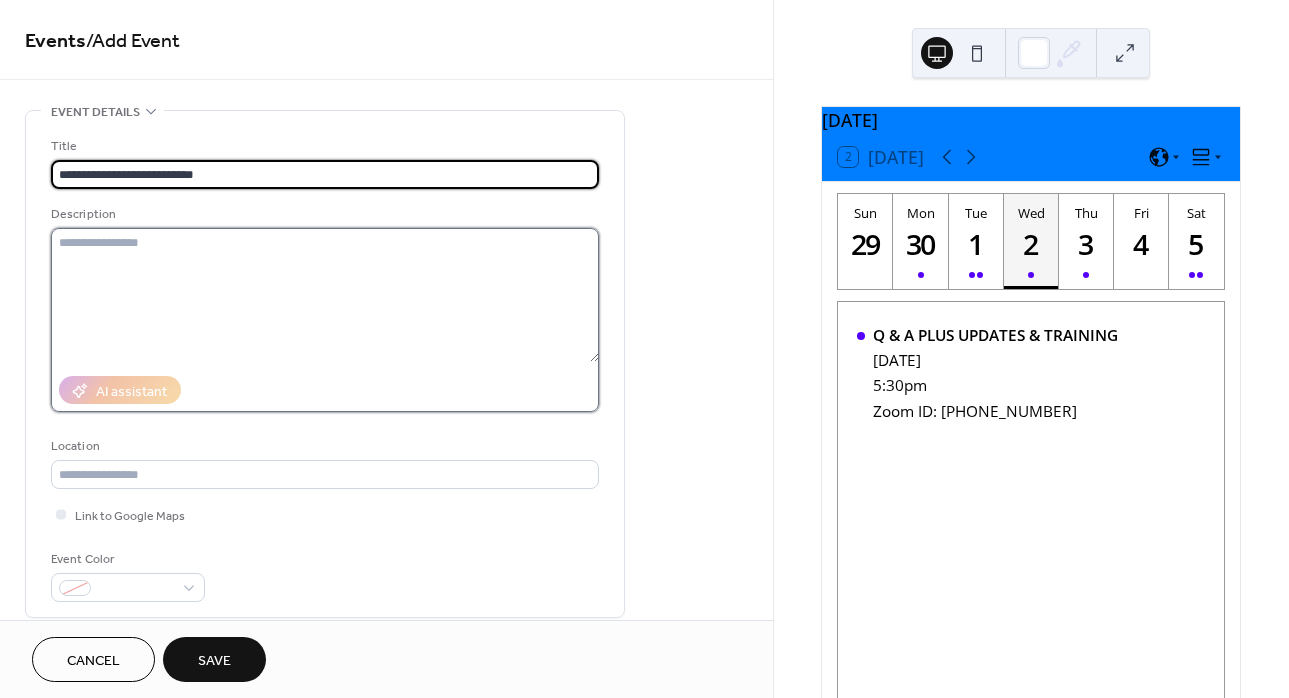 click at bounding box center [325, 295] 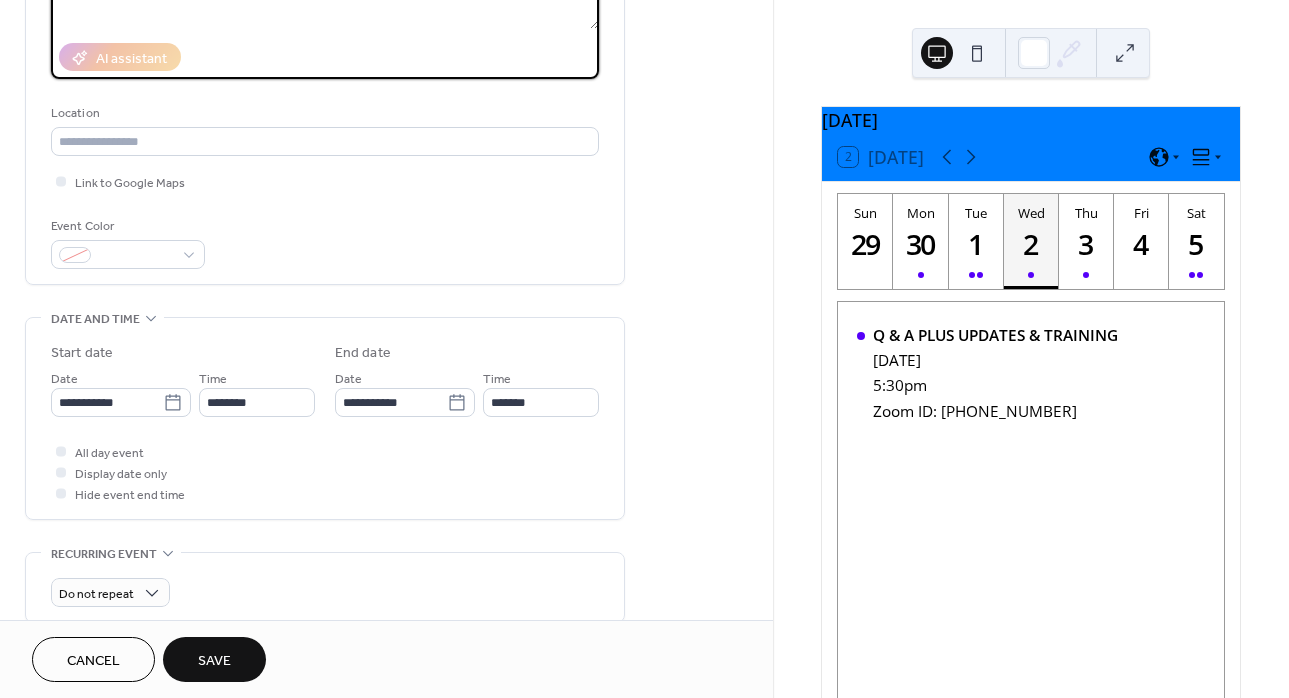 scroll, scrollTop: 617, scrollLeft: 0, axis: vertical 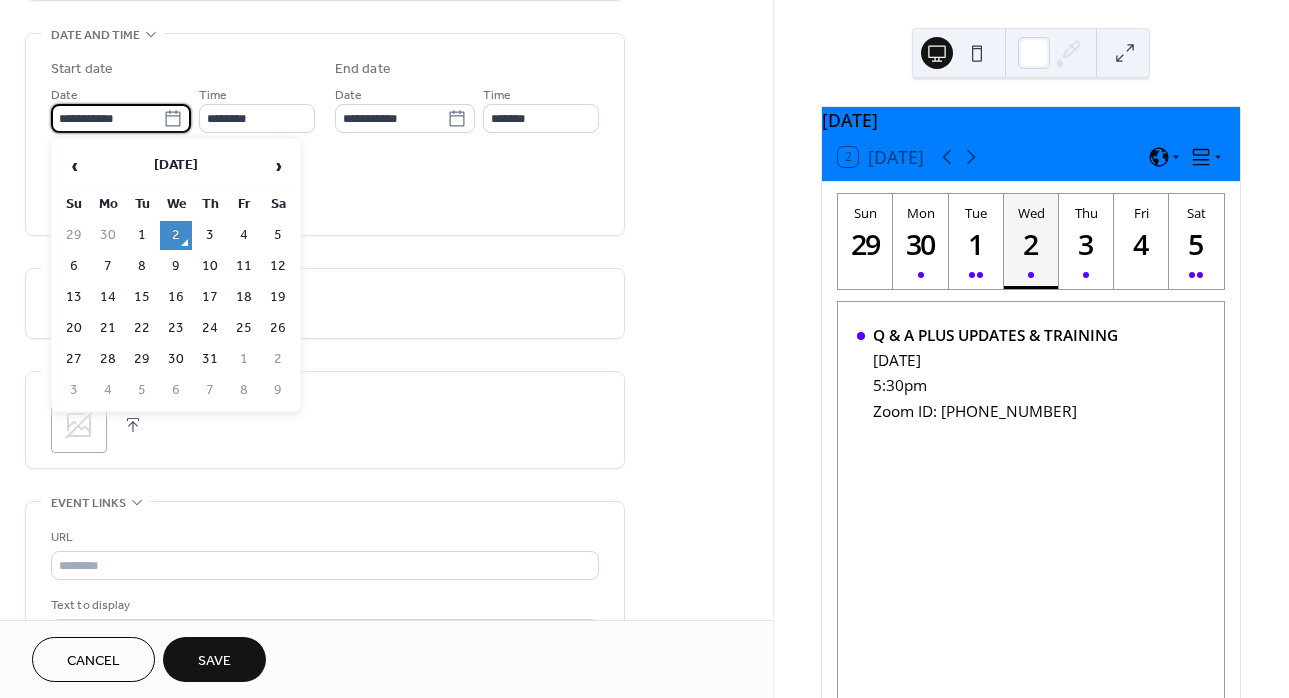 click on "**********" at bounding box center [107, 118] 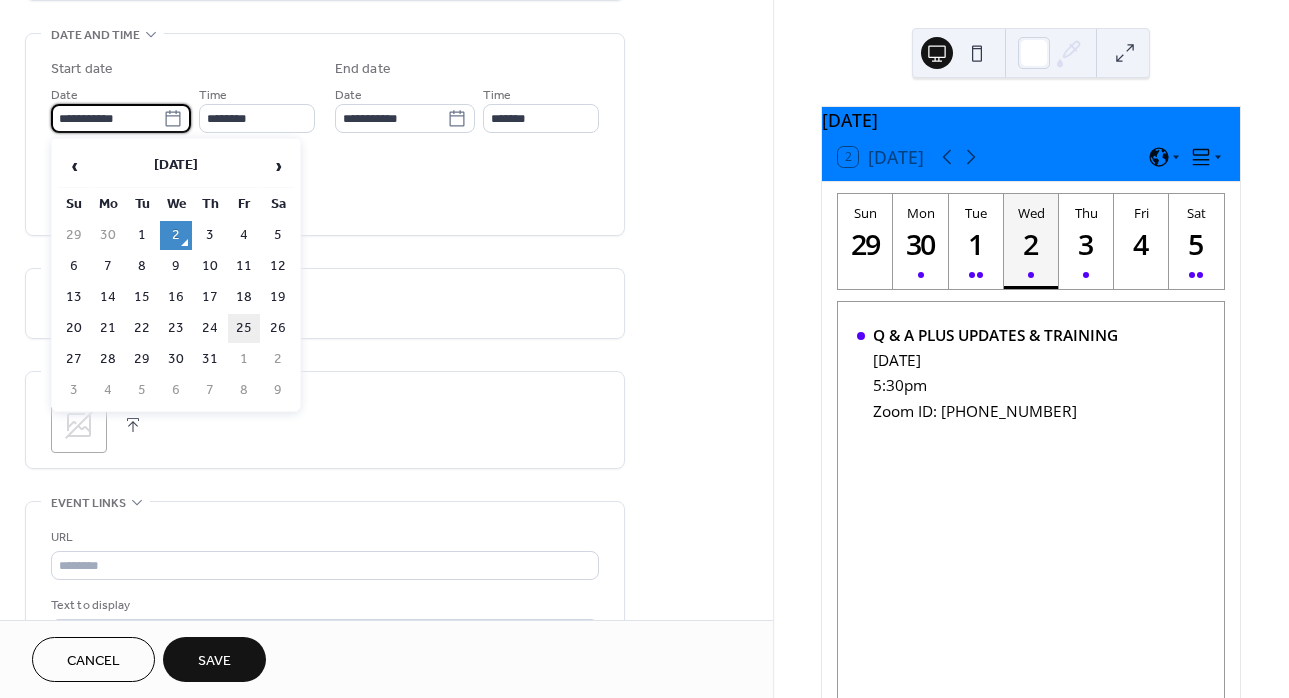 click on "25" at bounding box center (244, 328) 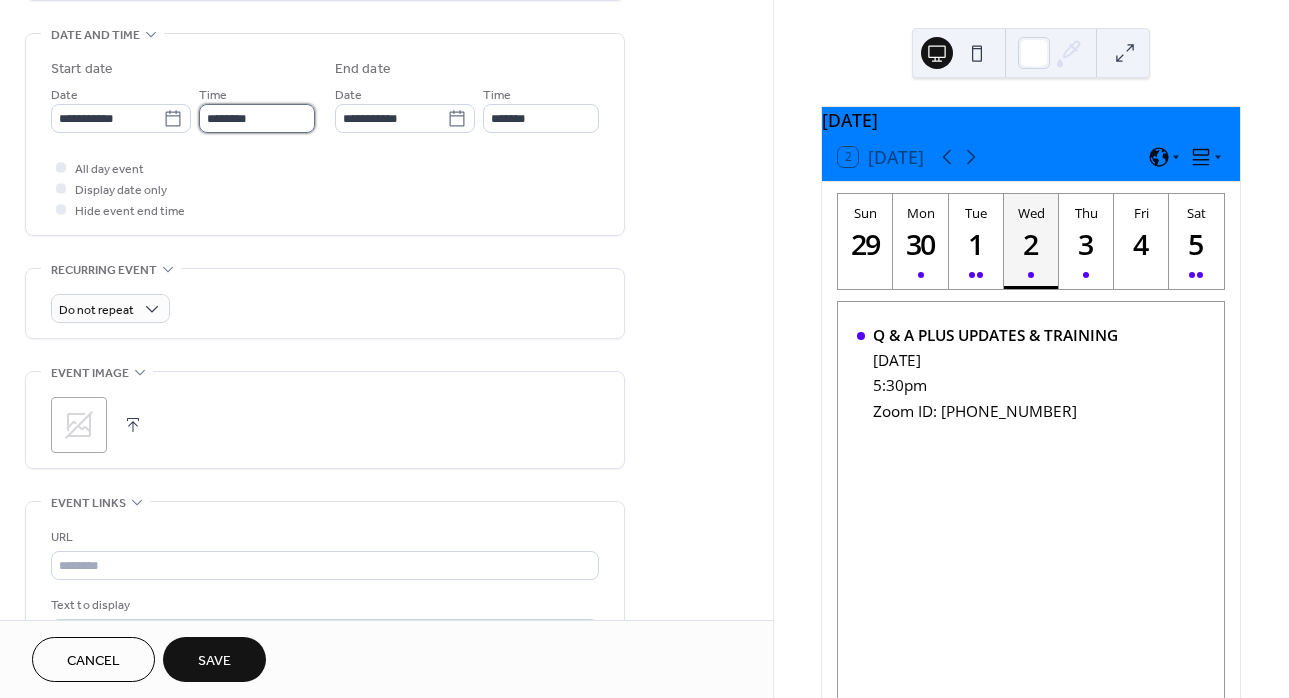 click on "********" at bounding box center (257, 118) 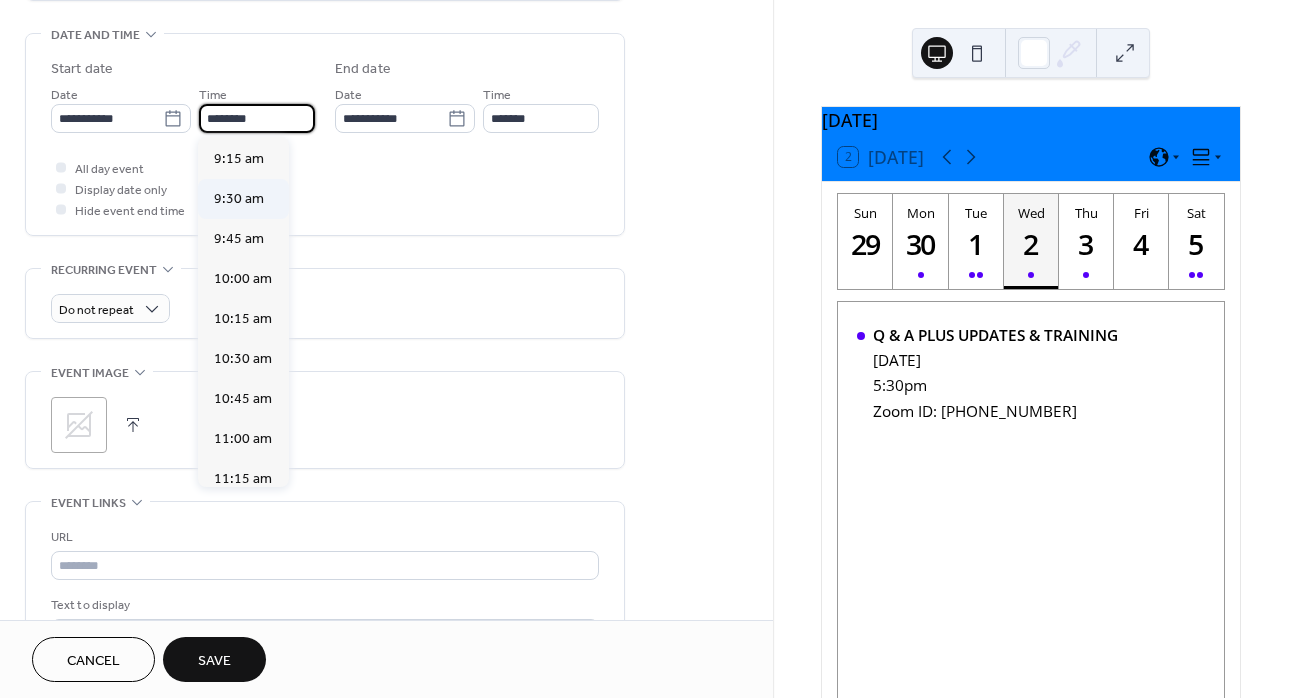 scroll, scrollTop: 1370, scrollLeft: 0, axis: vertical 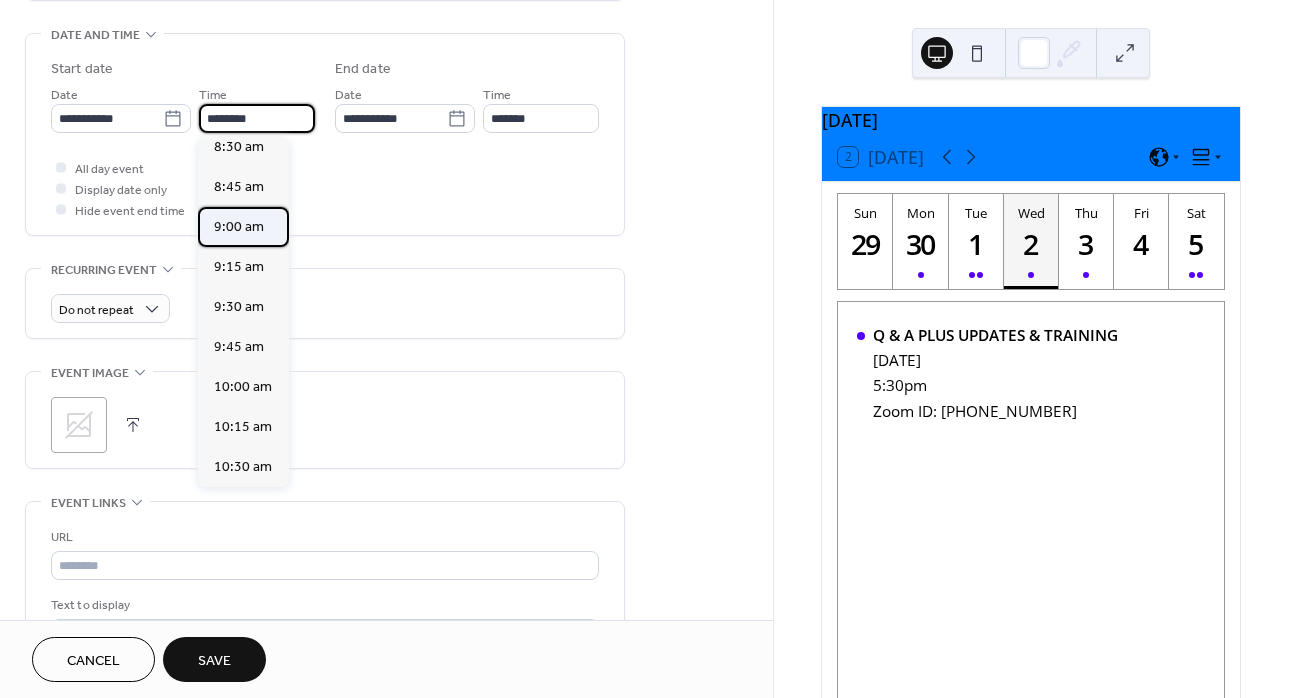 click on "9:00 am" at bounding box center (239, 226) 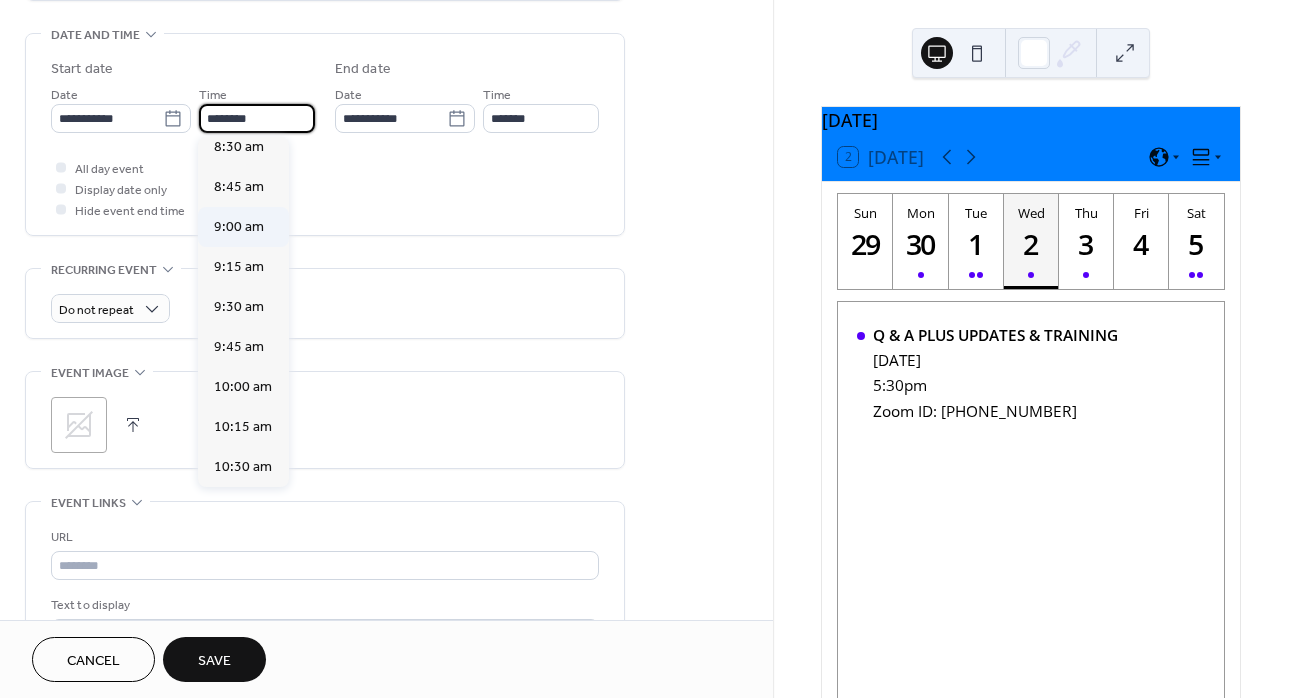 type on "*******" 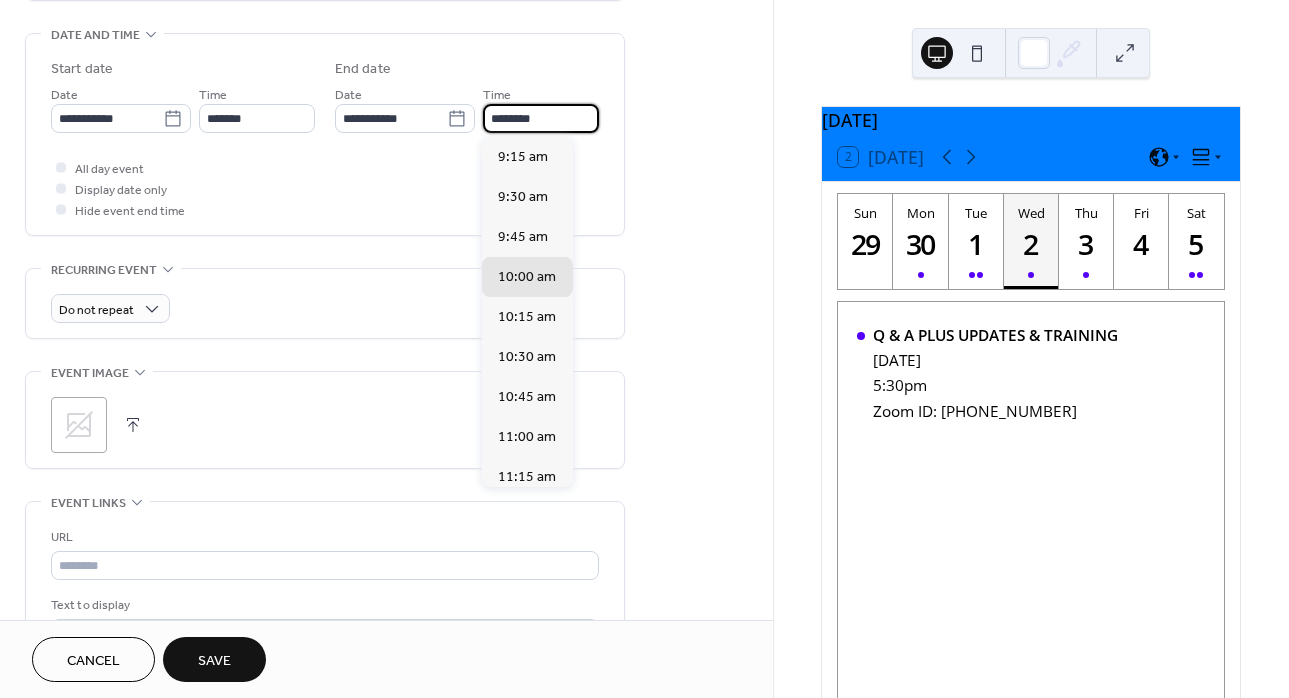 click on "********" at bounding box center [541, 118] 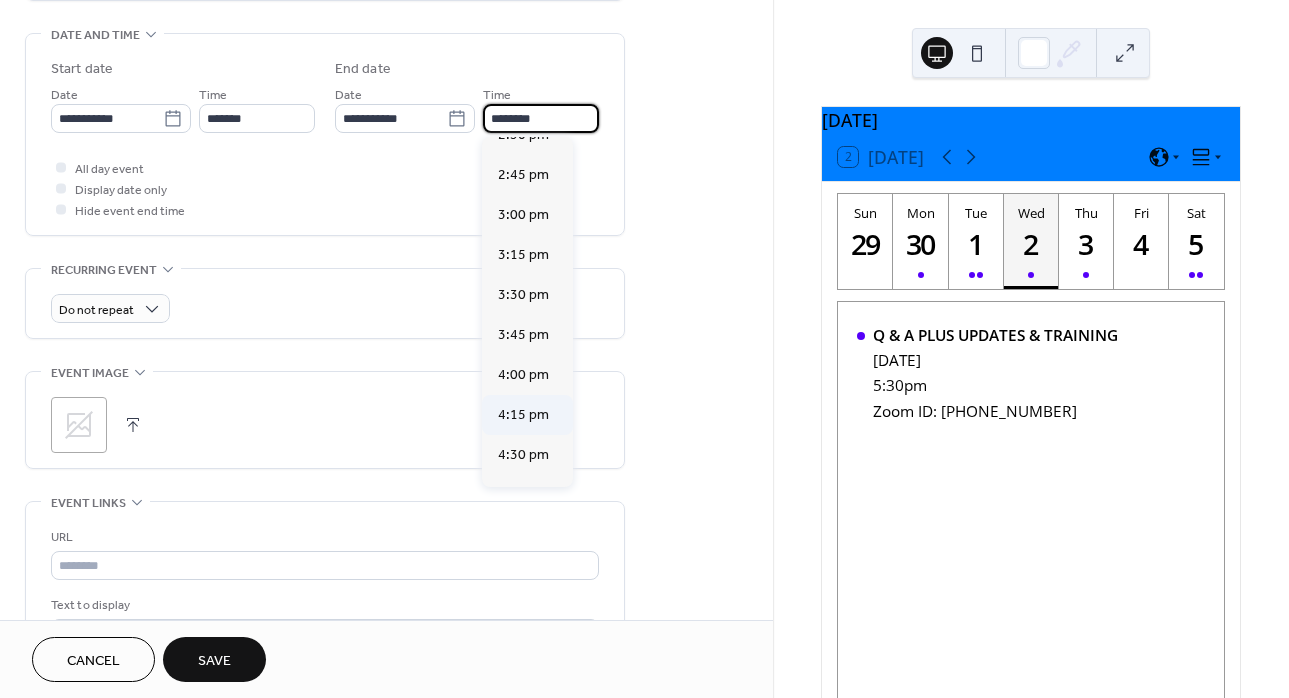 scroll, scrollTop: 969, scrollLeft: 0, axis: vertical 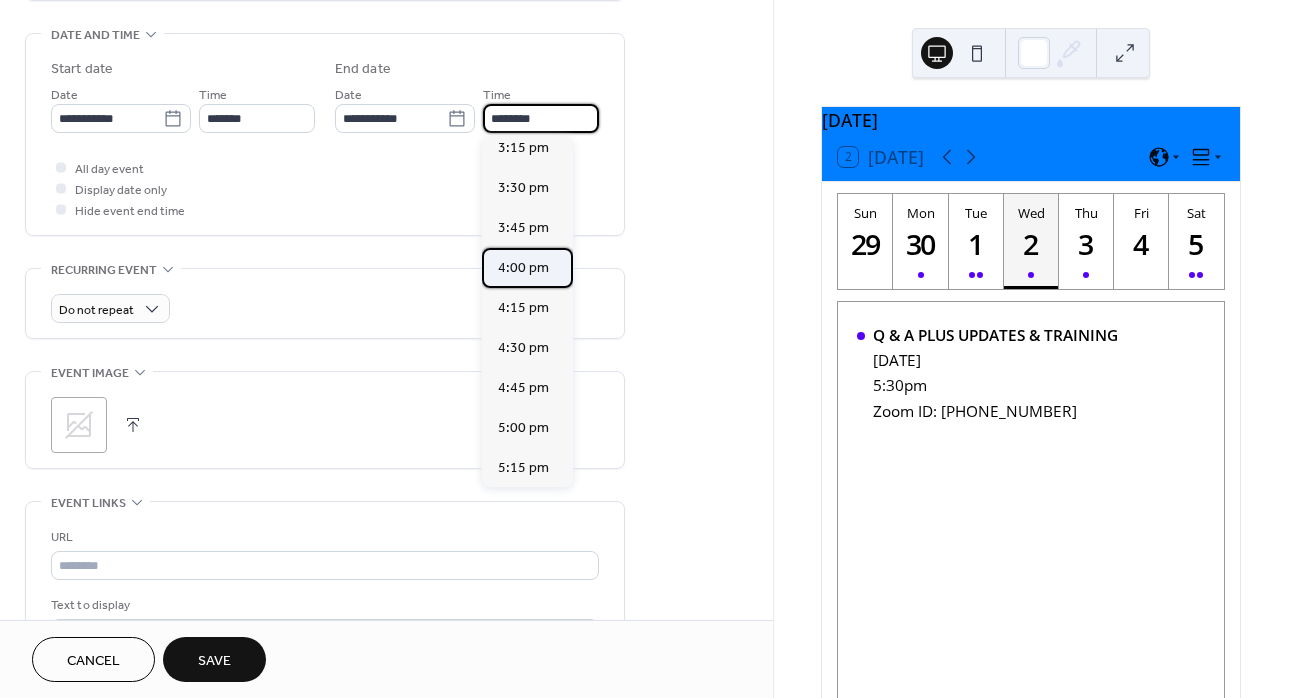 click on "4:00 pm" at bounding box center (523, 267) 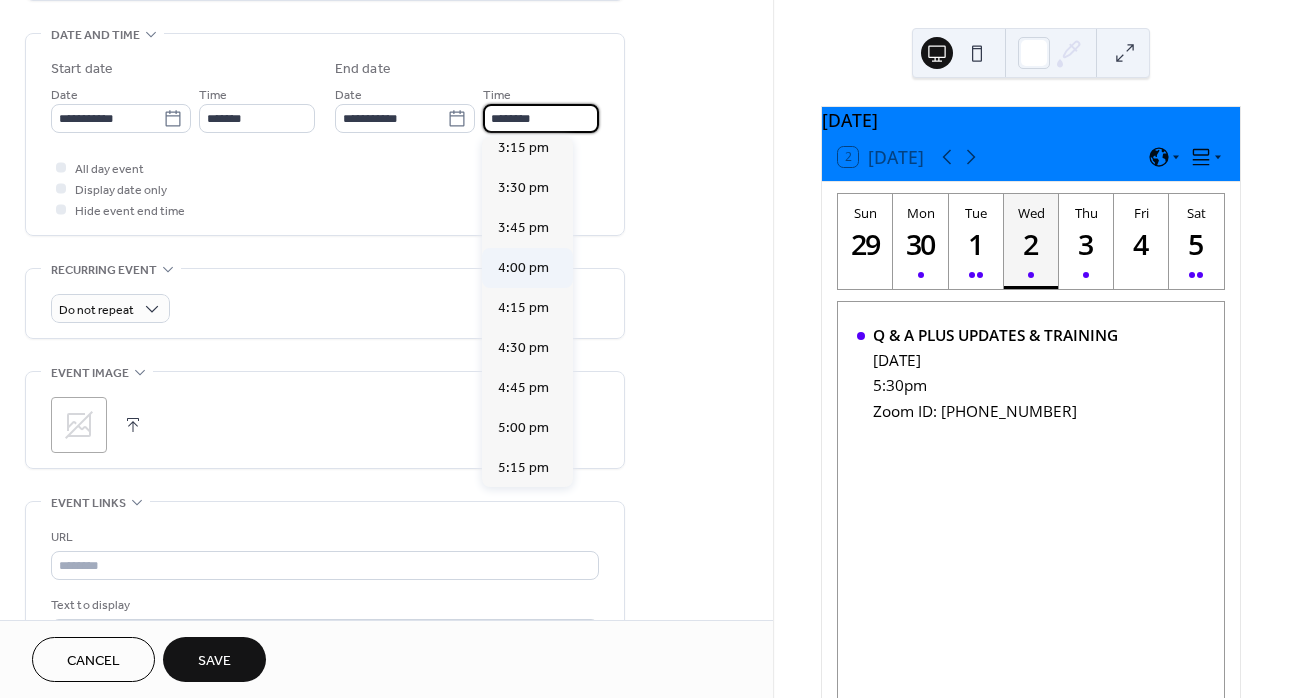 type on "*******" 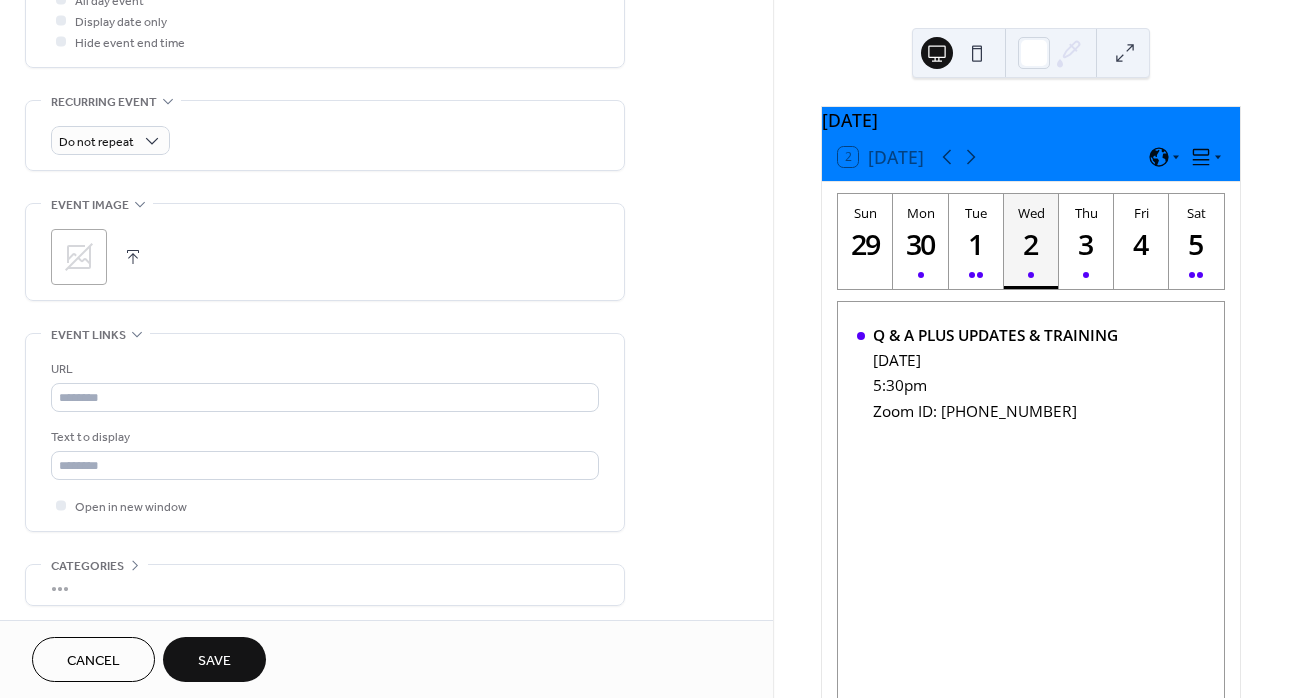 scroll, scrollTop: 824, scrollLeft: 0, axis: vertical 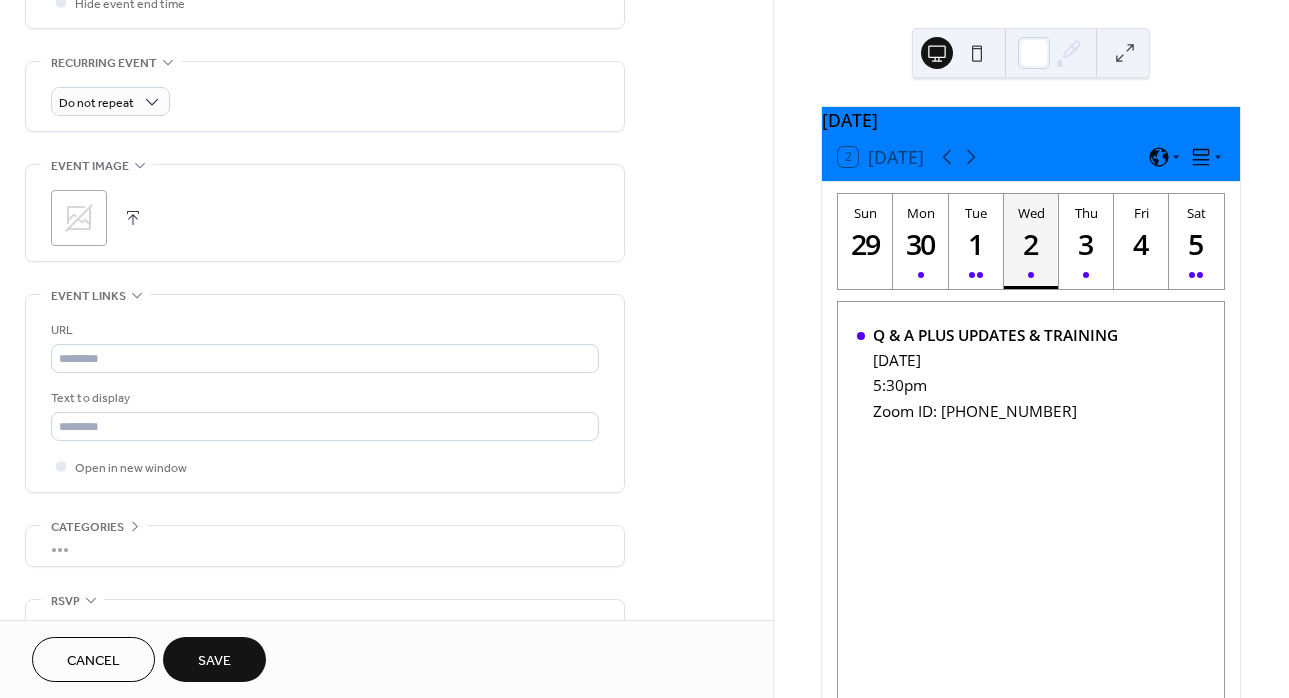 click 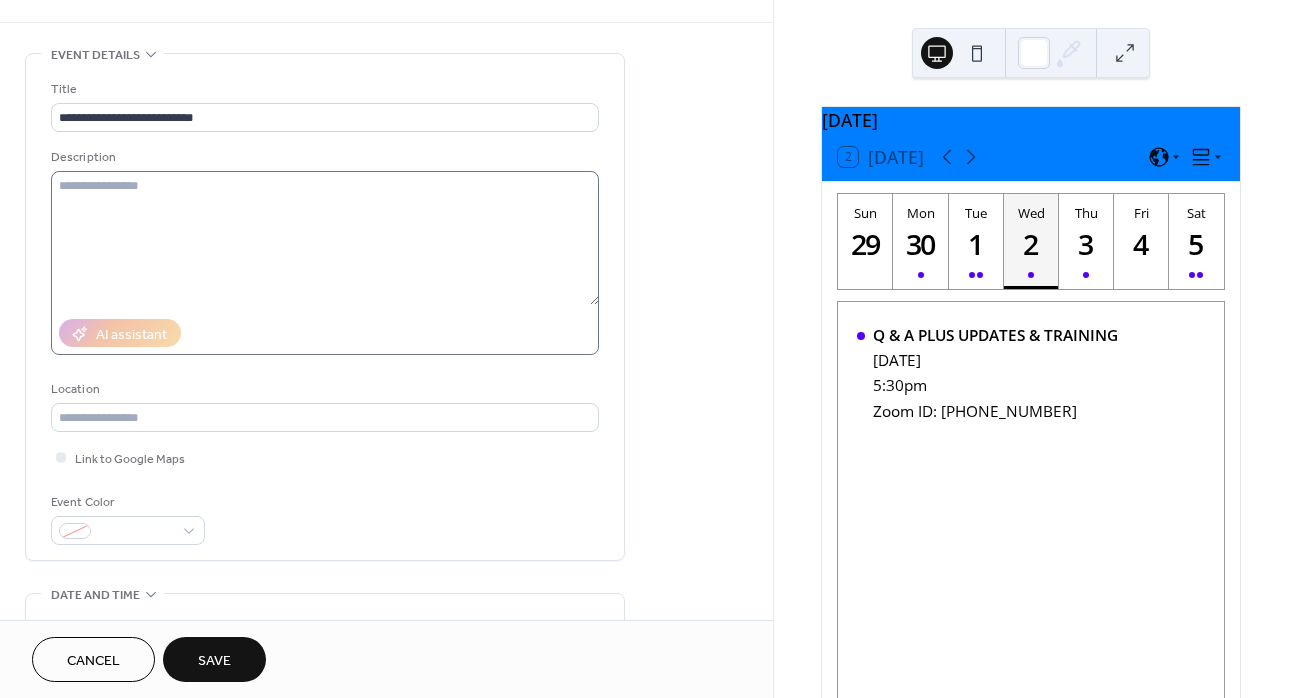 scroll, scrollTop: 8, scrollLeft: 0, axis: vertical 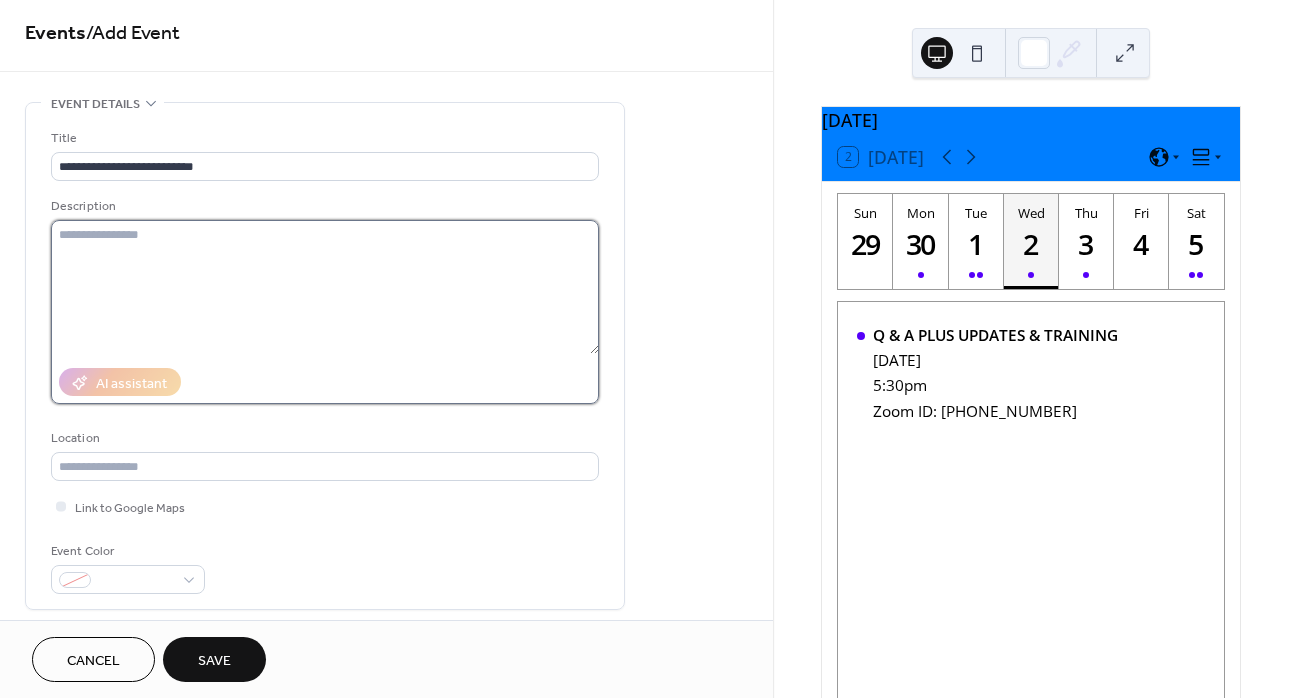 click at bounding box center [325, 287] 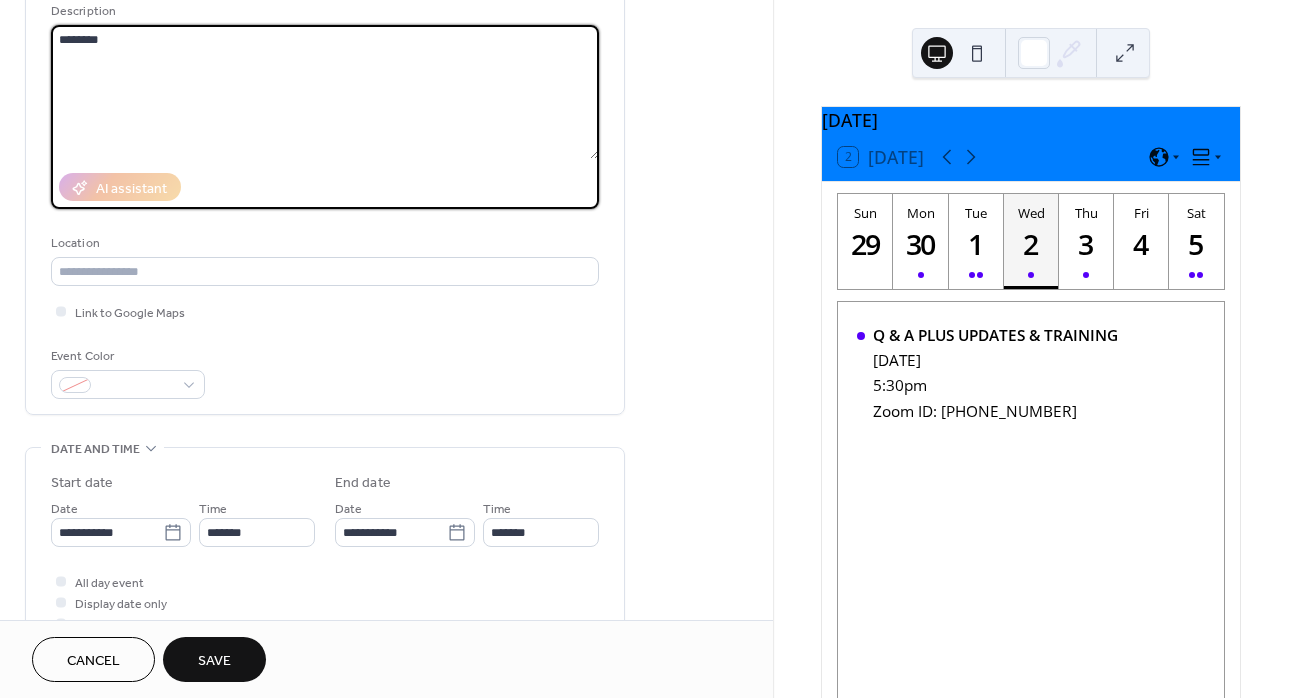 scroll, scrollTop: 301, scrollLeft: 0, axis: vertical 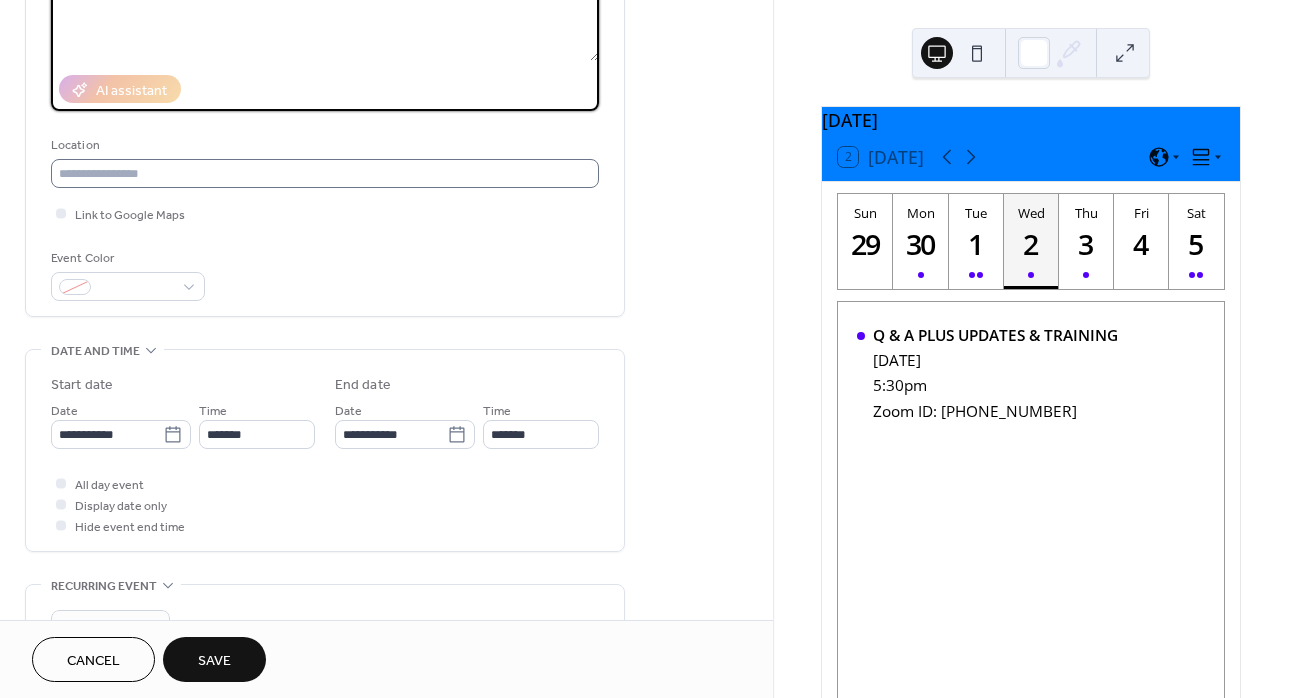 type on "********" 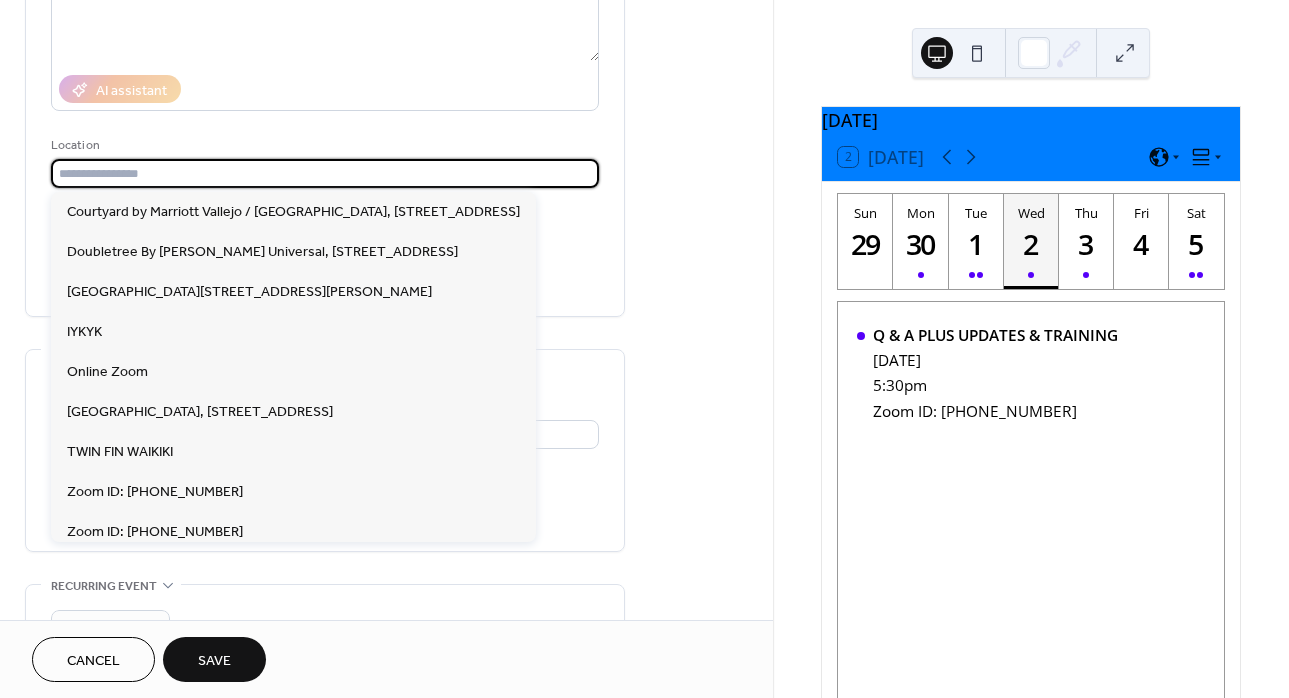 click at bounding box center [325, 173] 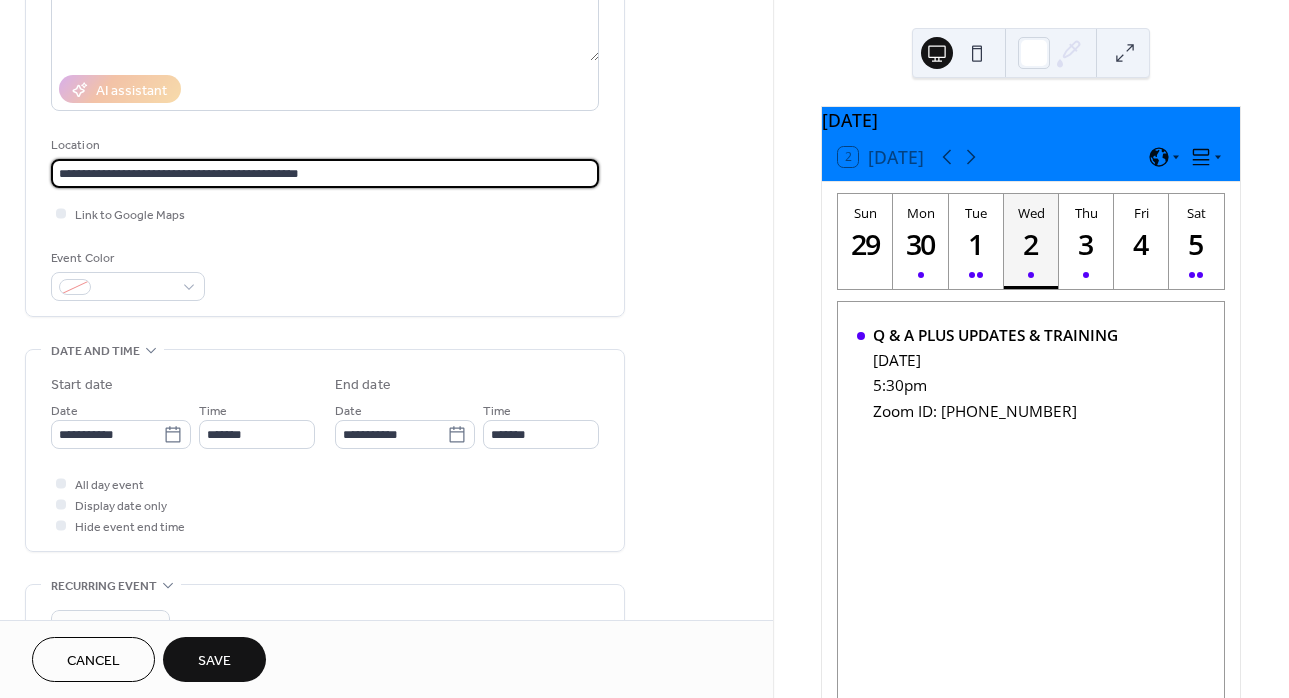 type on "**********" 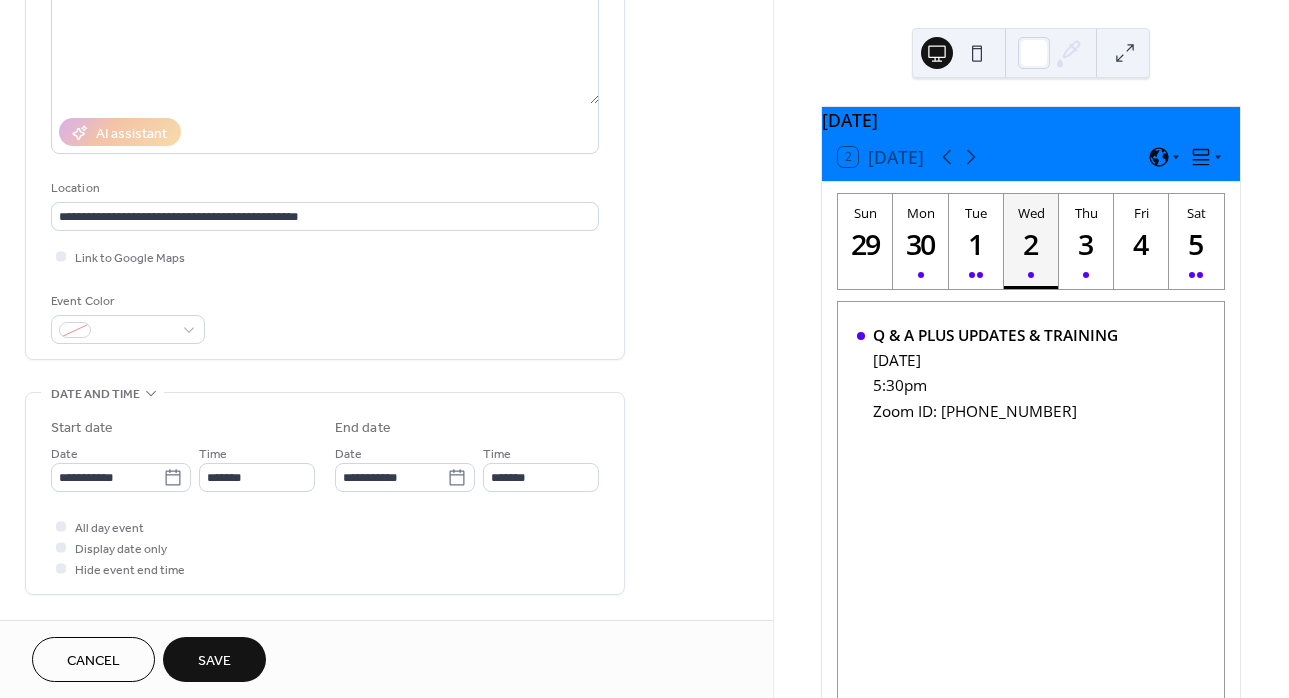scroll, scrollTop: 212, scrollLeft: 0, axis: vertical 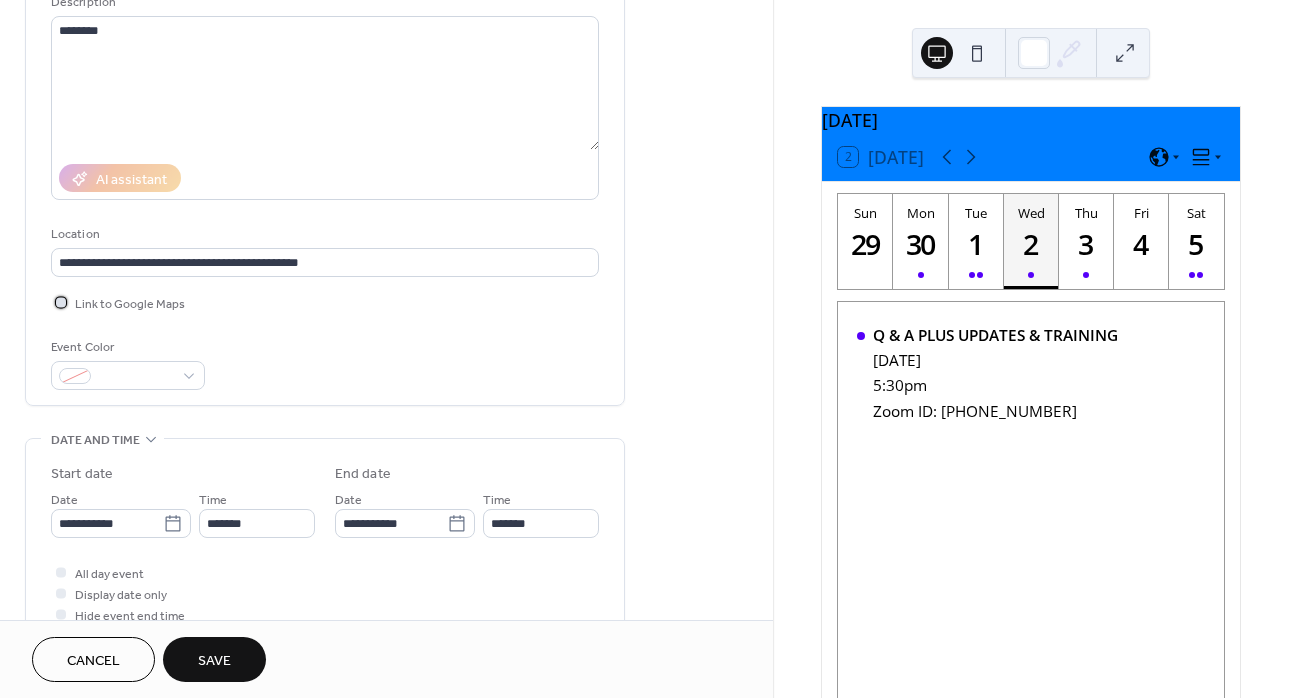 click at bounding box center (61, 302) 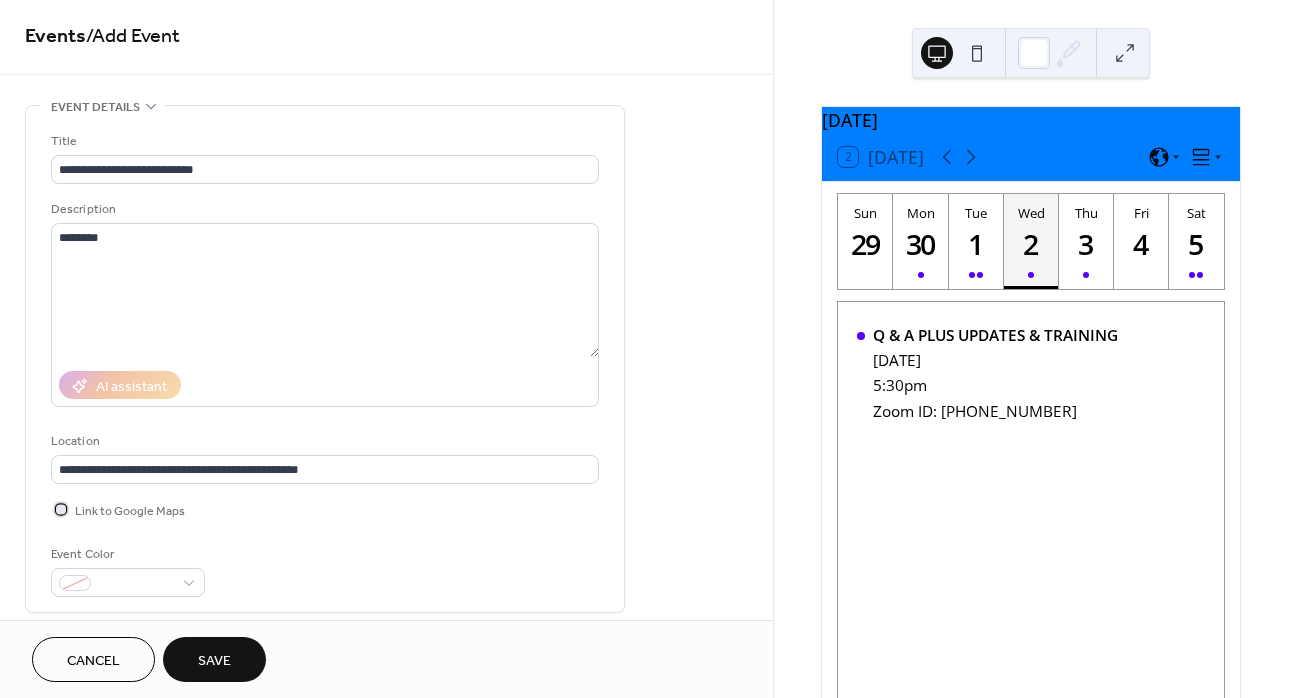 scroll, scrollTop: 0, scrollLeft: 0, axis: both 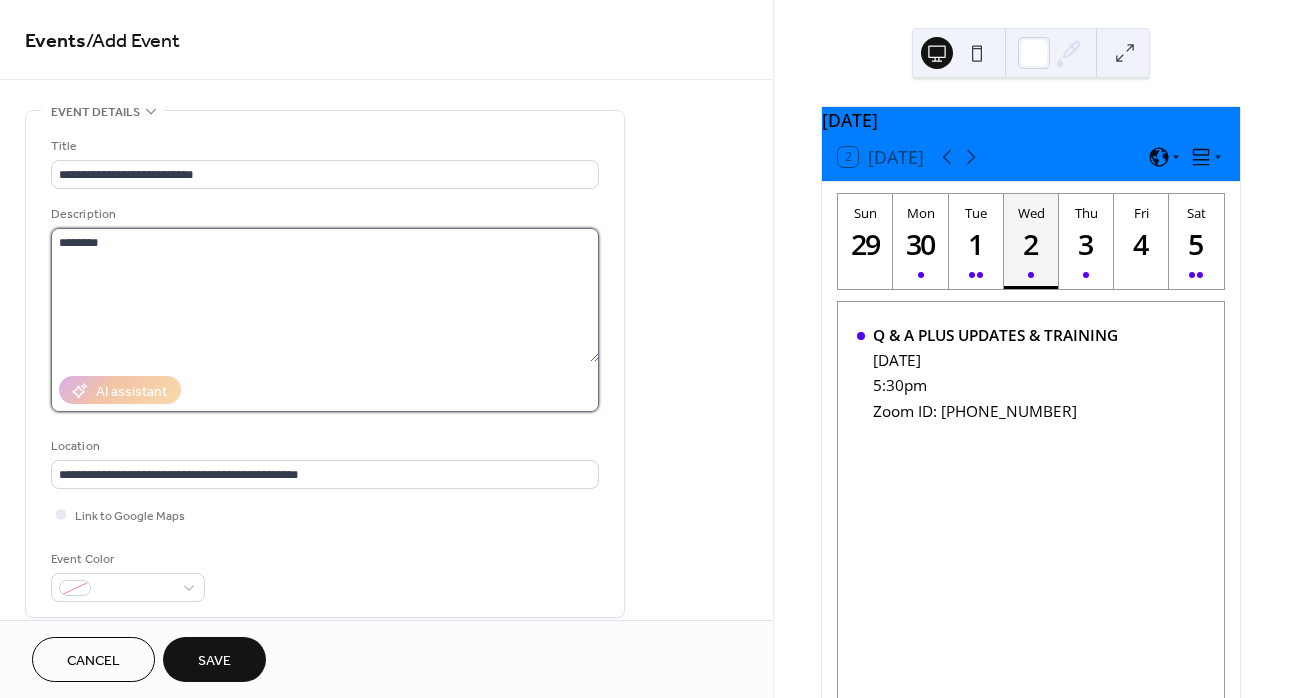 click on "********" at bounding box center (325, 295) 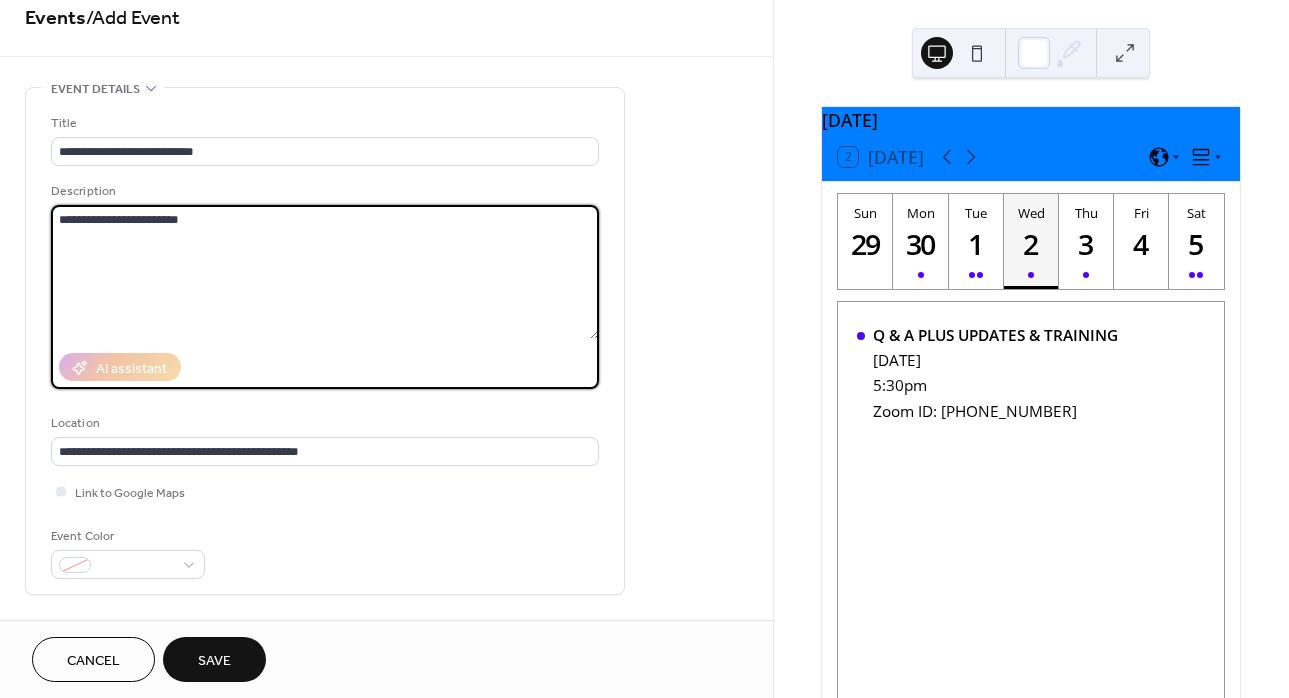 scroll, scrollTop: 0, scrollLeft: 0, axis: both 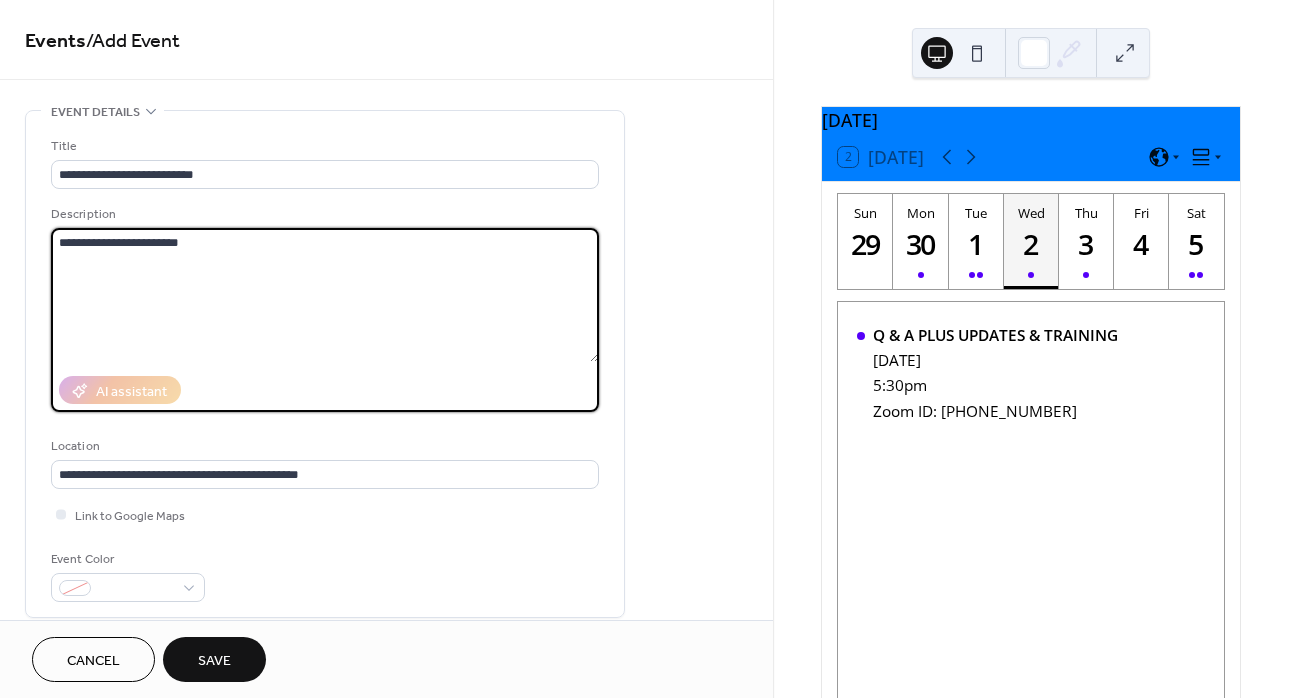 click on "**********" at bounding box center [325, 295] 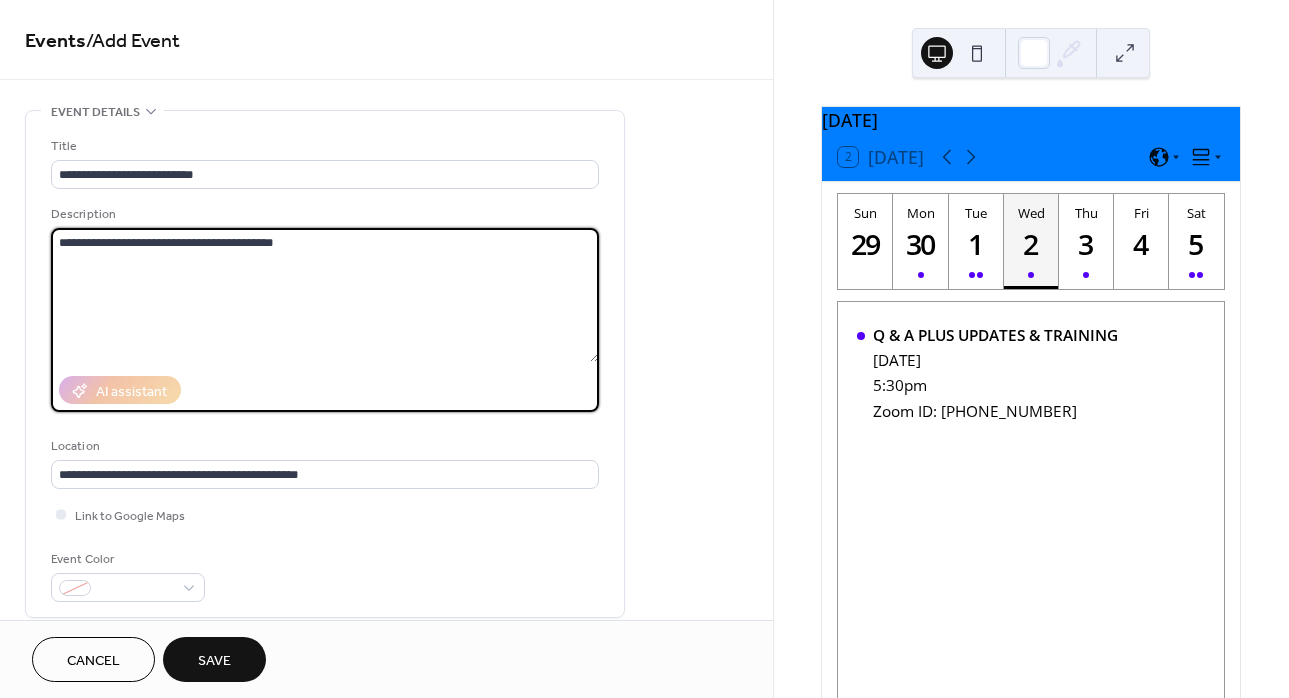 click on "**********" at bounding box center (325, 295) 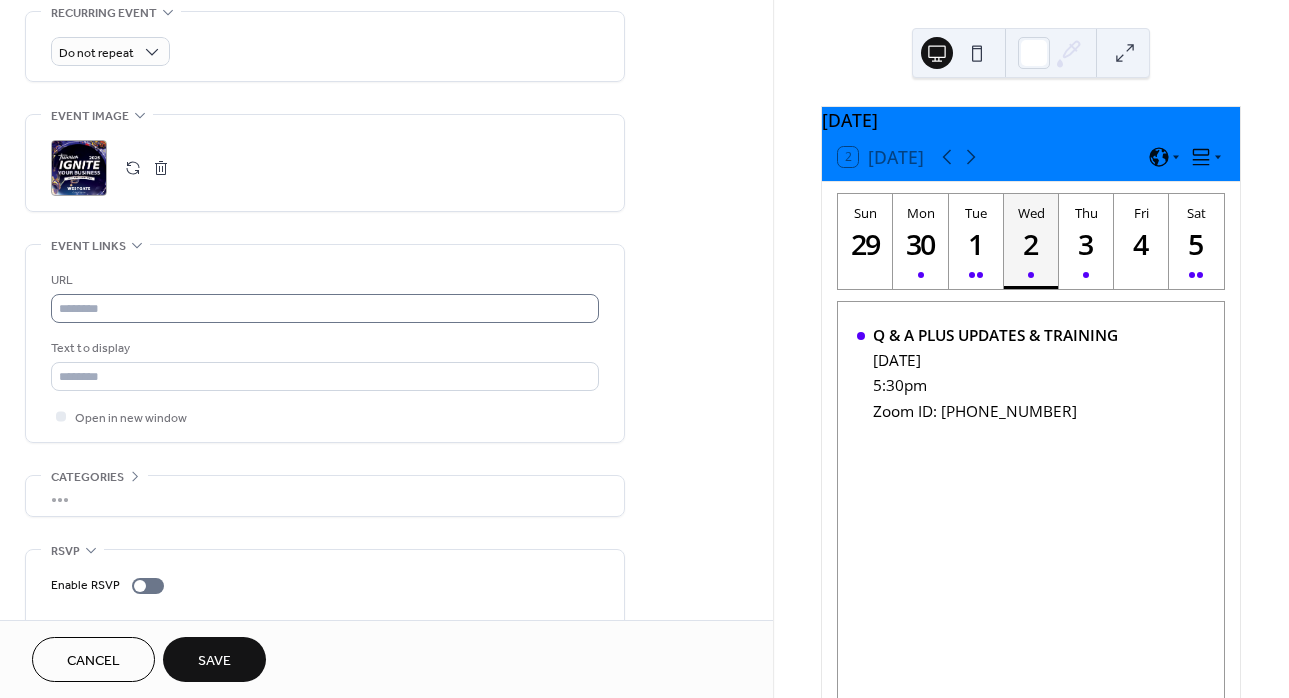 scroll, scrollTop: 931, scrollLeft: 0, axis: vertical 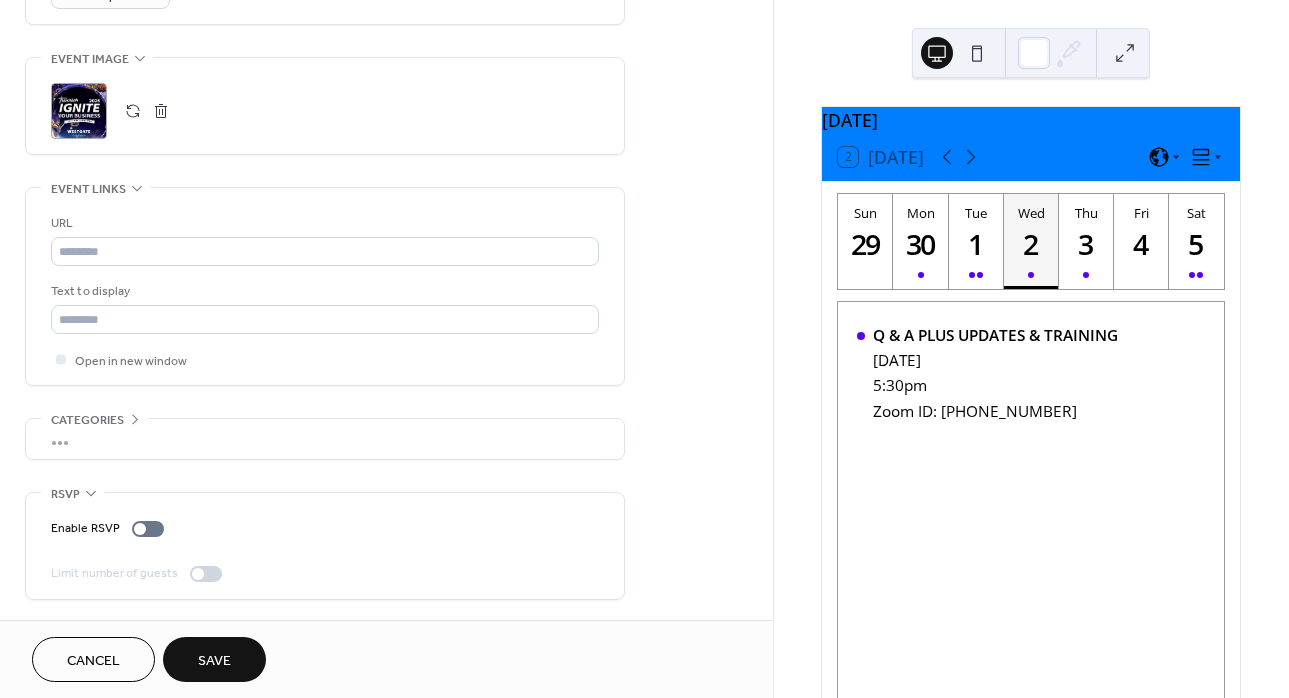 type on "**********" 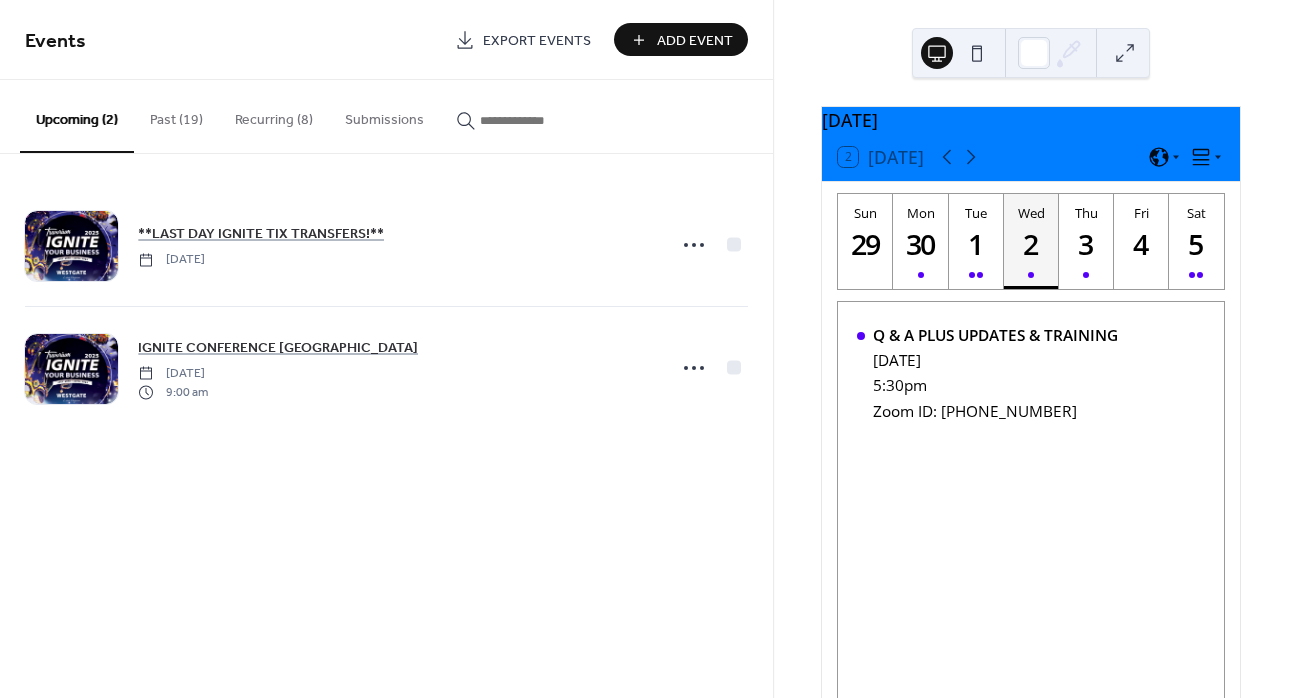 click on "Recurring  (8)" at bounding box center (274, 115) 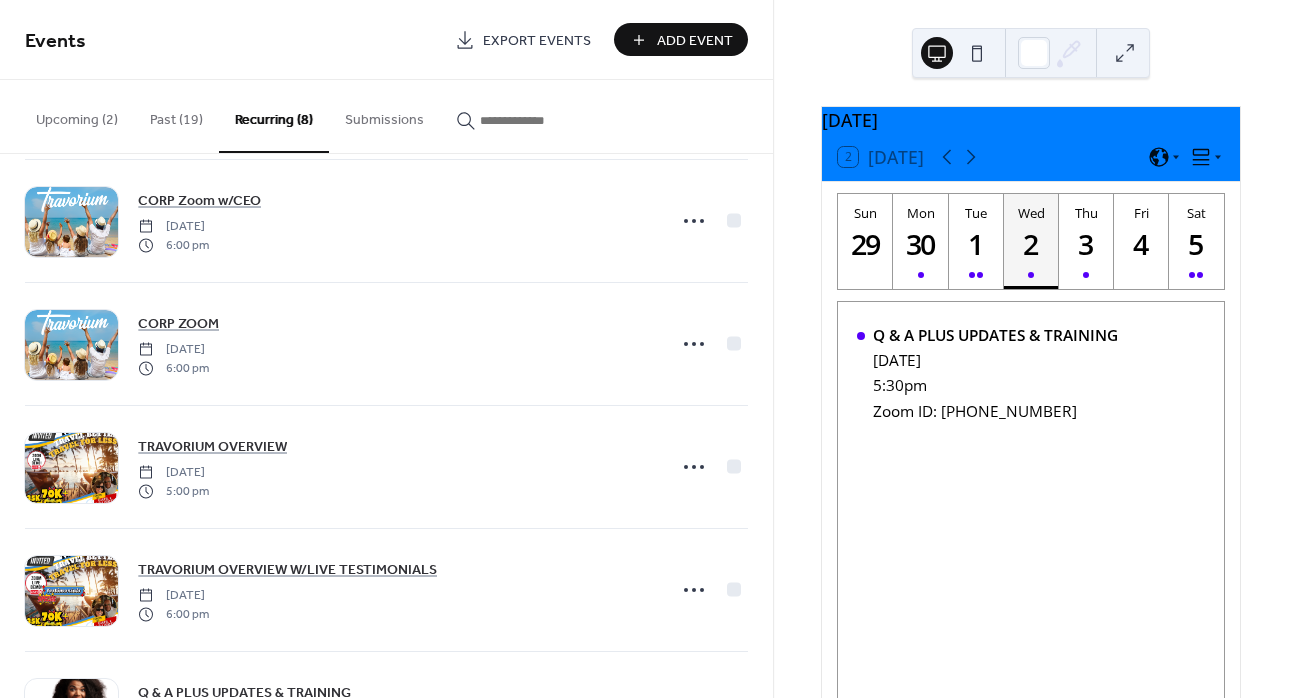 scroll, scrollTop: 0, scrollLeft: 0, axis: both 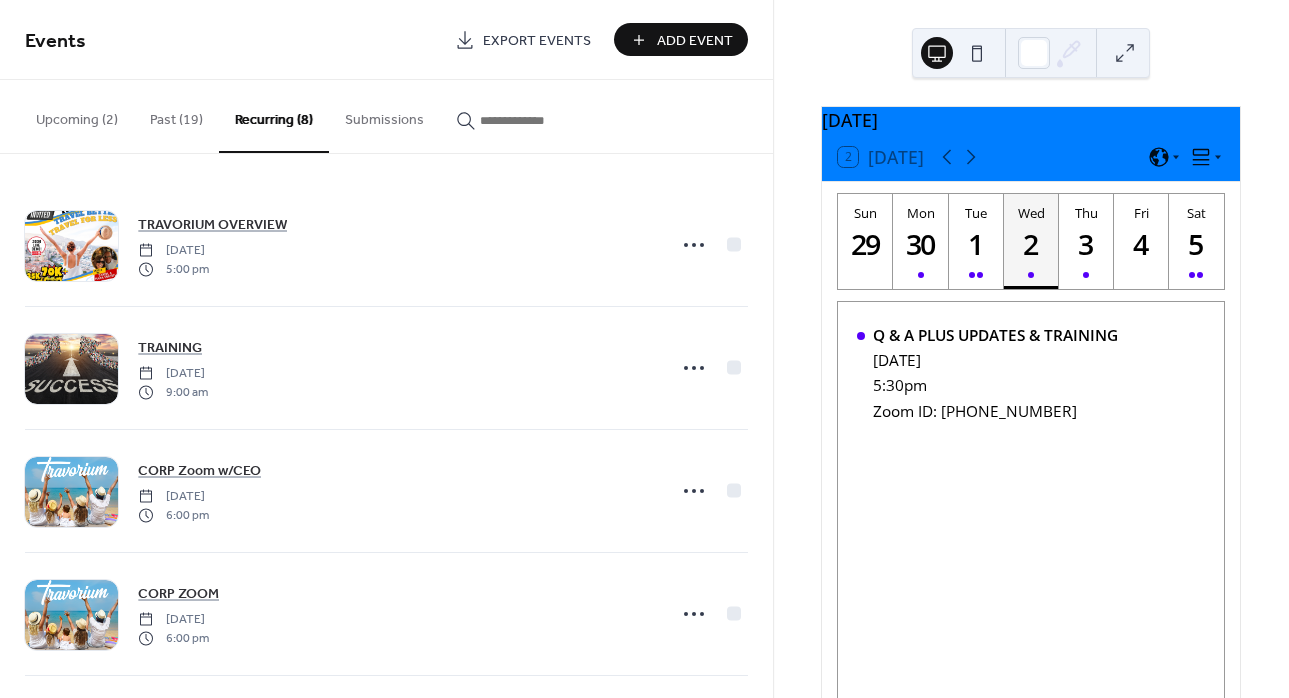click on "Upcoming  (2)" at bounding box center (77, 115) 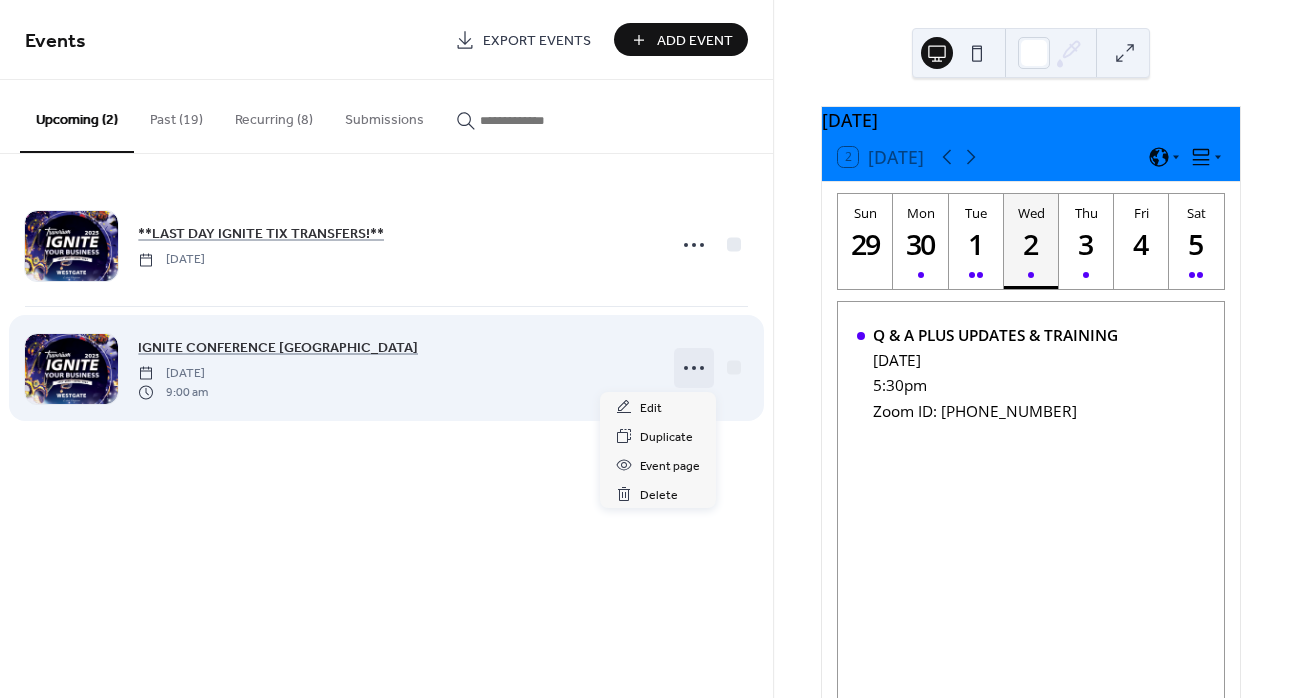 click 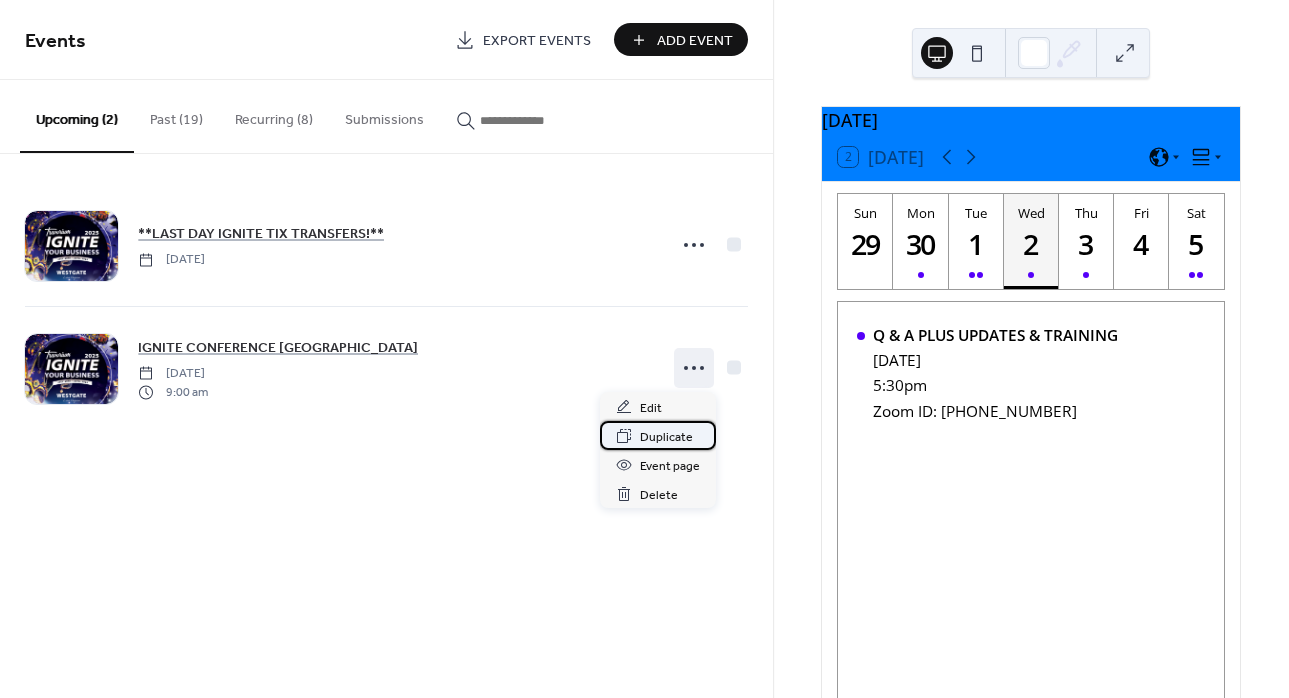 click on "Duplicate" at bounding box center [666, 437] 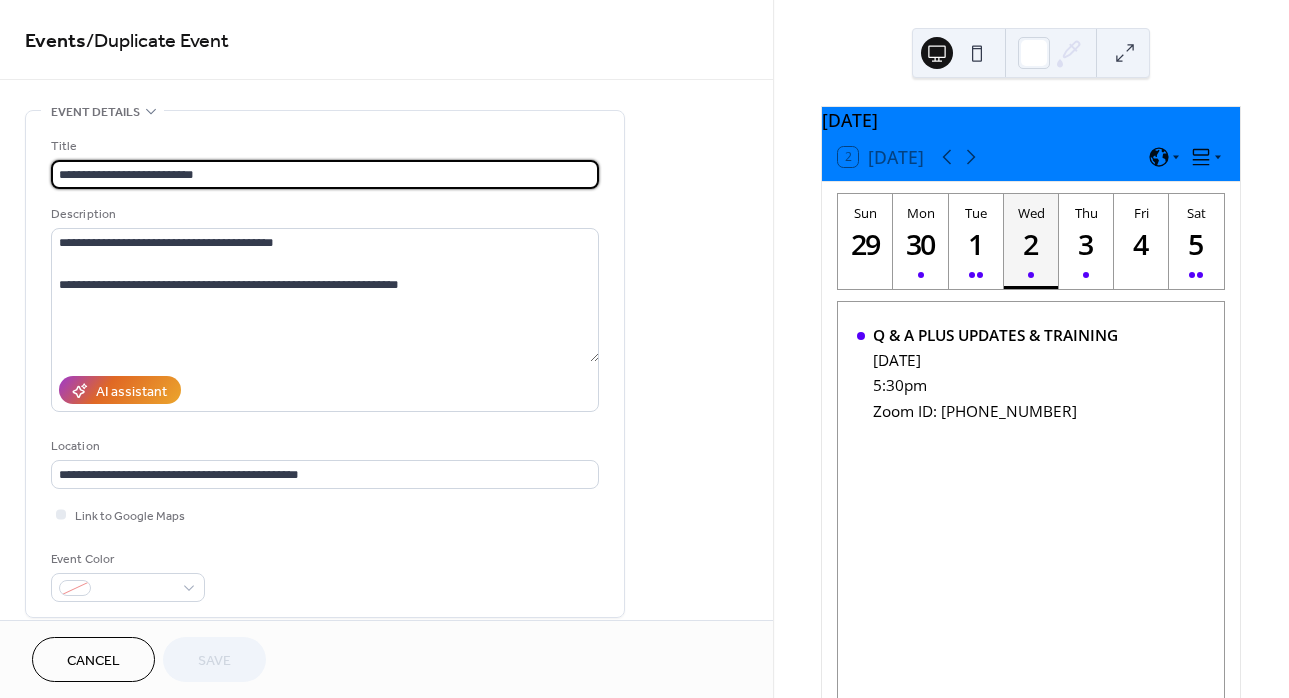 drag, startPoint x: 213, startPoint y: 167, endPoint x: 124, endPoint y: 172, distance: 89.140335 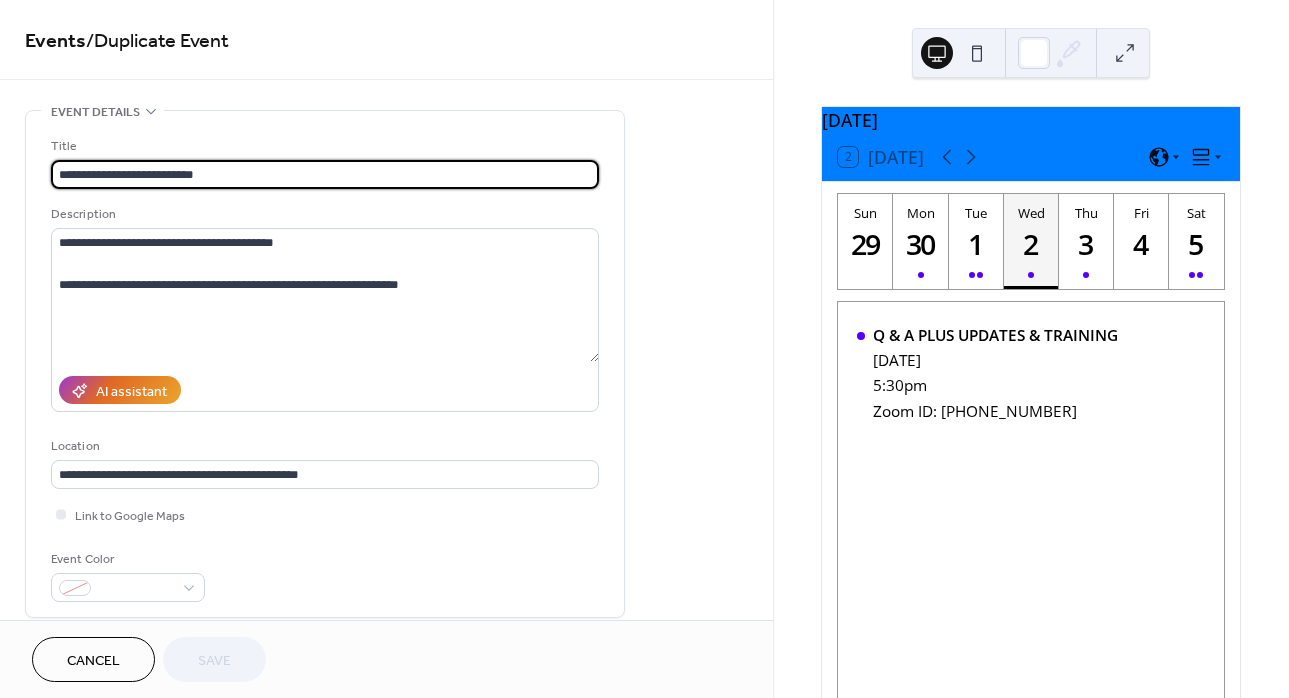click on "**********" at bounding box center (325, 174) 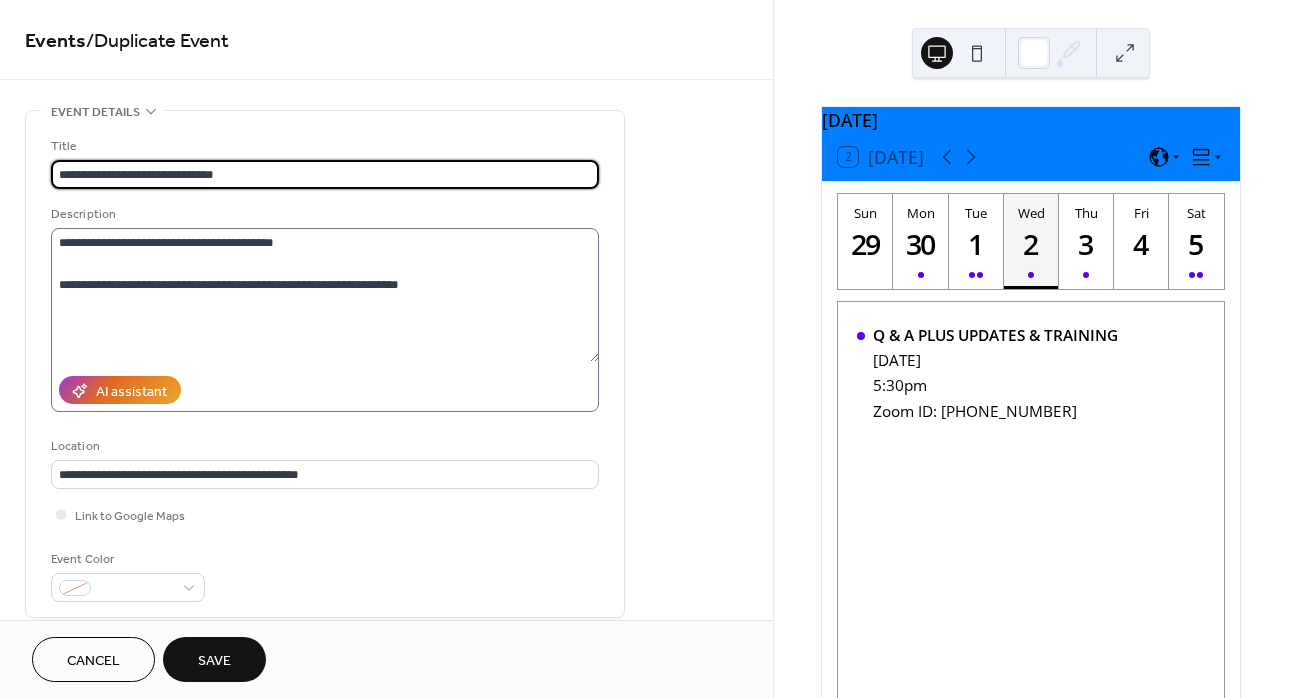 type on "**********" 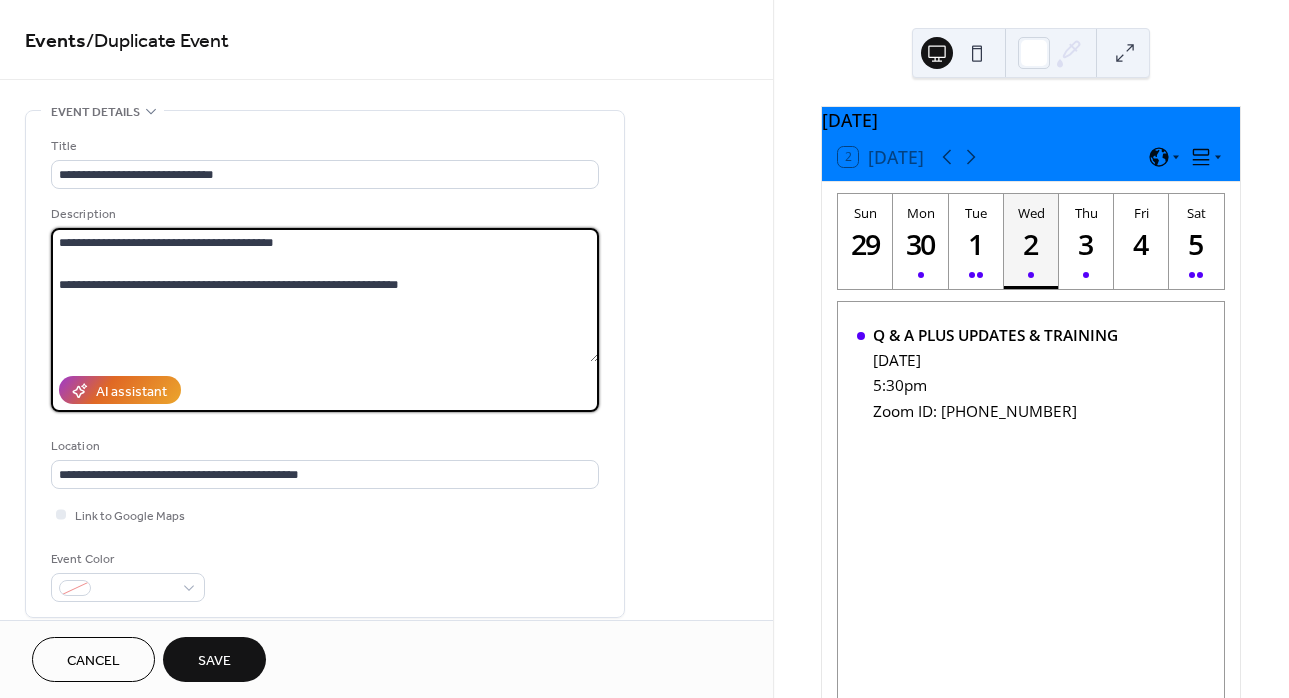 drag, startPoint x: 325, startPoint y: 241, endPoint x: -11, endPoint y: 248, distance: 336.0729 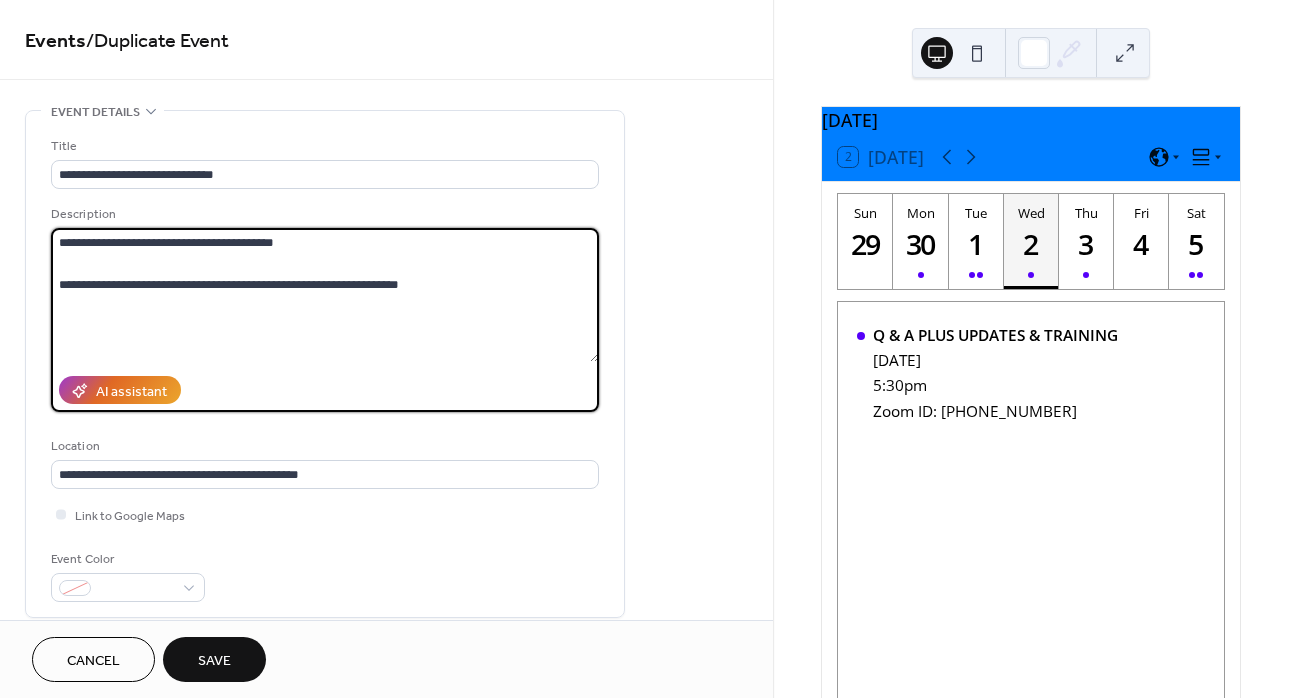 click on "**********" at bounding box center [644, 349] 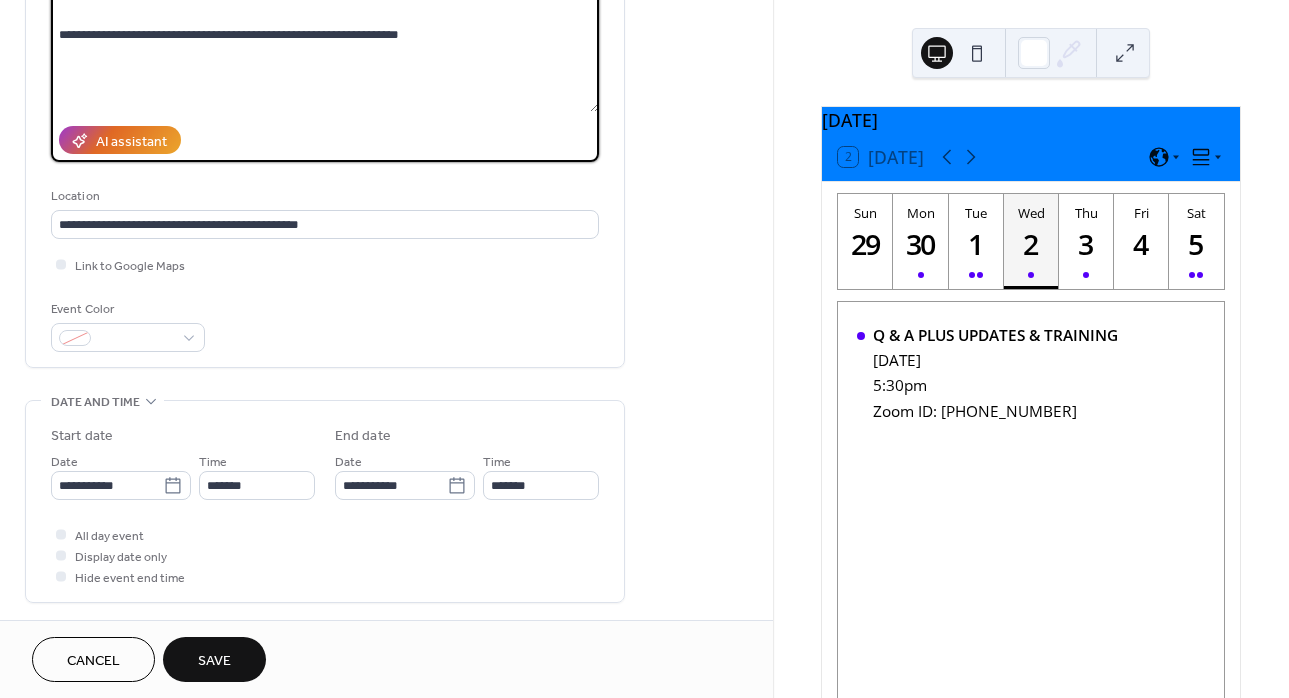 scroll, scrollTop: 271, scrollLeft: 0, axis: vertical 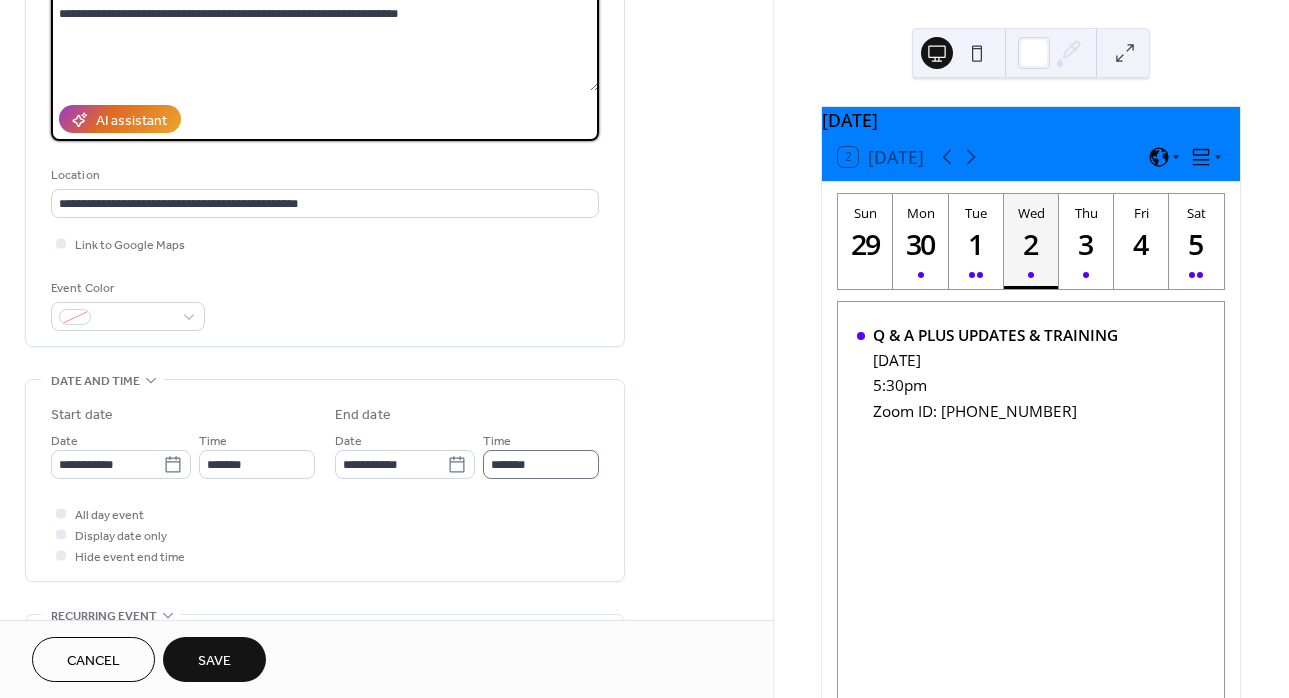 type on "**********" 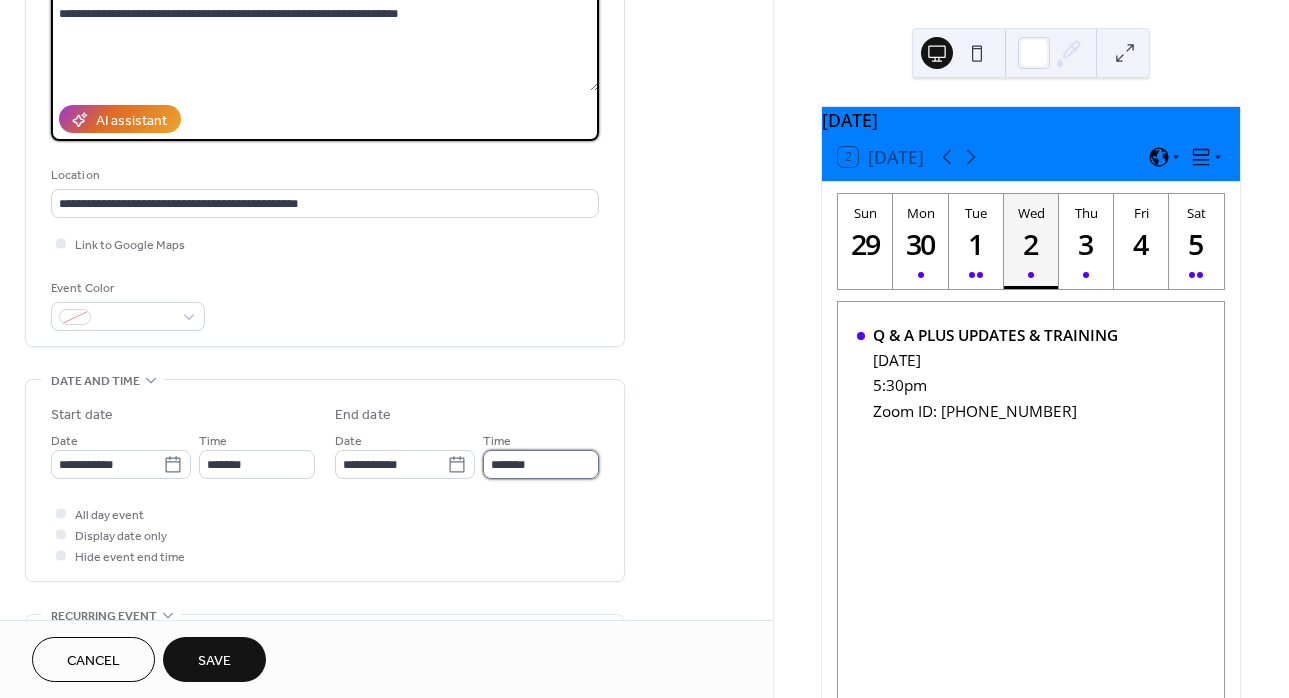 click on "*******" at bounding box center (541, 464) 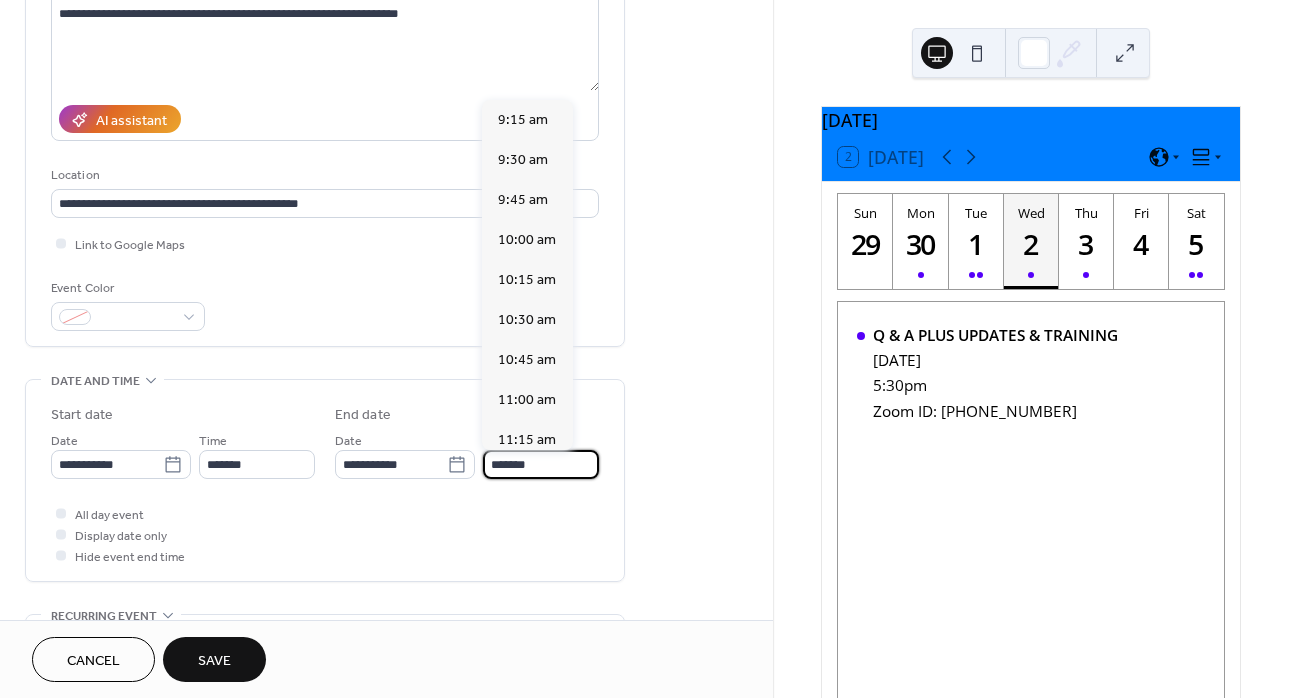 scroll, scrollTop: 1093, scrollLeft: 0, axis: vertical 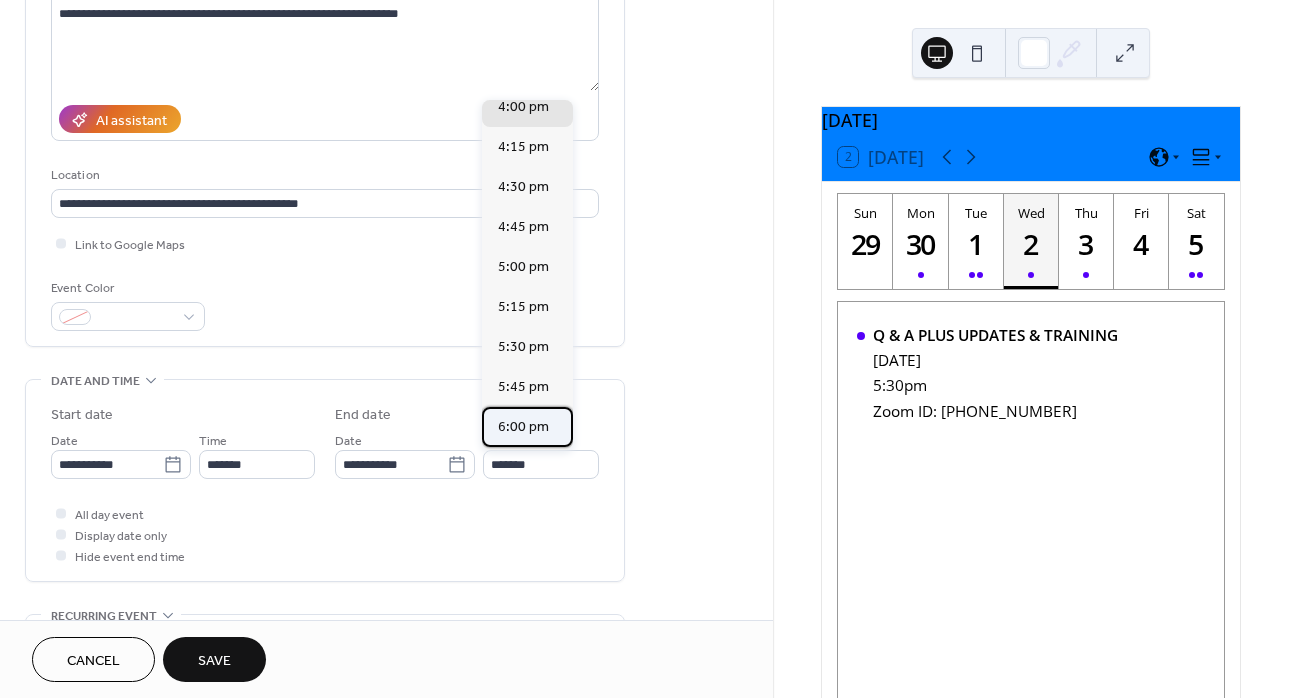click on "6:00 pm" at bounding box center [523, 427] 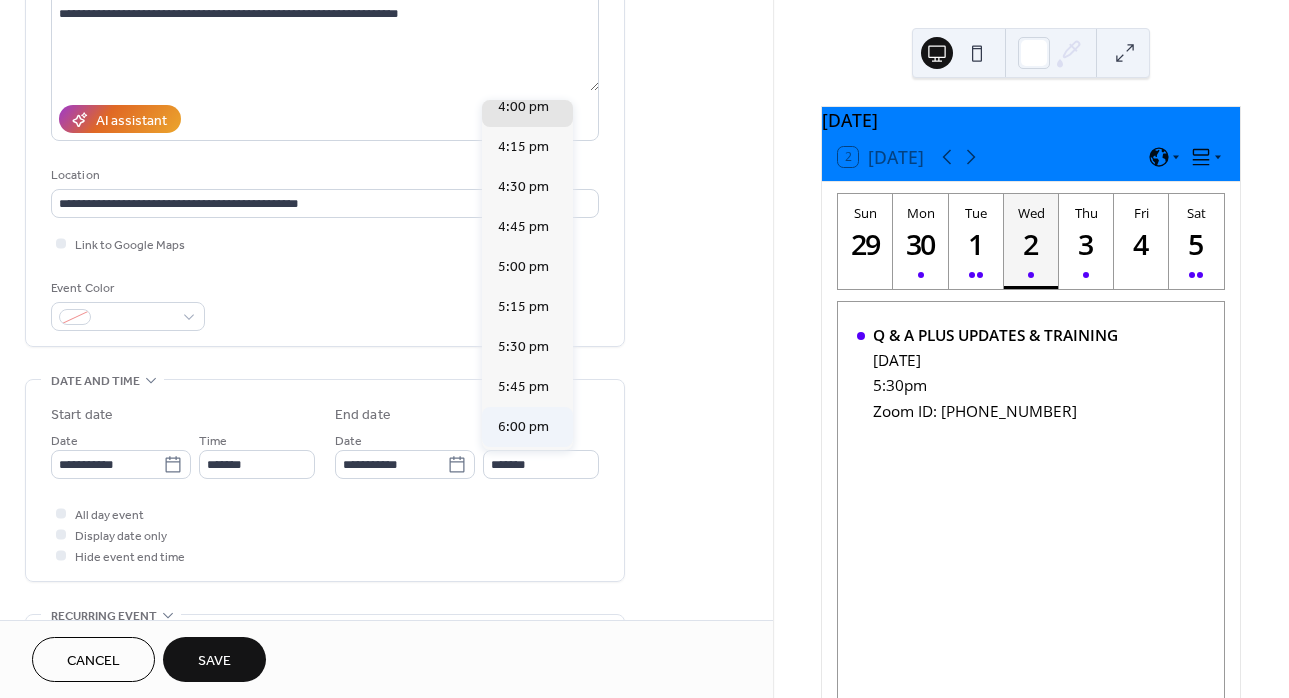 type on "*******" 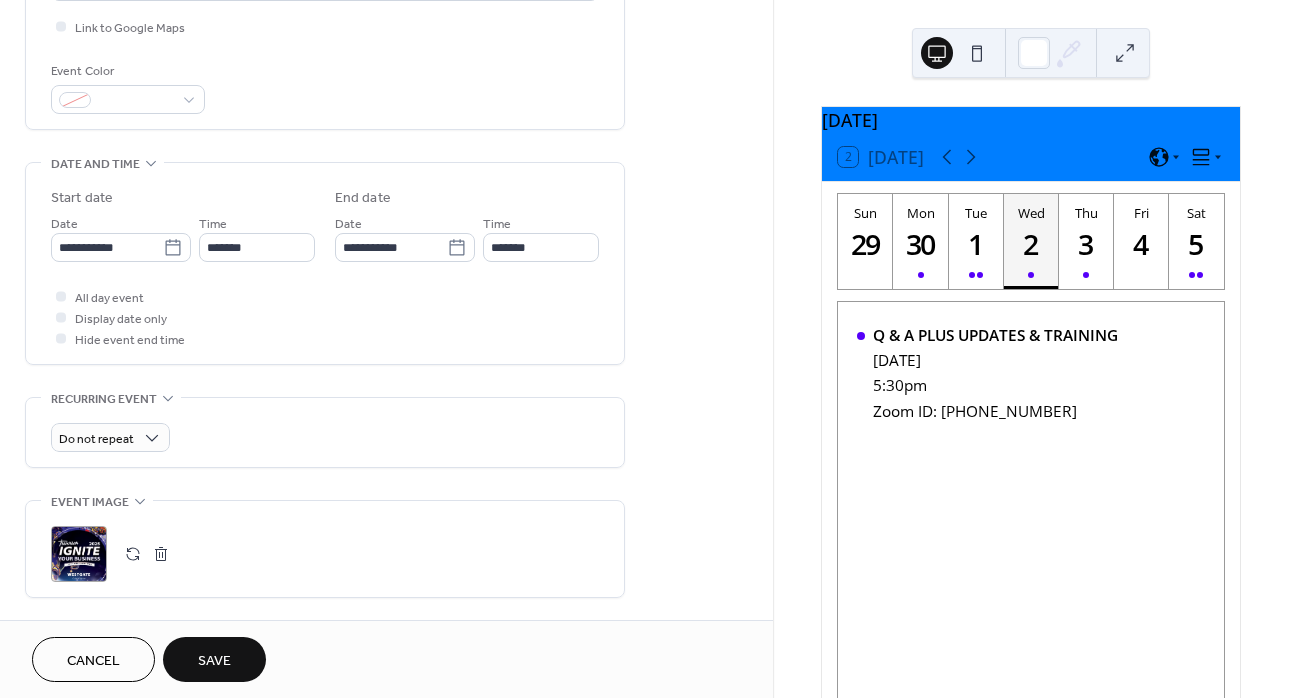 scroll, scrollTop: 690, scrollLeft: 0, axis: vertical 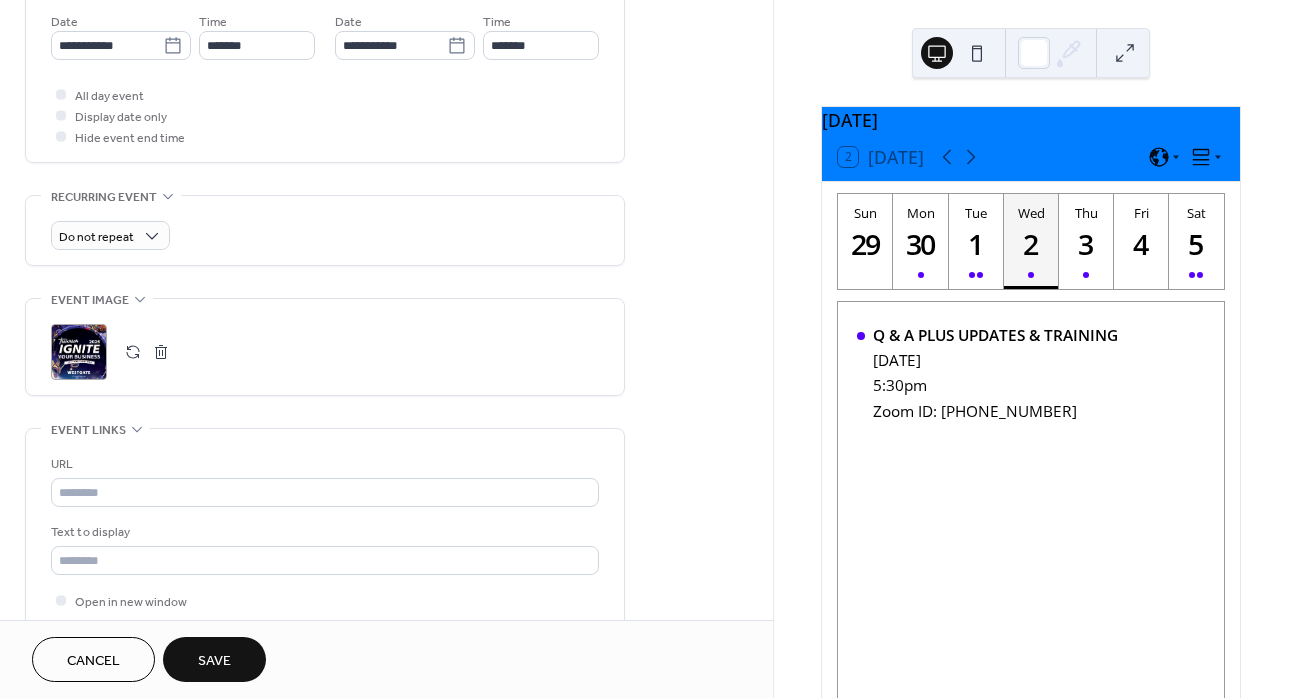 click on "Save" at bounding box center [214, 661] 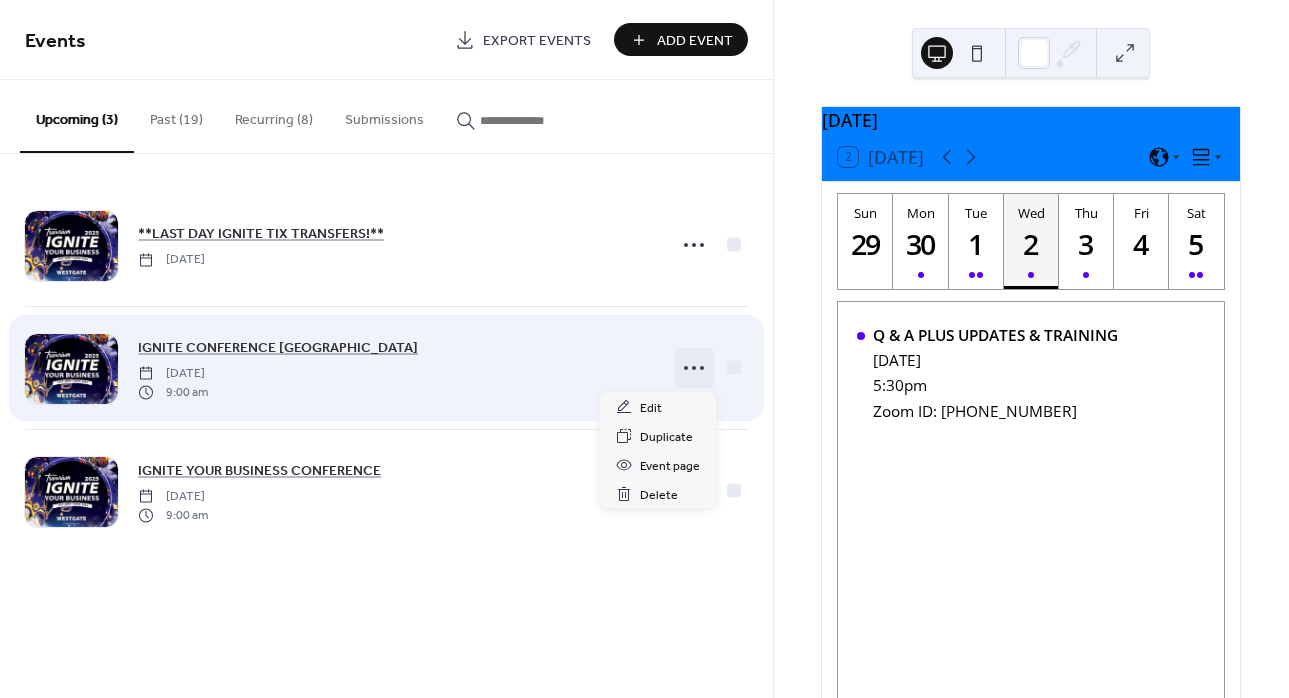 click 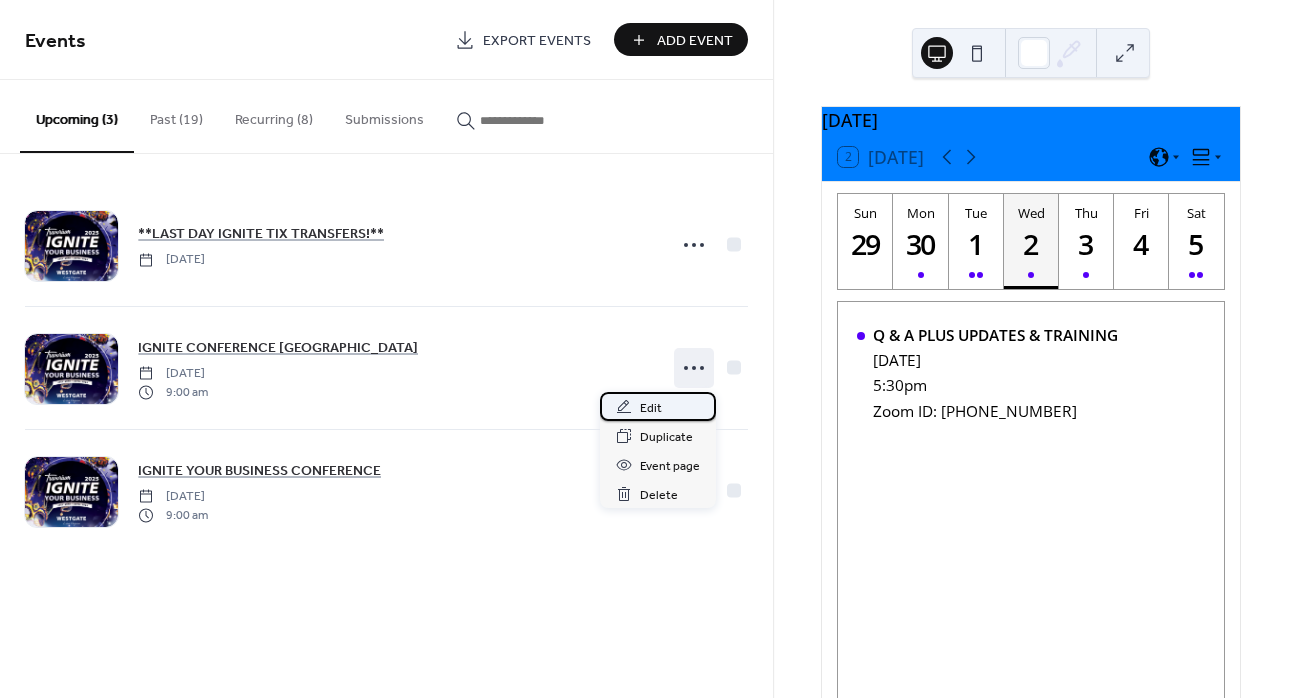 click on "Edit" at bounding box center [651, 408] 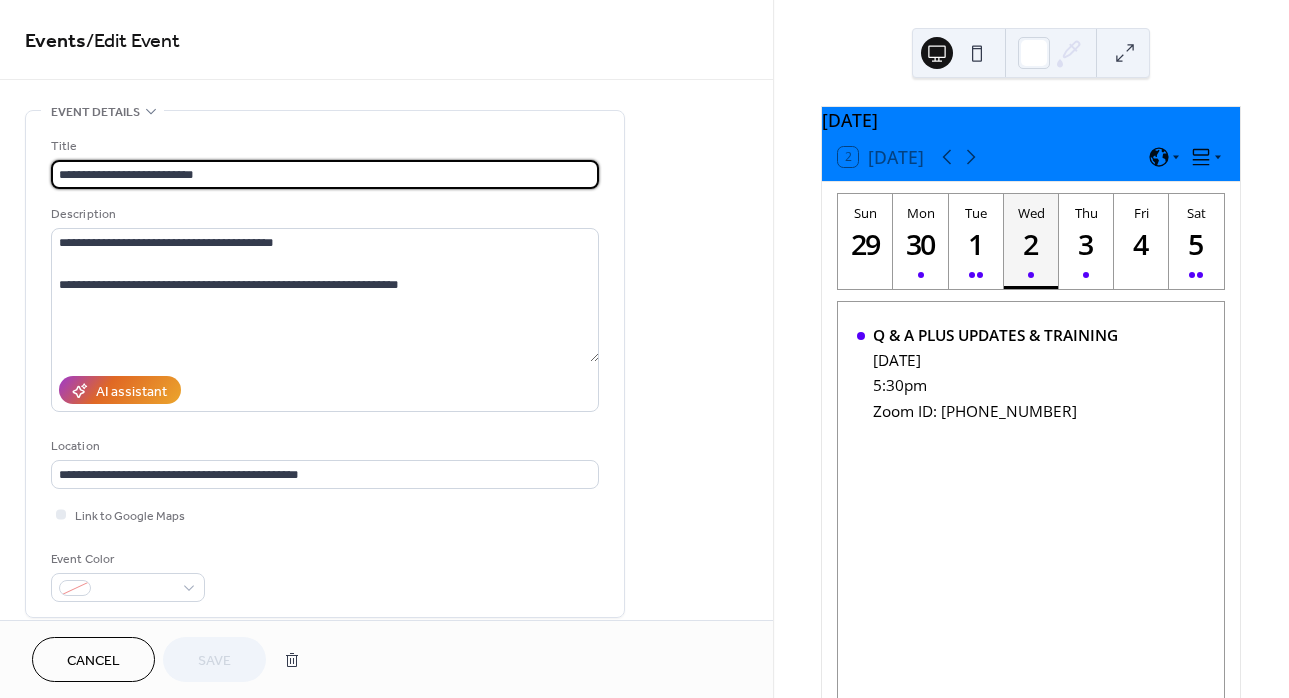 scroll, scrollTop: 1, scrollLeft: 0, axis: vertical 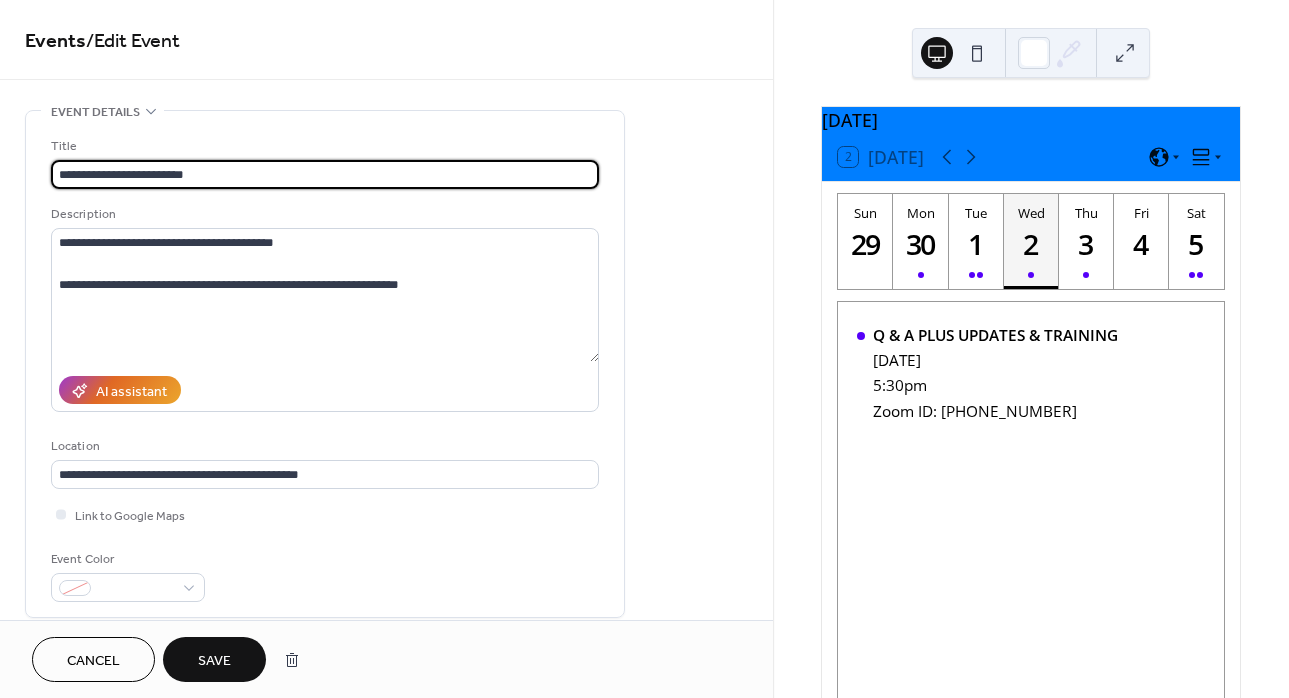 type on "**********" 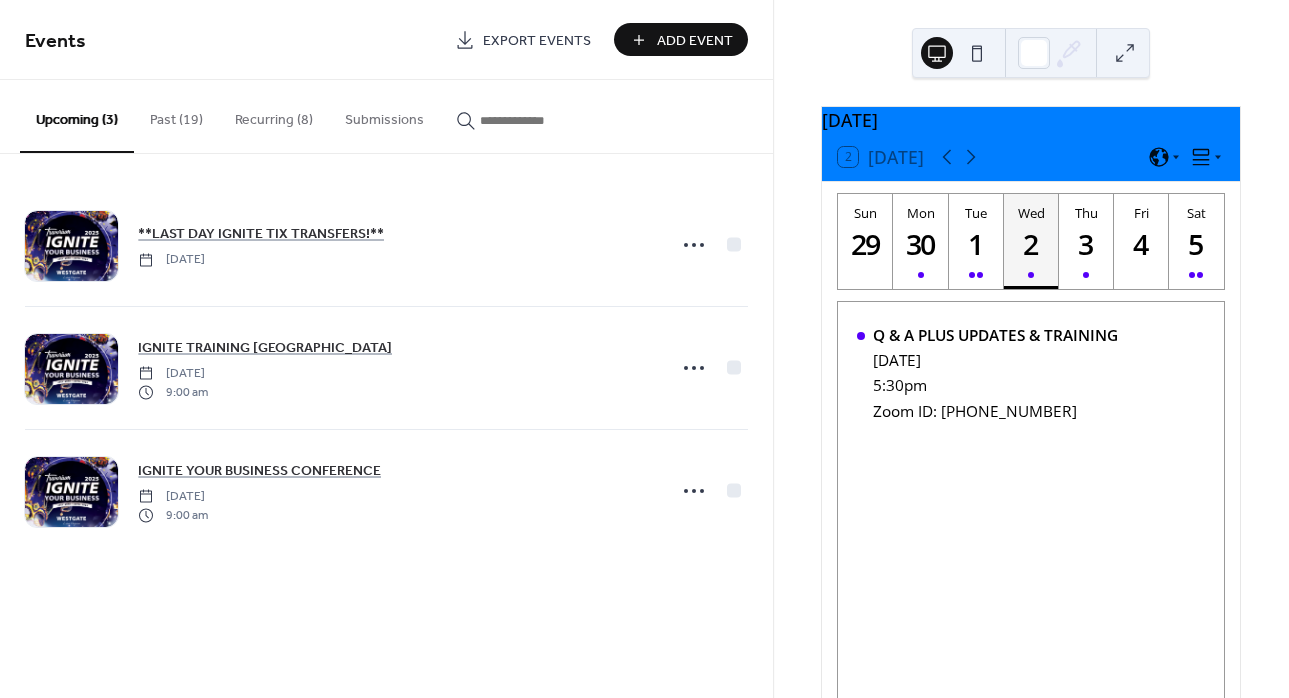 click on "Add Event" at bounding box center [681, 39] 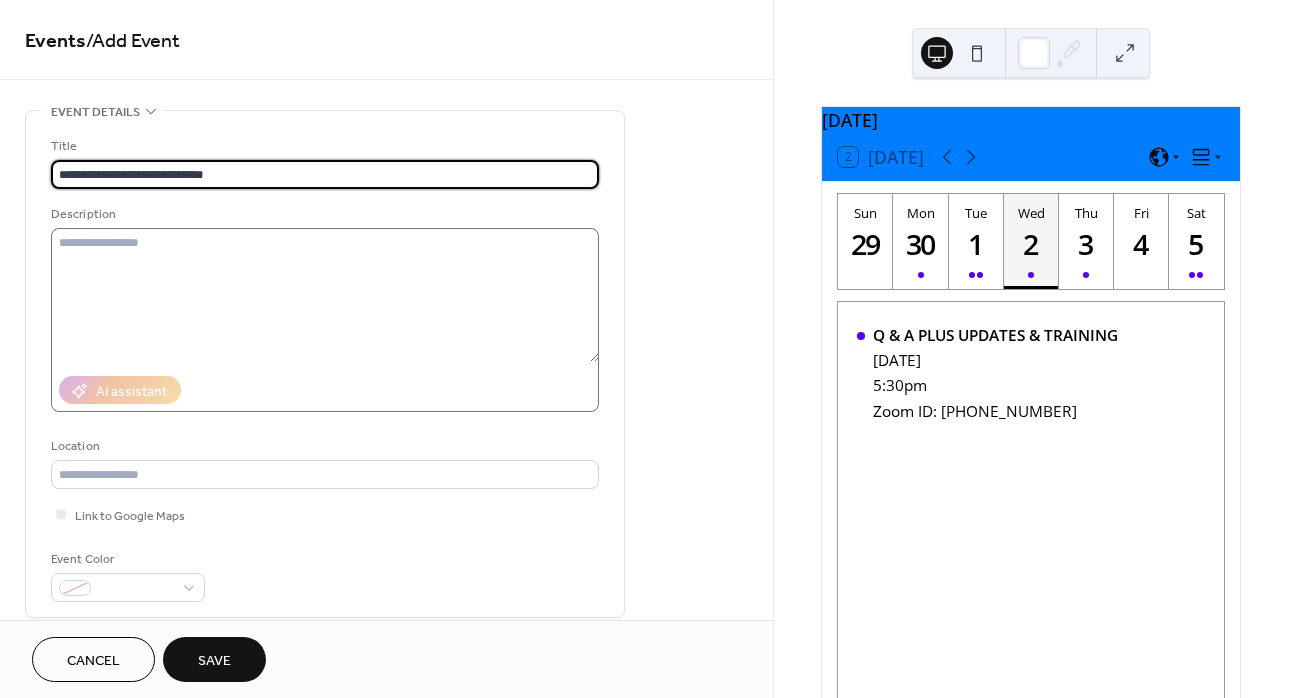 type on "**********" 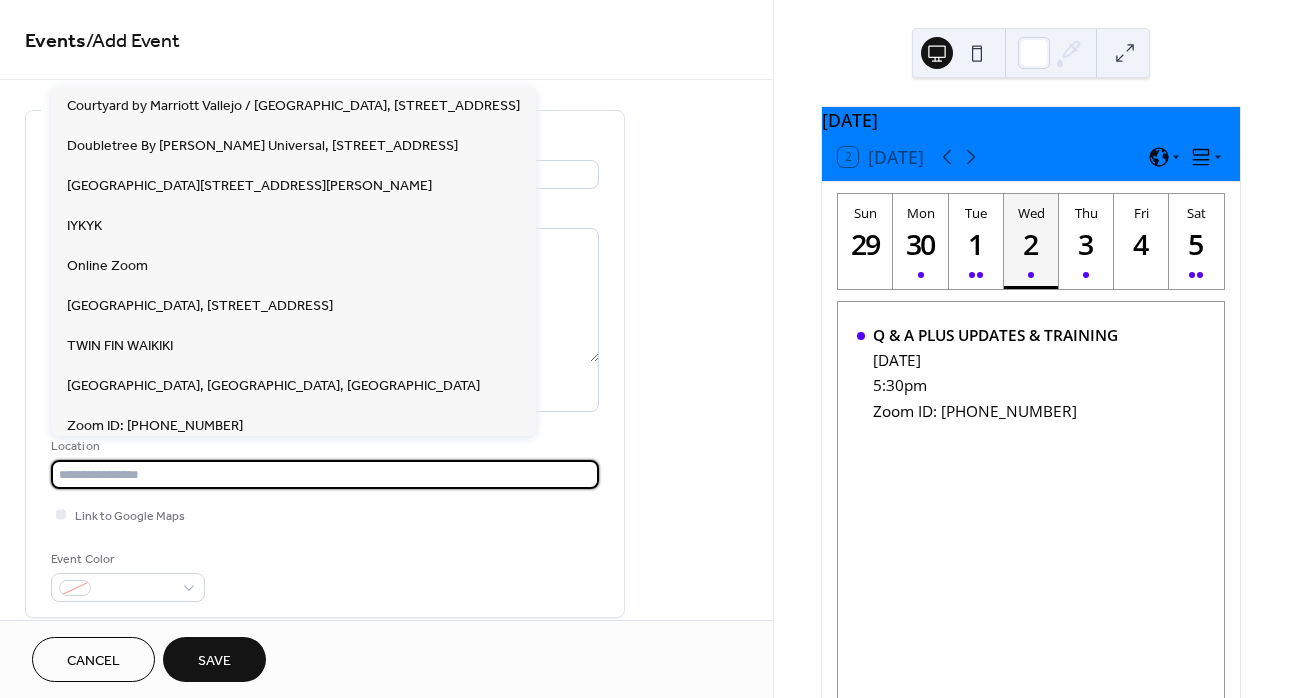 click at bounding box center [325, 474] 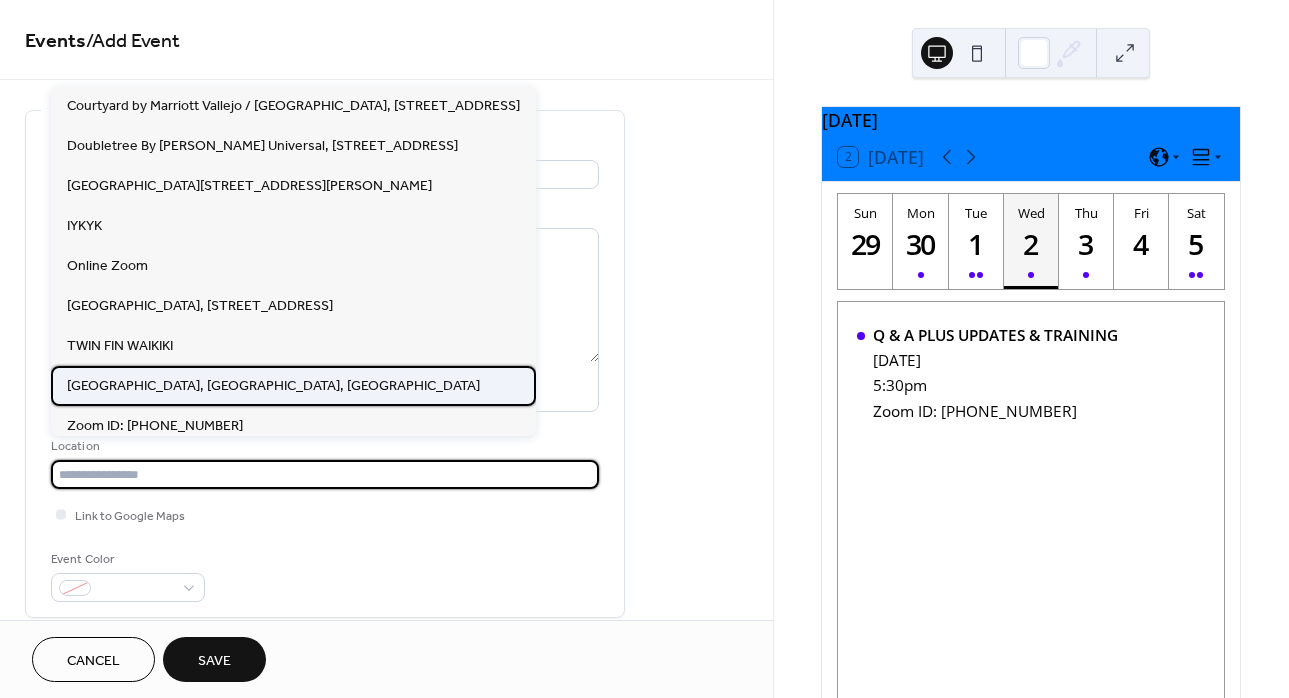 click on "Westgate Las Vegas Hotel & Casino, Las Vegas, NV" at bounding box center (273, 386) 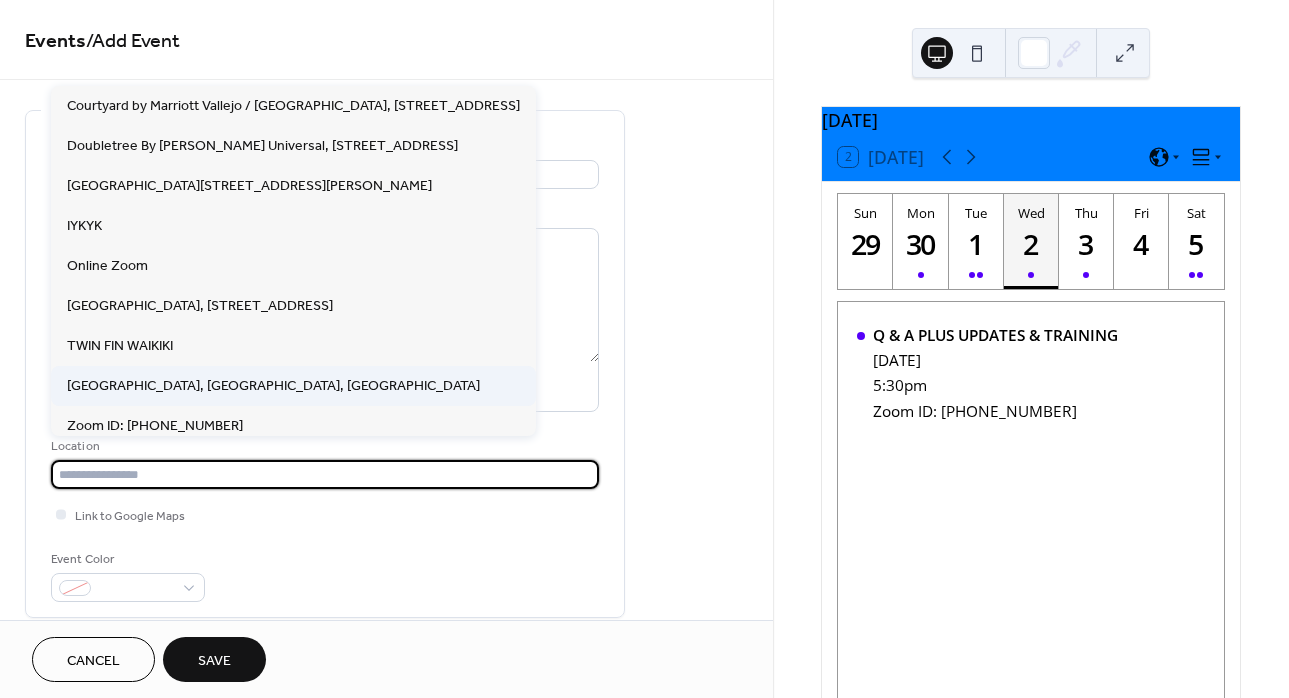type on "**********" 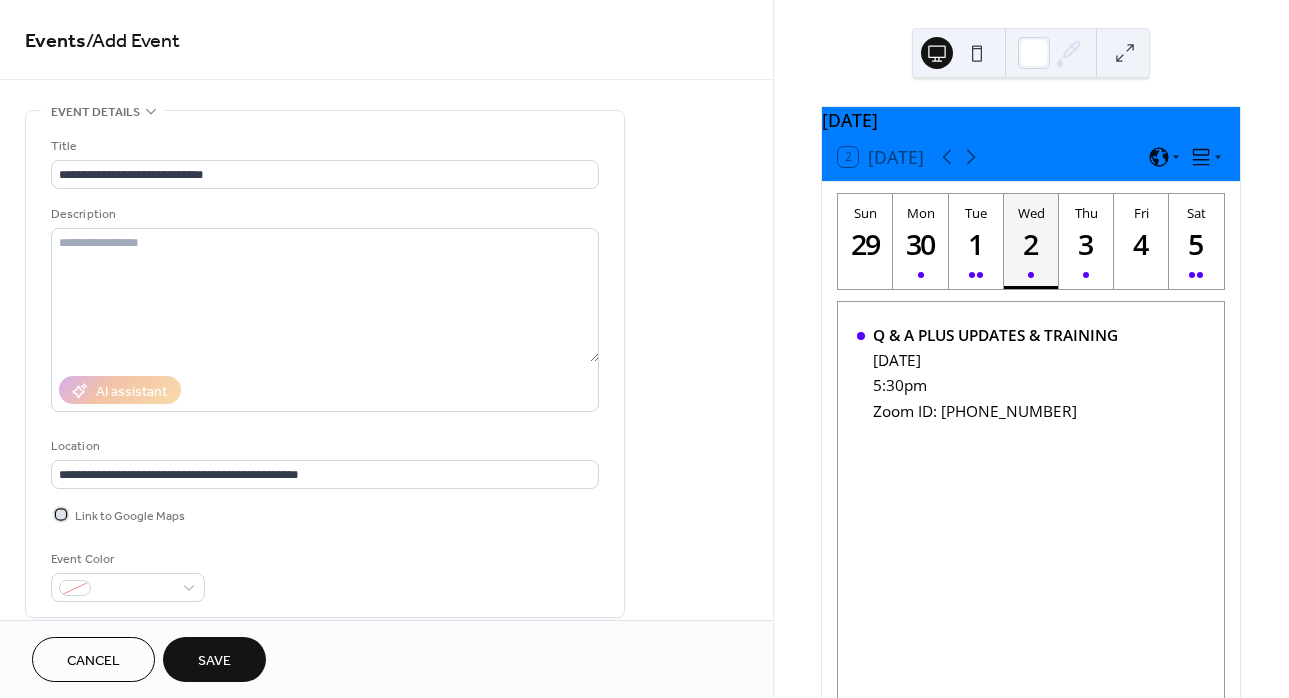 click at bounding box center (61, 514) 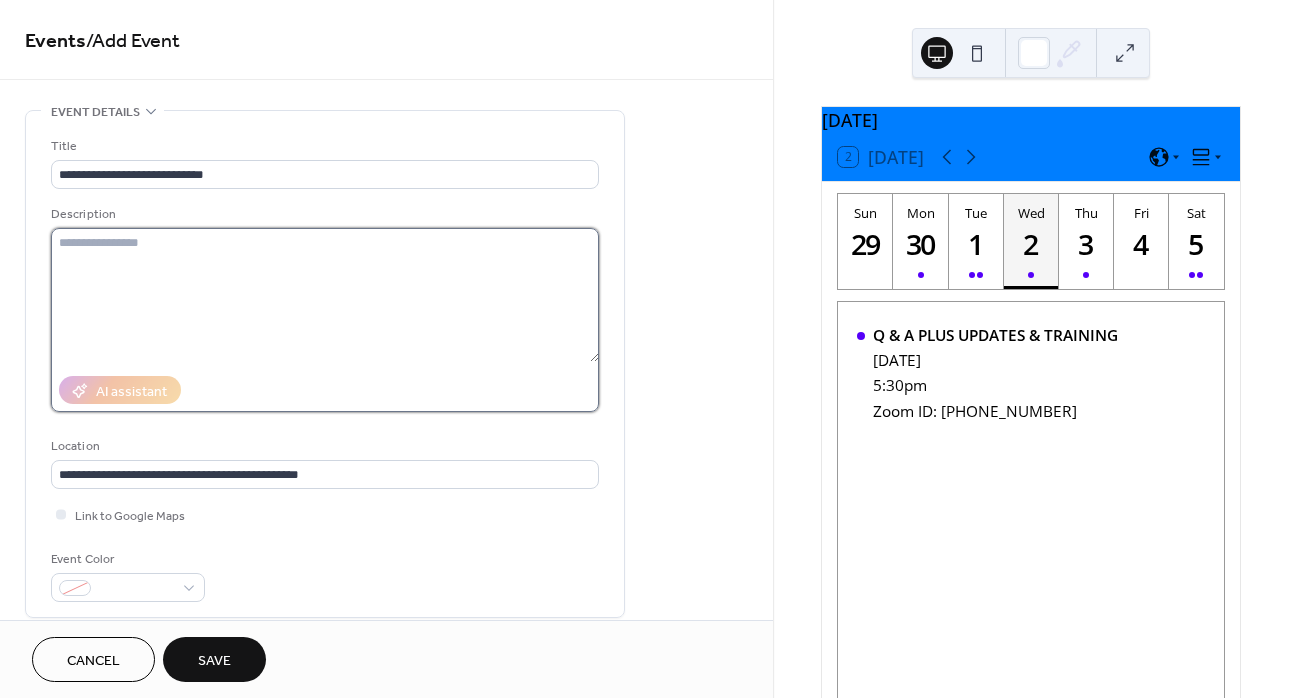 click at bounding box center [325, 295] 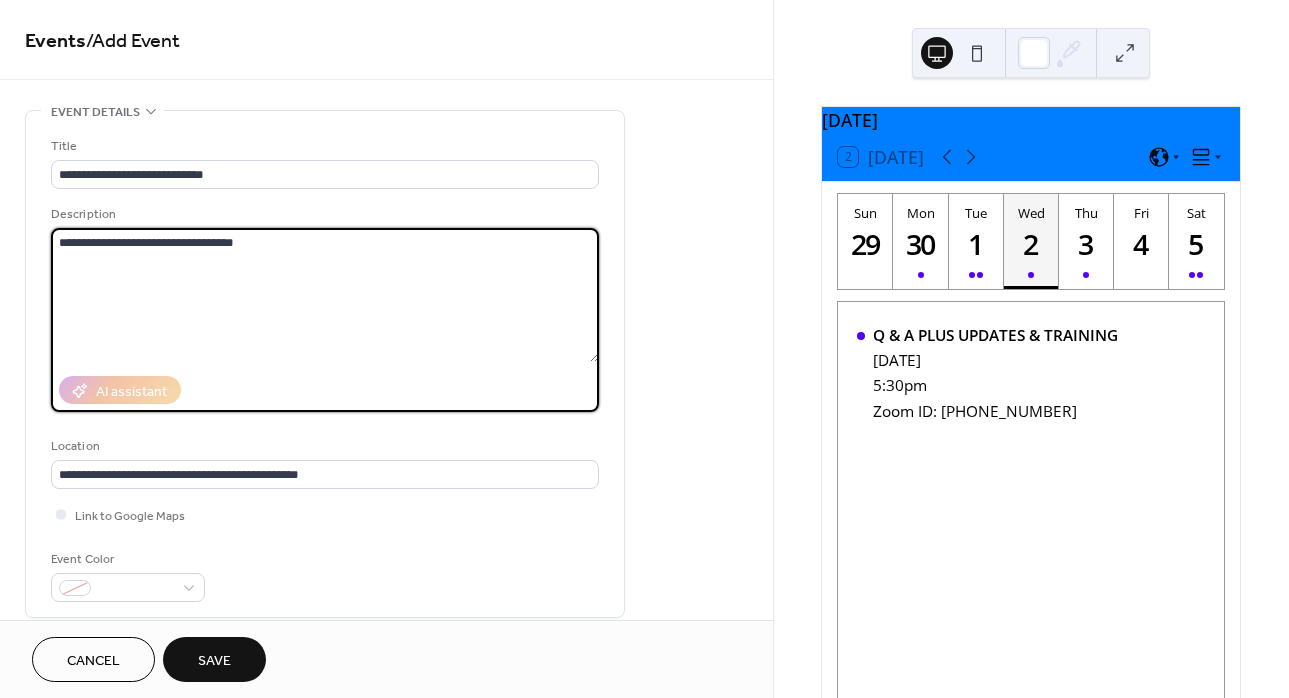 click on "**********" at bounding box center (325, 295) 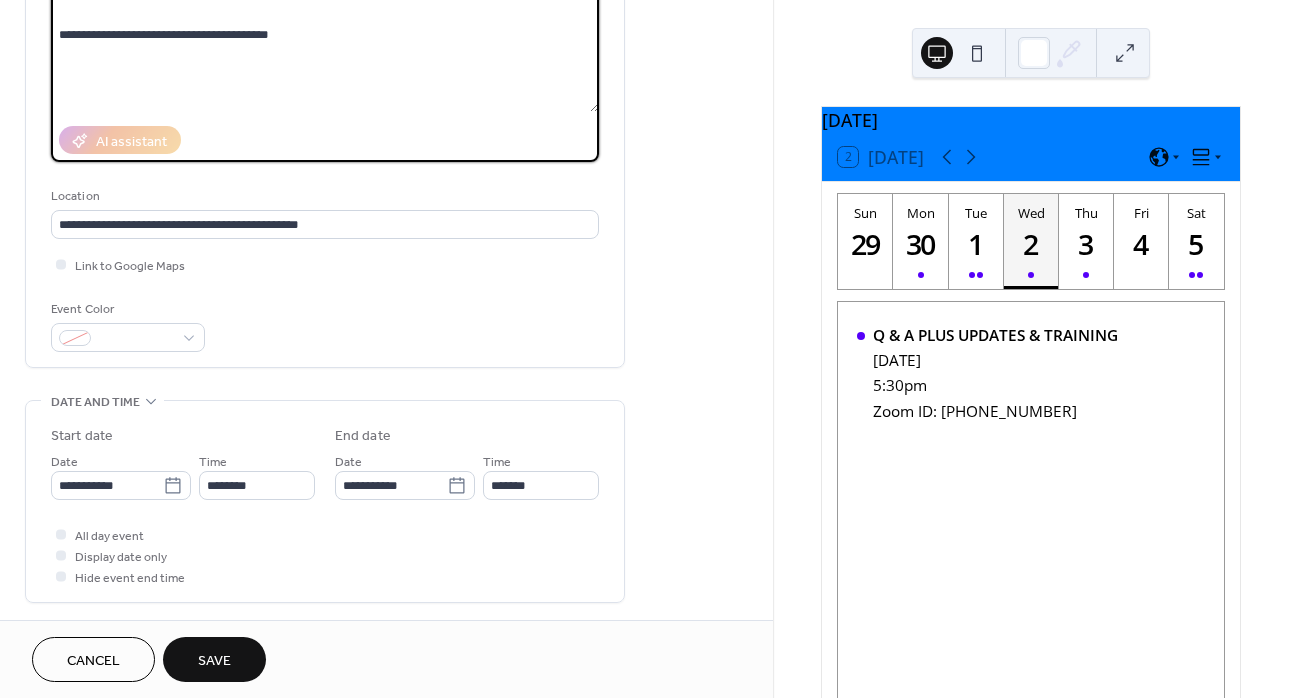 scroll, scrollTop: 366, scrollLeft: 0, axis: vertical 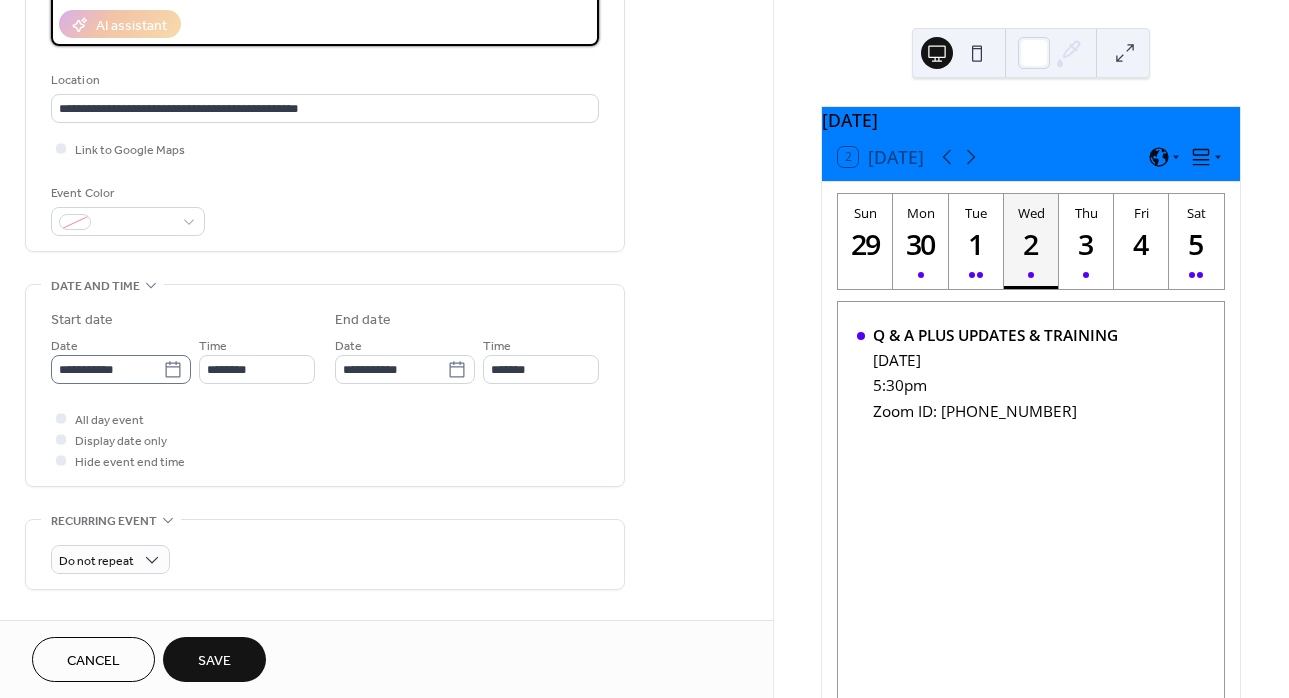 type on "**********" 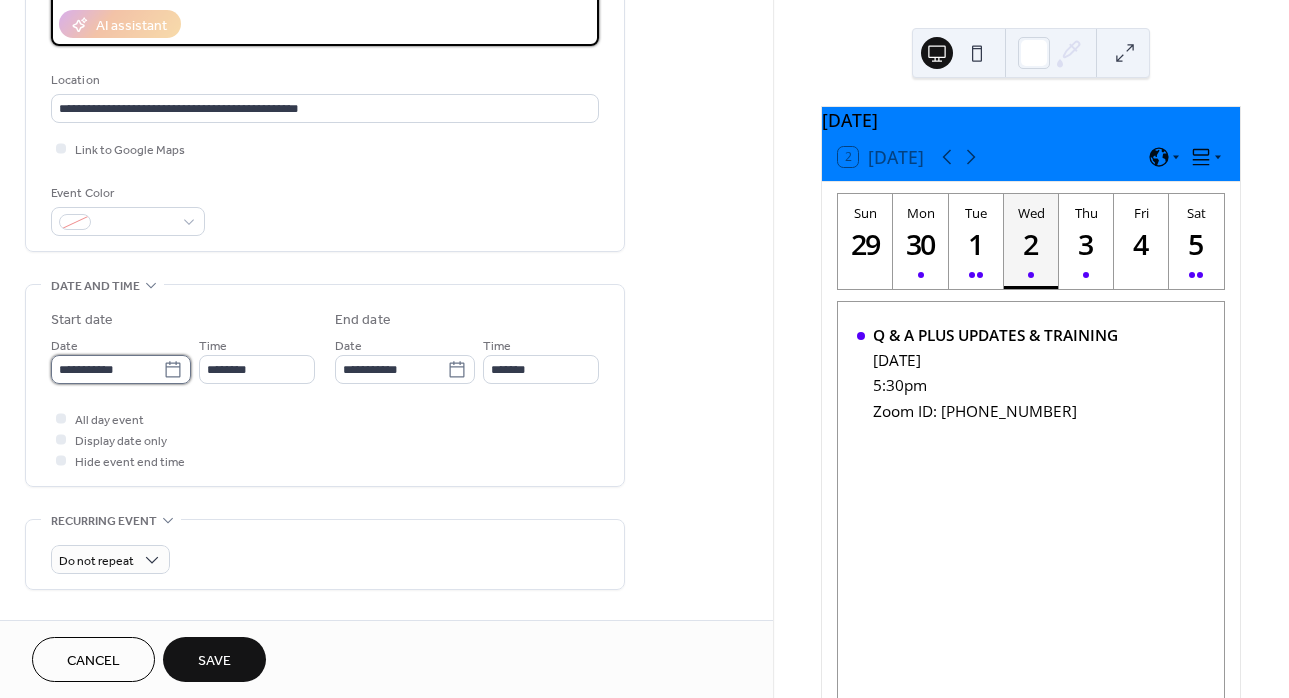 click on "**********" at bounding box center [107, 369] 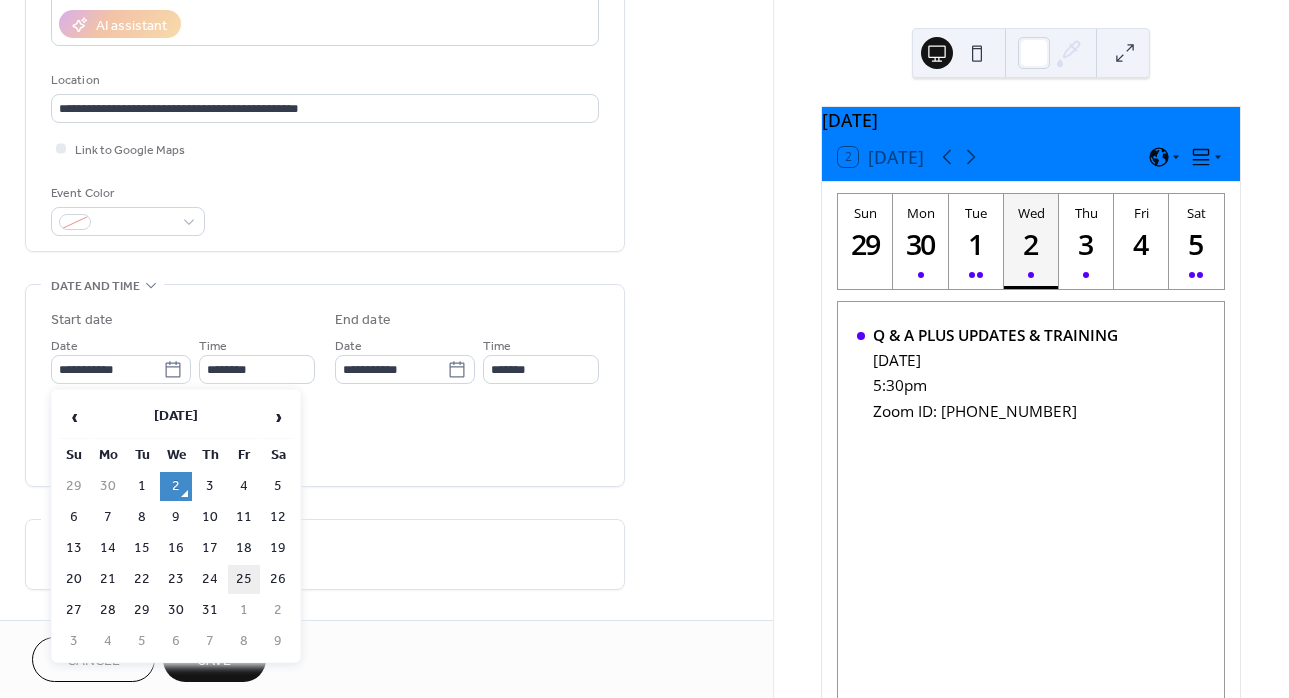 click on "25" at bounding box center [244, 579] 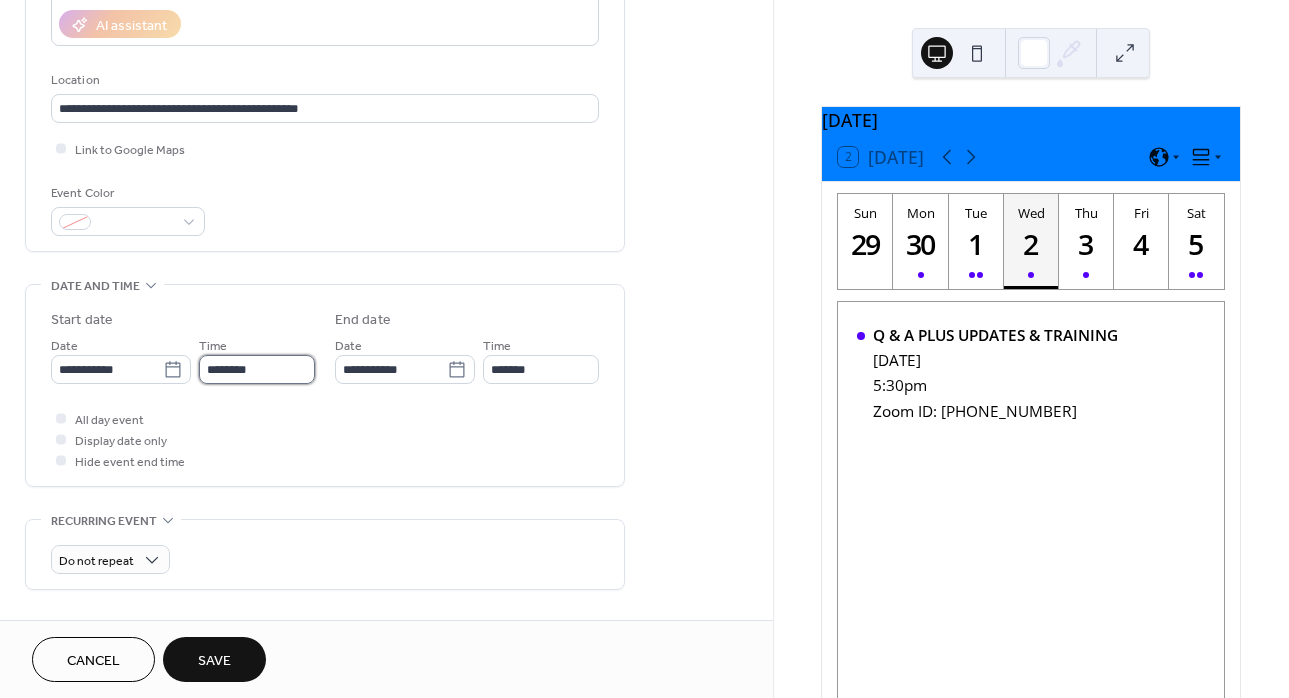 click on "********" at bounding box center [257, 369] 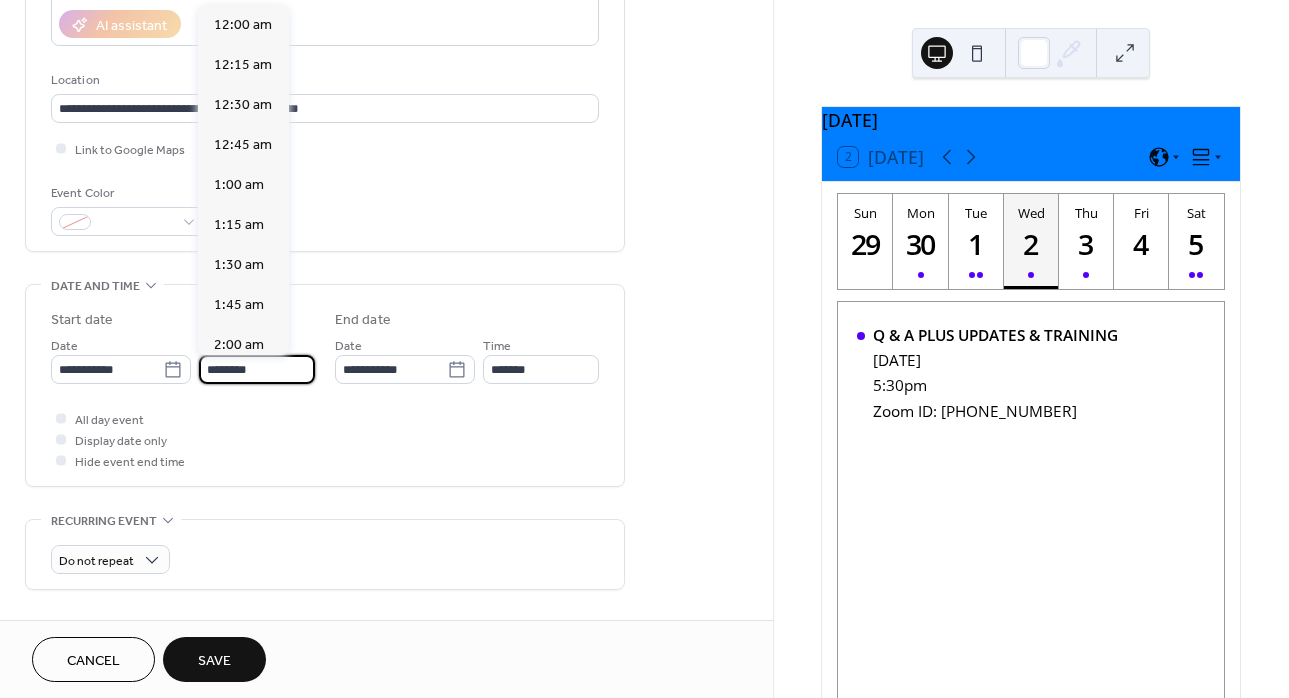 scroll, scrollTop: 1944, scrollLeft: 0, axis: vertical 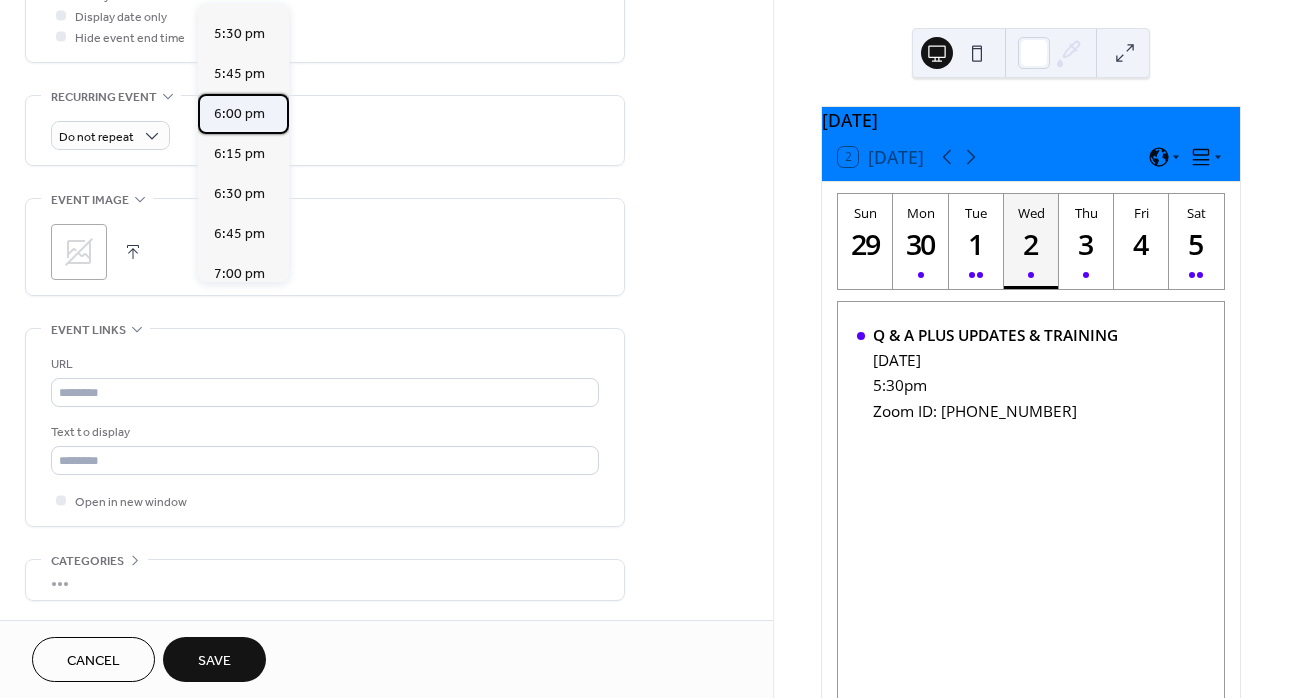 click on "6:00 pm" at bounding box center [239, 114] 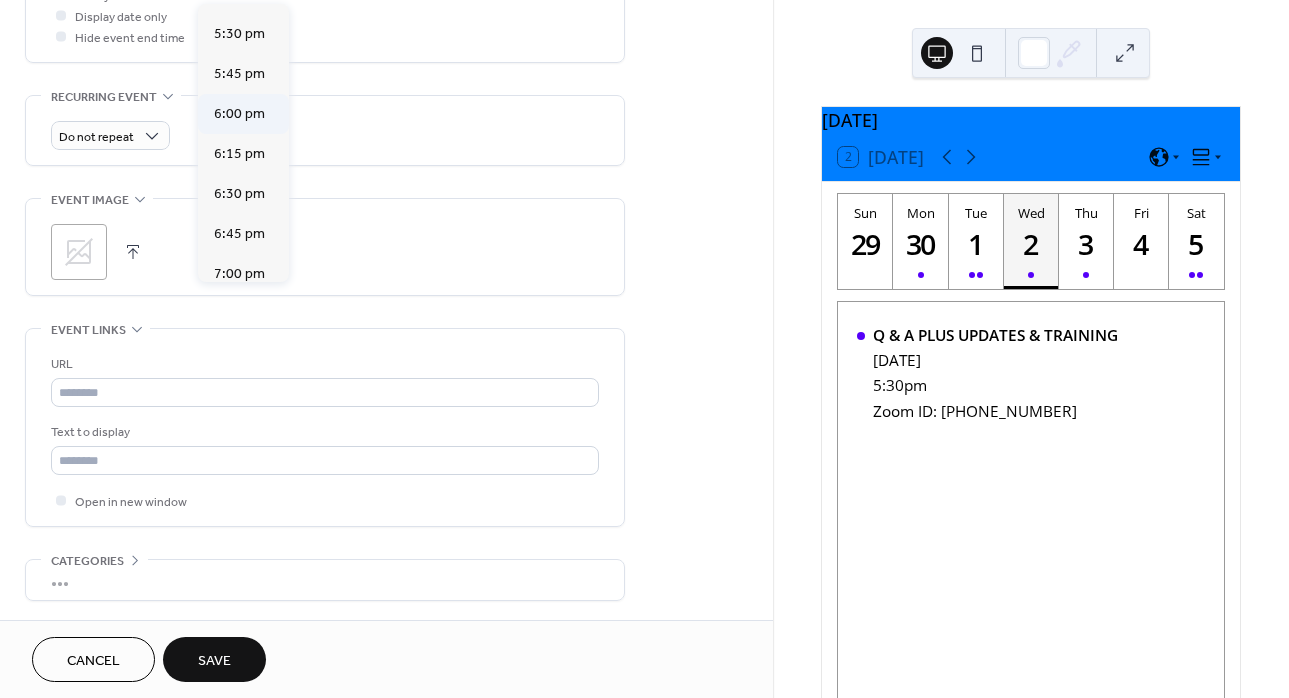 type on "*******" 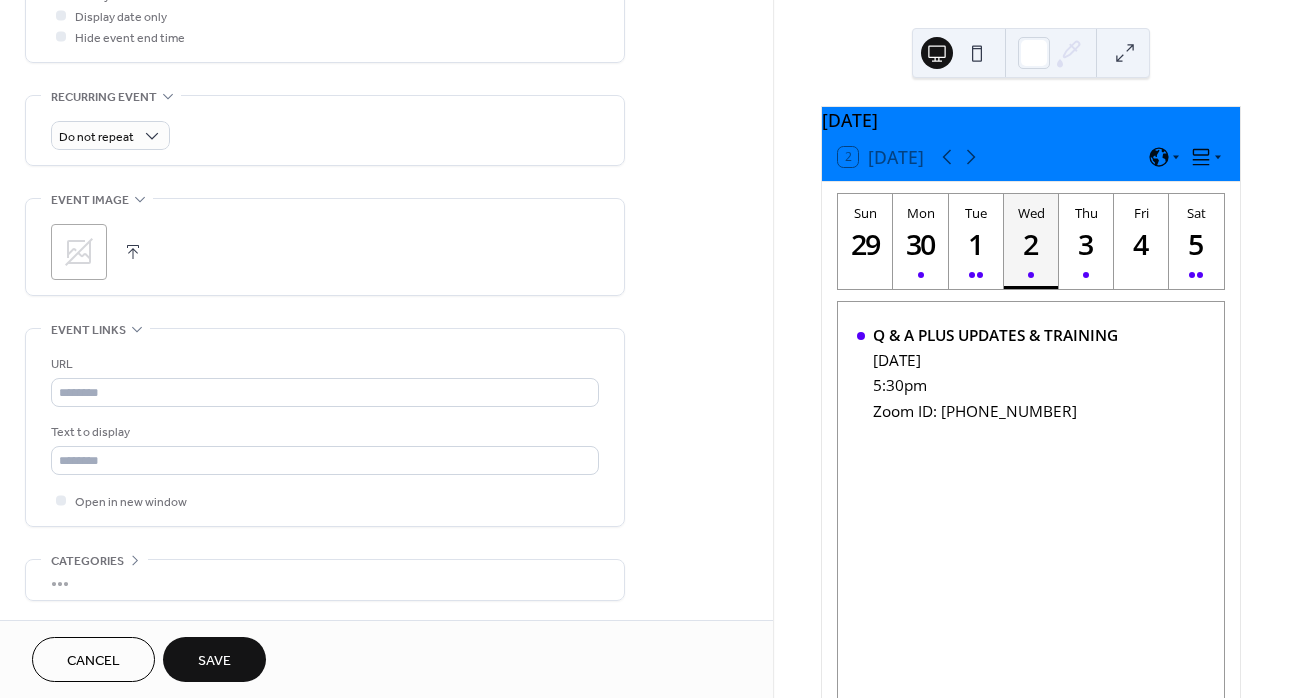 scroll, scrollTop: 418, scrollLeft: 0, axis: vertical 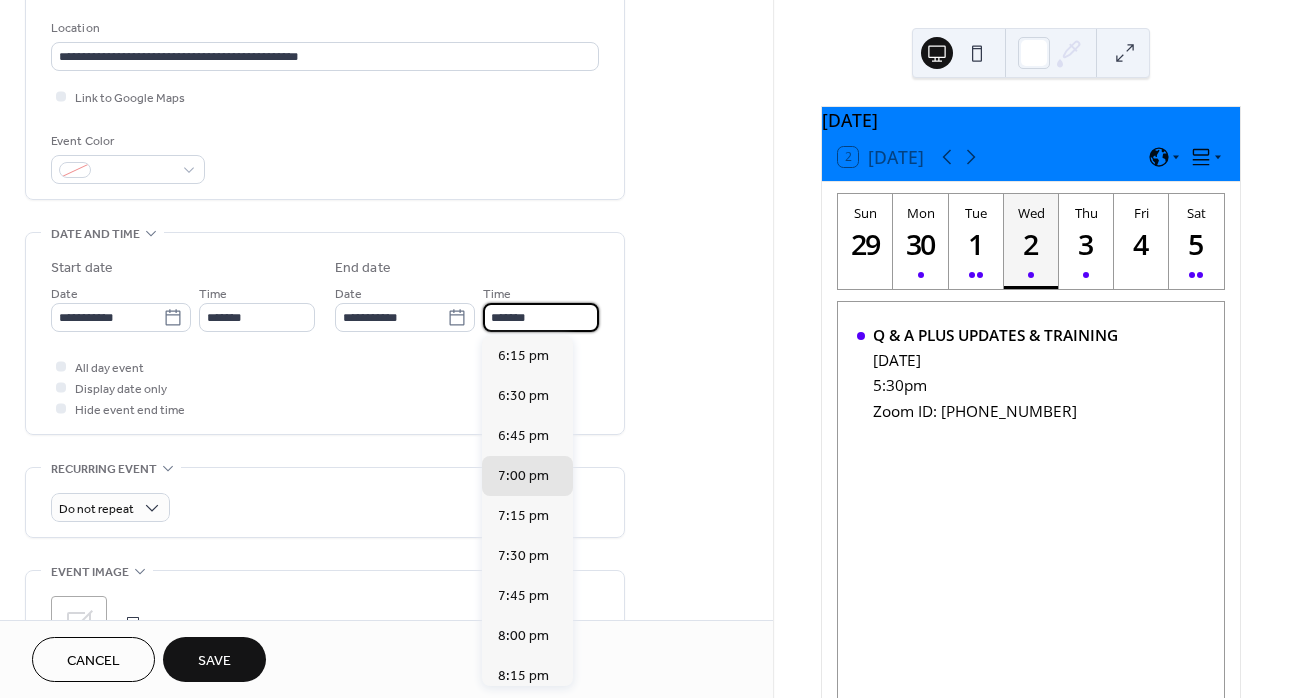 click on "*******" at bounding box center (541, 317) 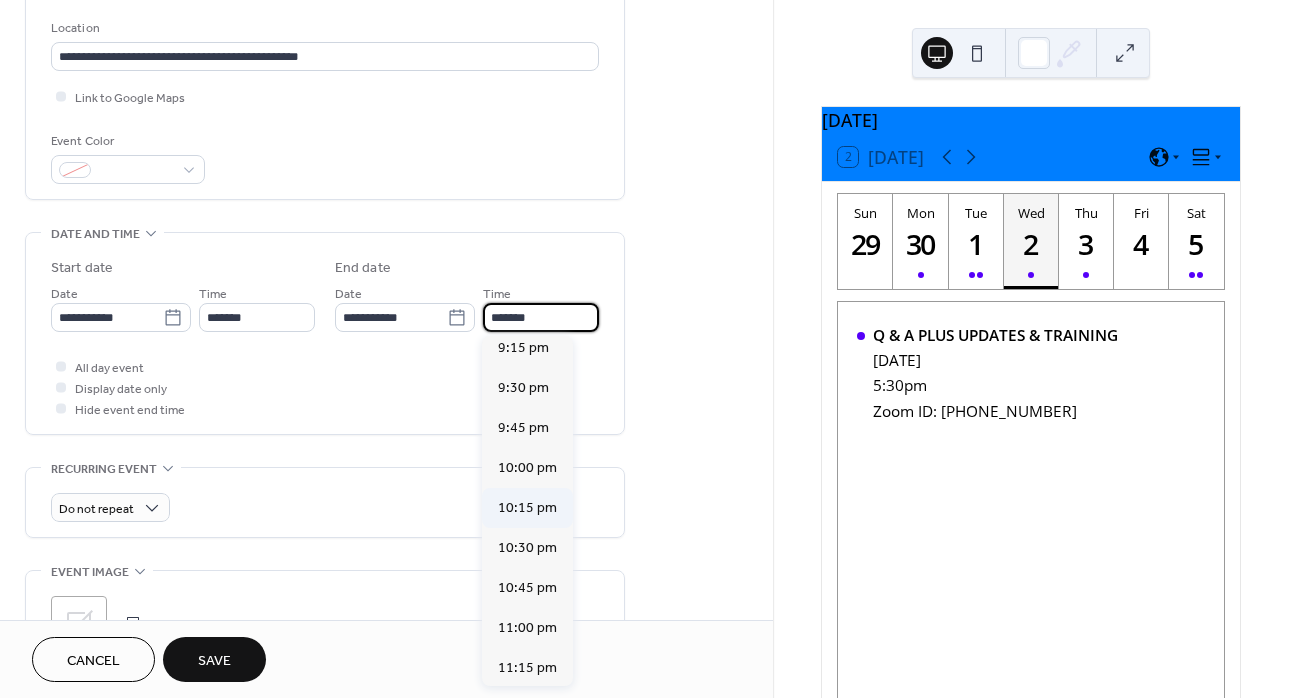 scroll, scrollTop: 542, scrollLeft: 0, axis: vertical 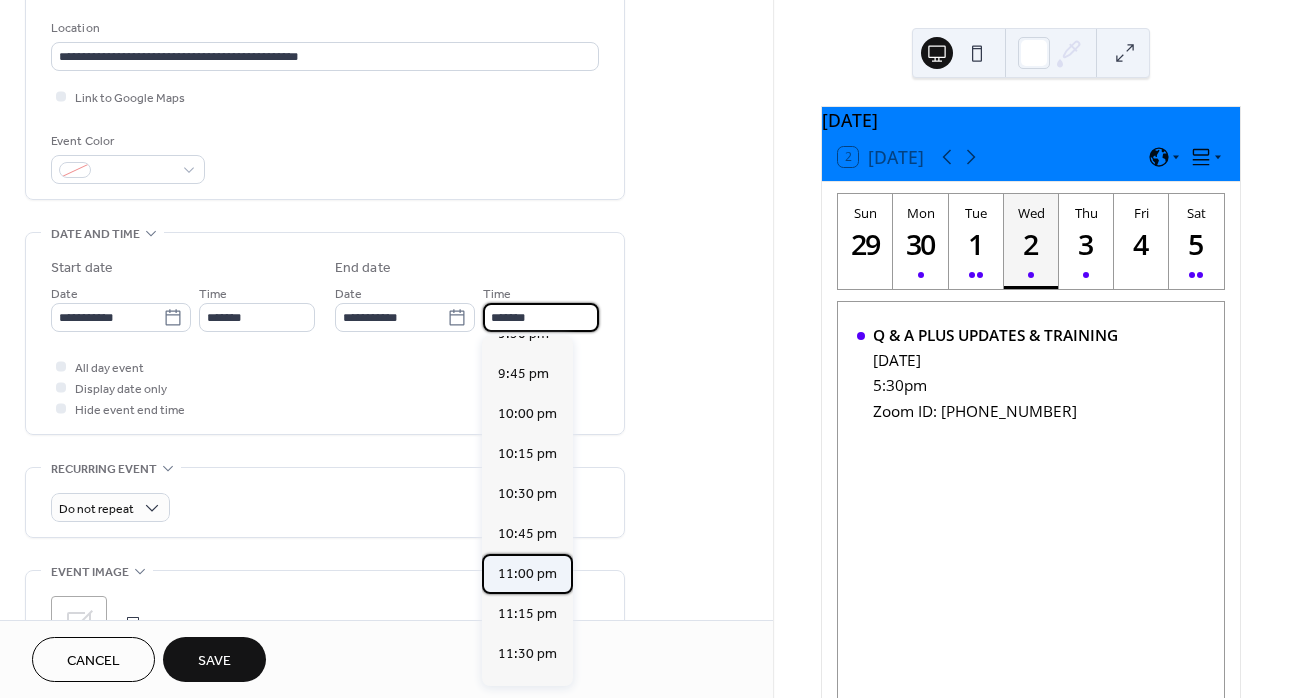 click on "11:00 pm" at bounding box center (527, 573) 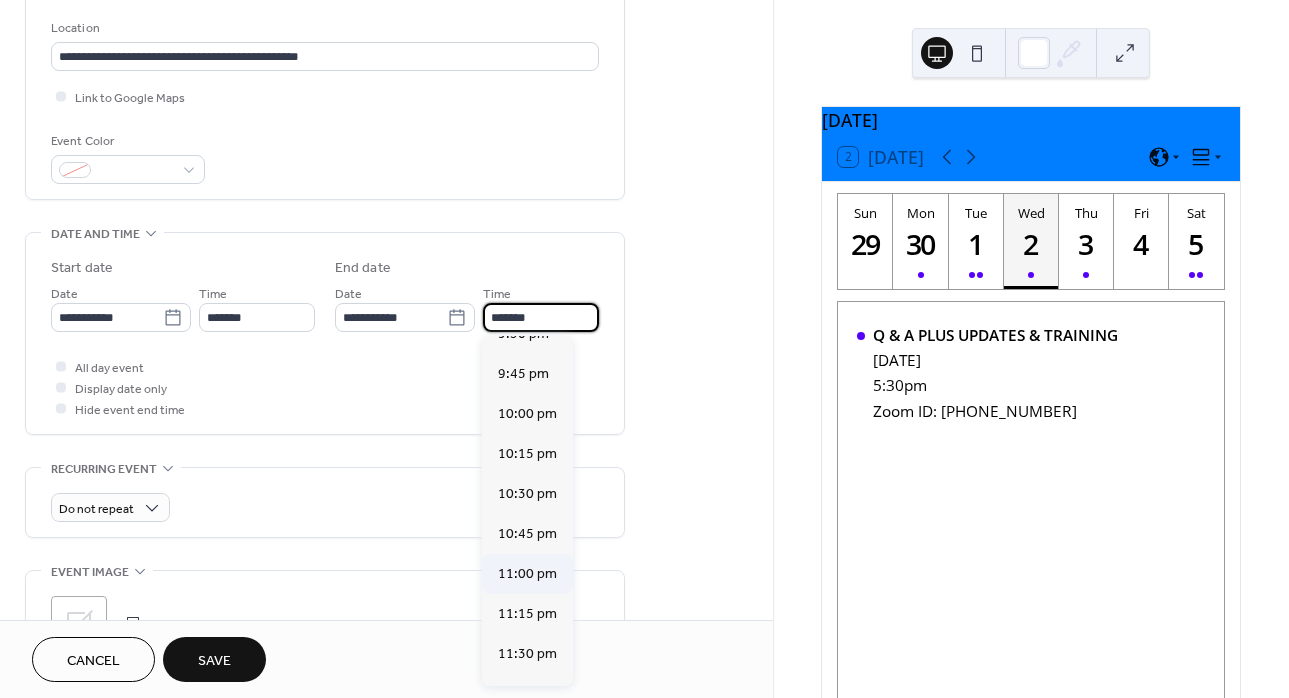 type on "********" 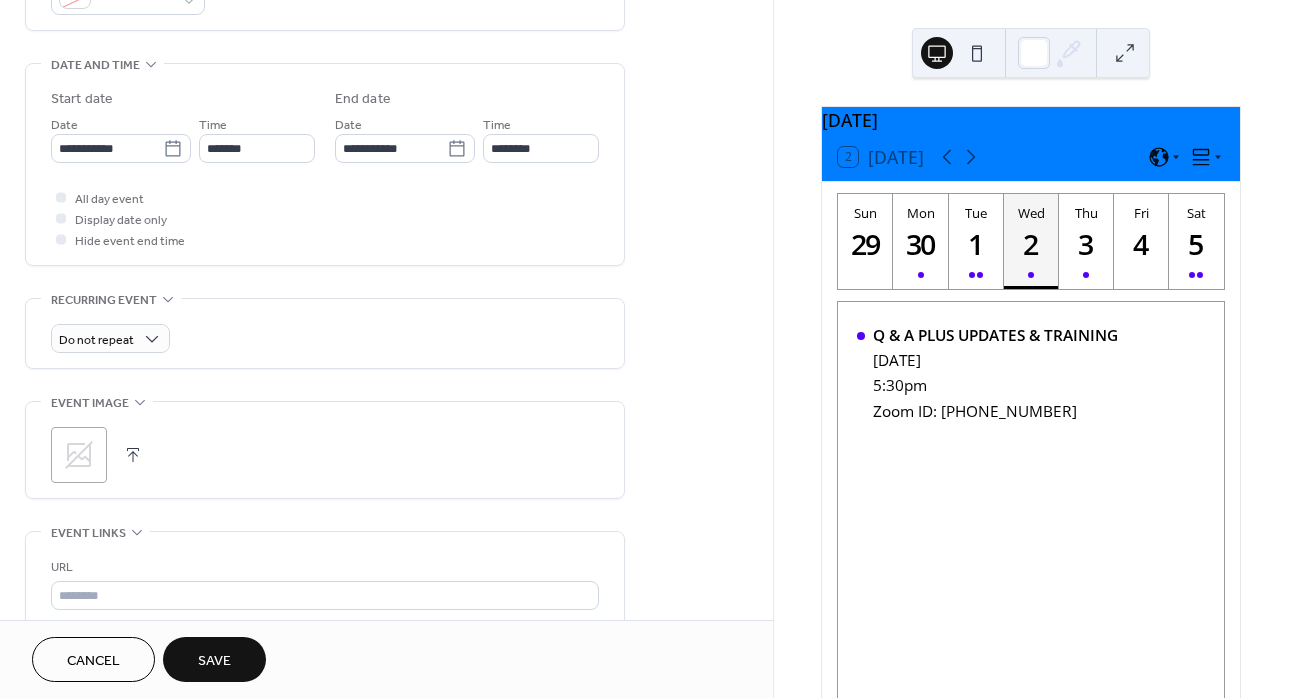 scroll, scrollTop: 691, scrollLeft: 0, axis: vertical 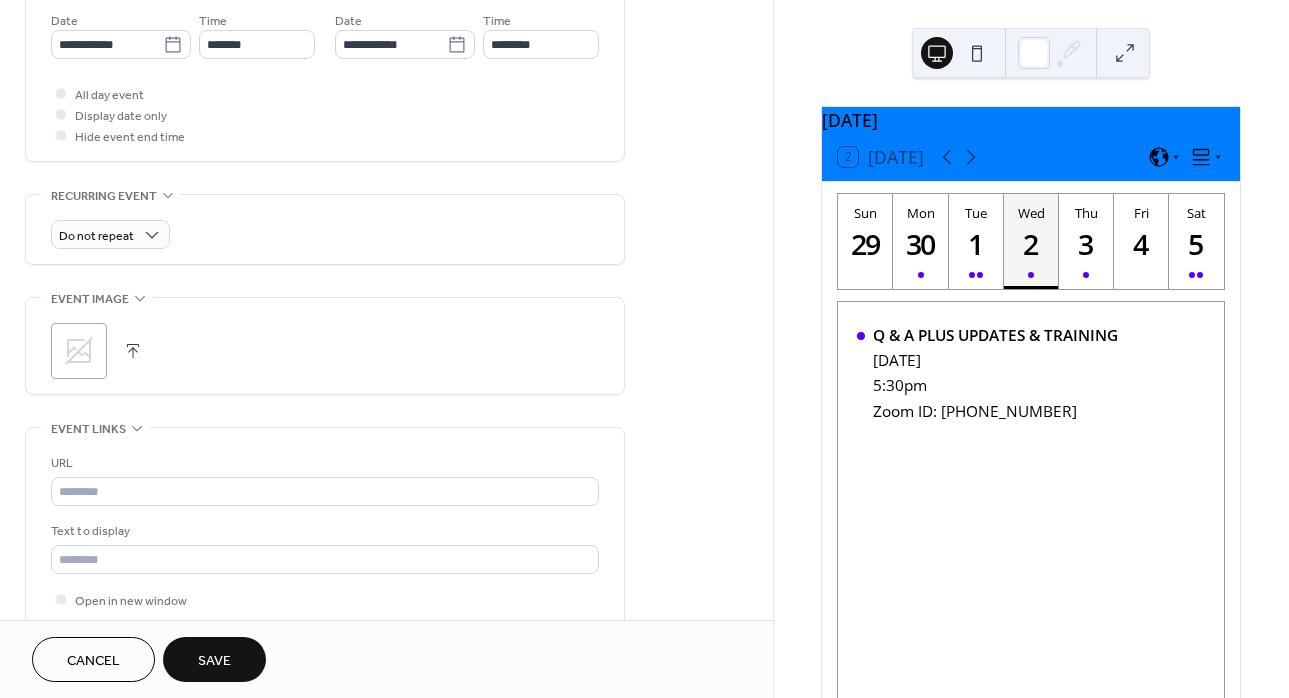 click on ";" at bounding box center (79, 351) 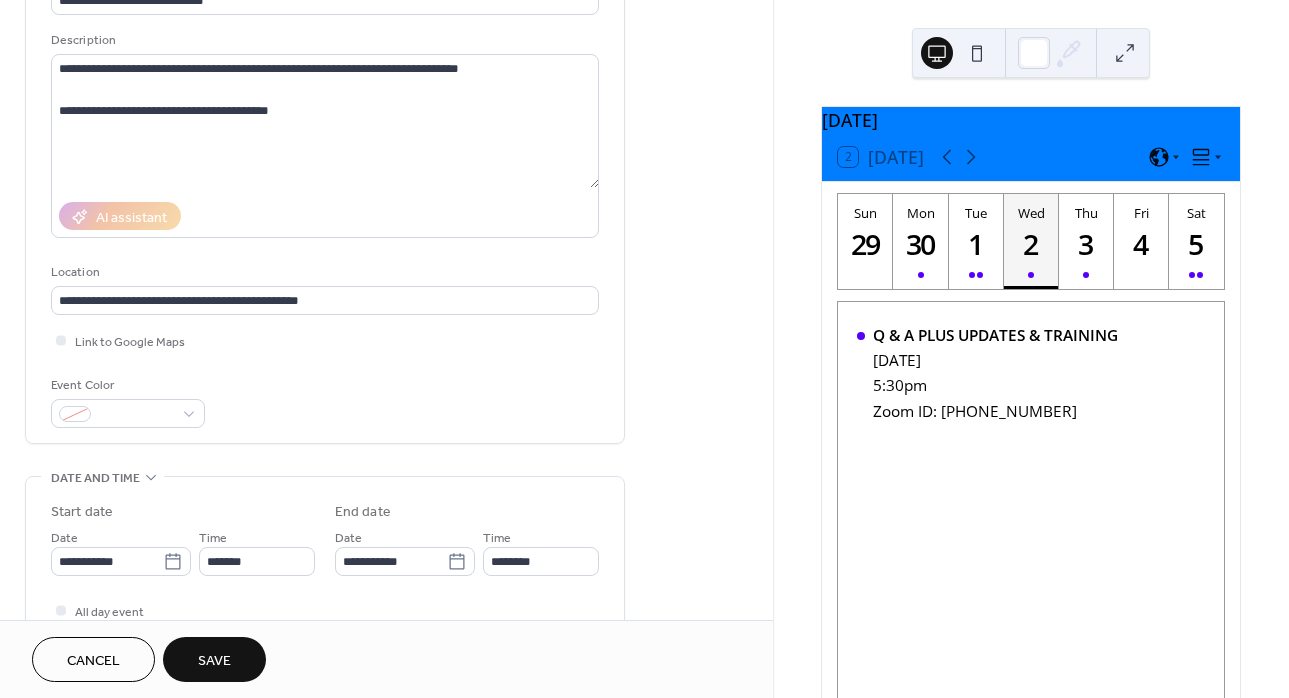 scroll, scrollTop: 178, scrollLeft: 0, axis: vertical 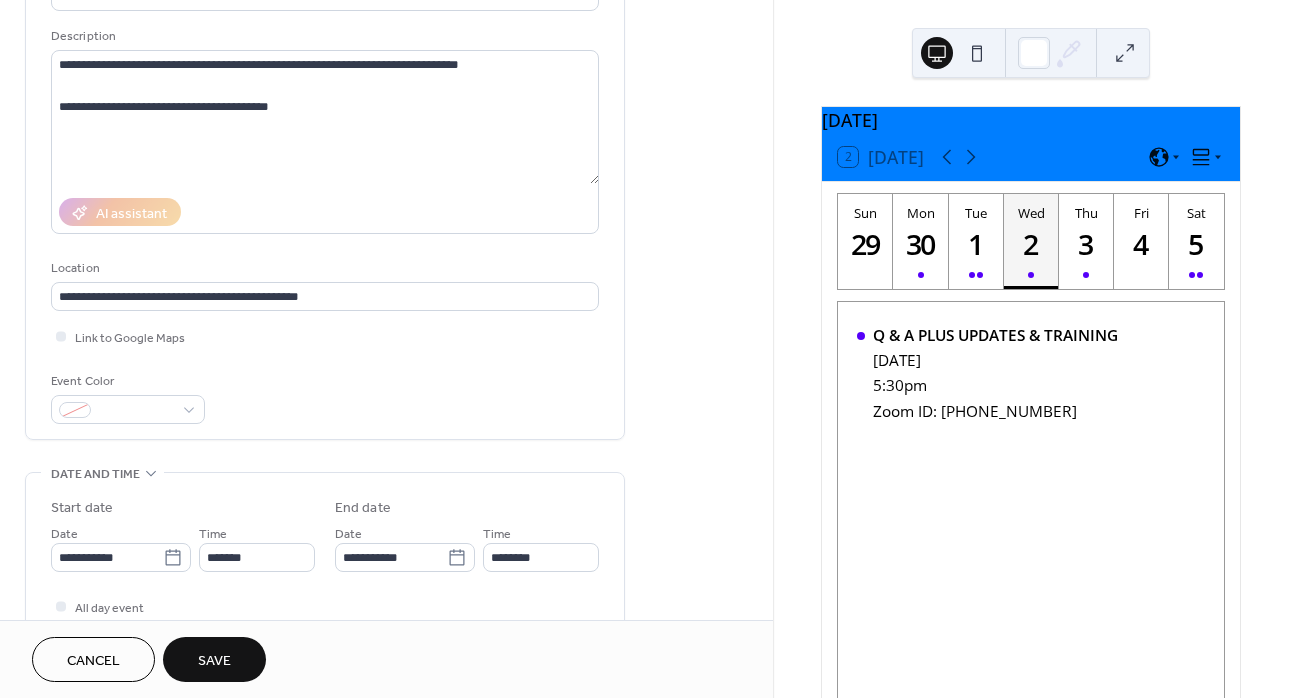 click on "Save" at bounding box center (214, 661) 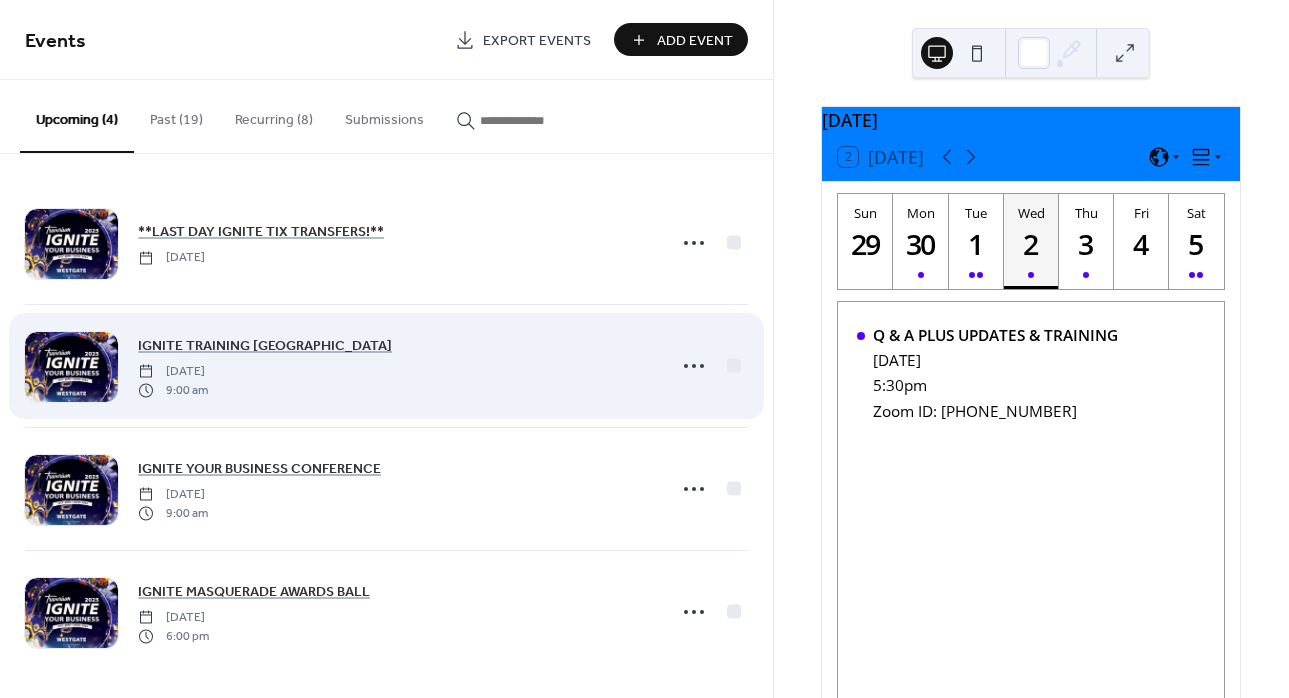 scroll, scrollTop: 7, scrollLeft: 0, axis: vertical 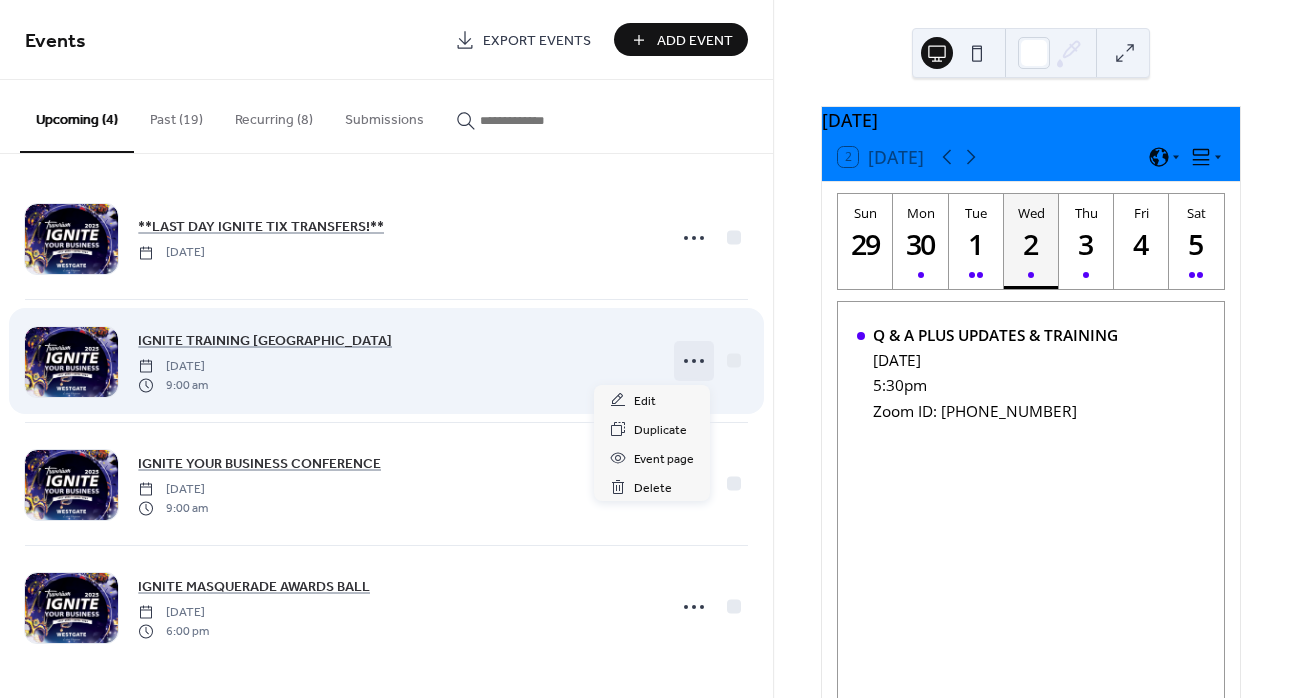click 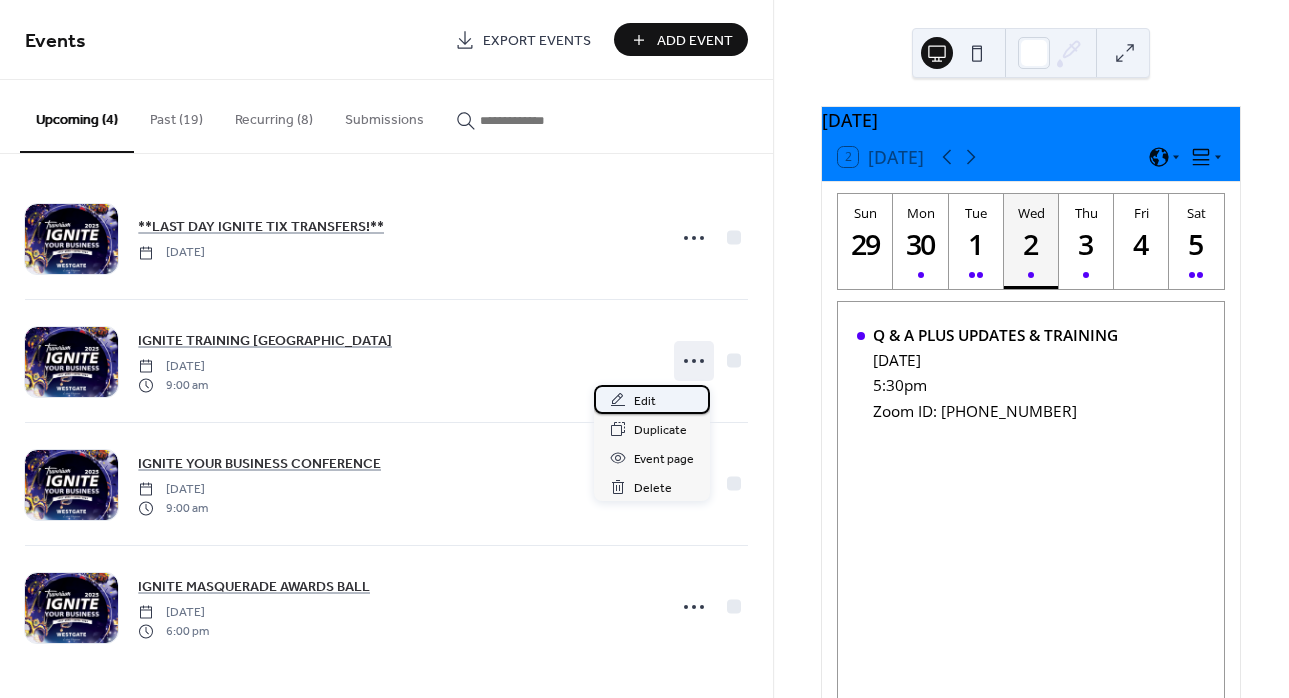 click on "Edit" at bounding box center (645, 401) 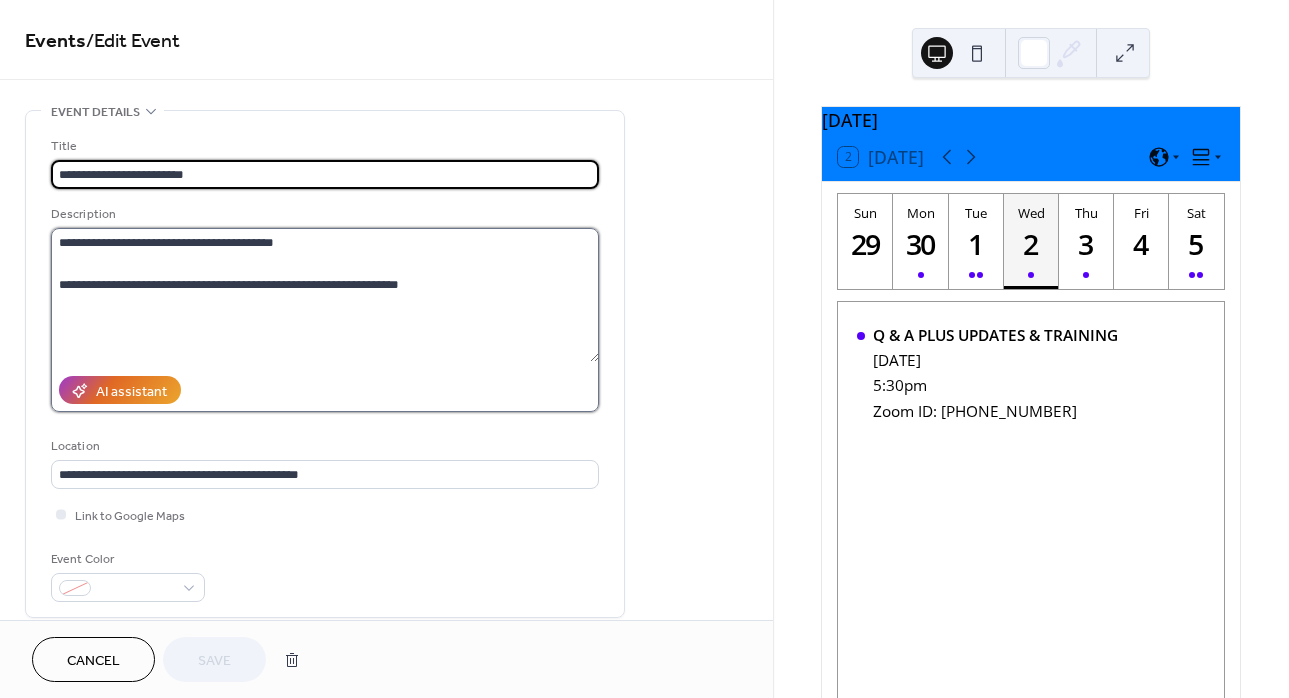 click on "**********" at bounding box center [325, 295] 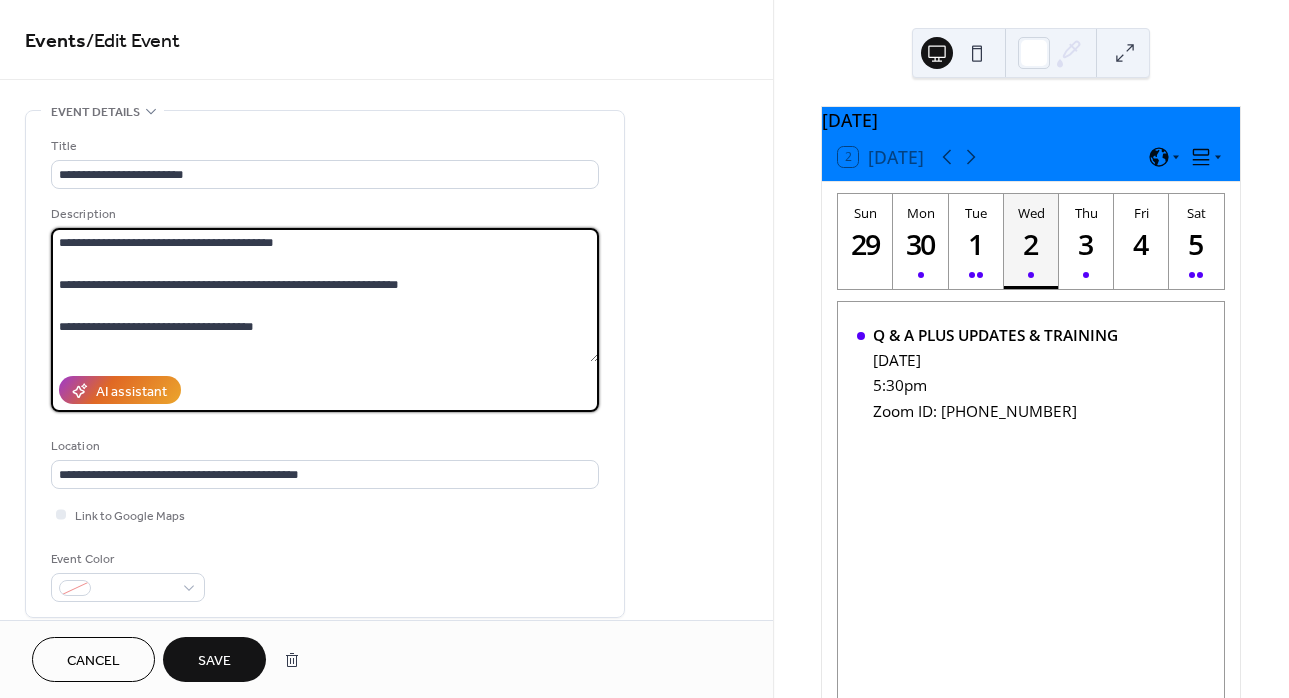 drag, startPoint x: 305, startPoint y: 329, endPoint x: -10, endPoint y: 317, distance: 315.2285 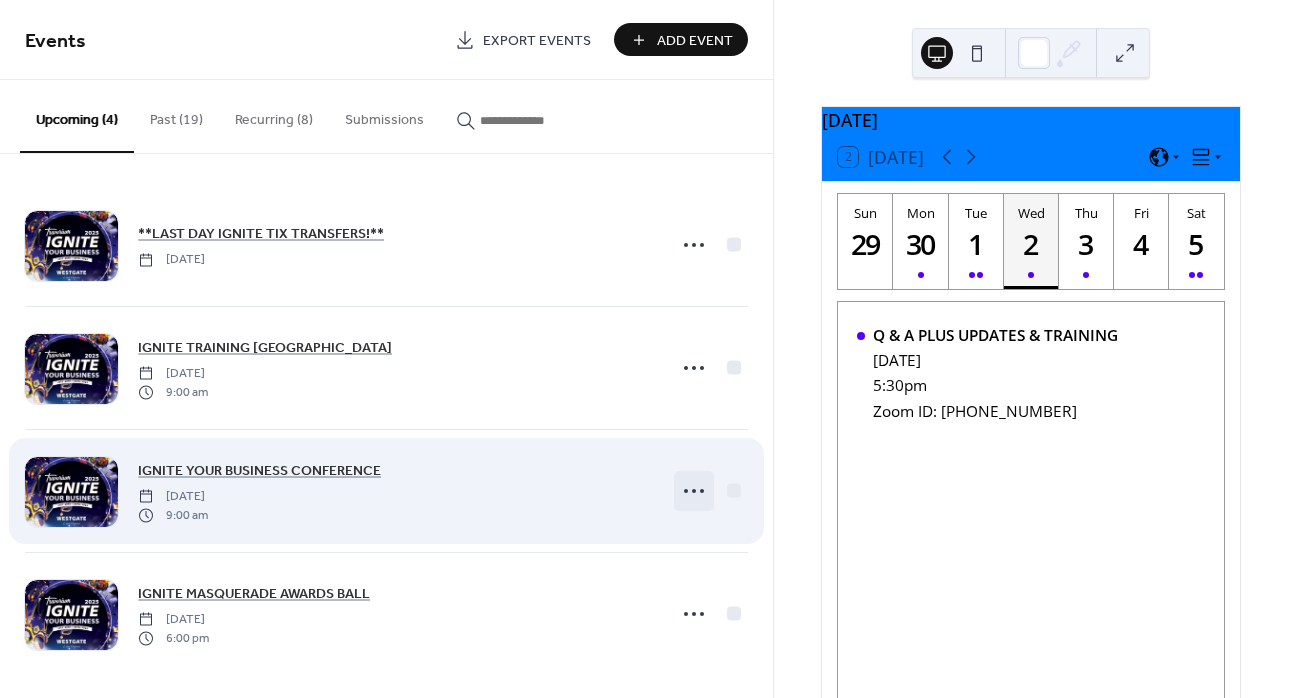 click 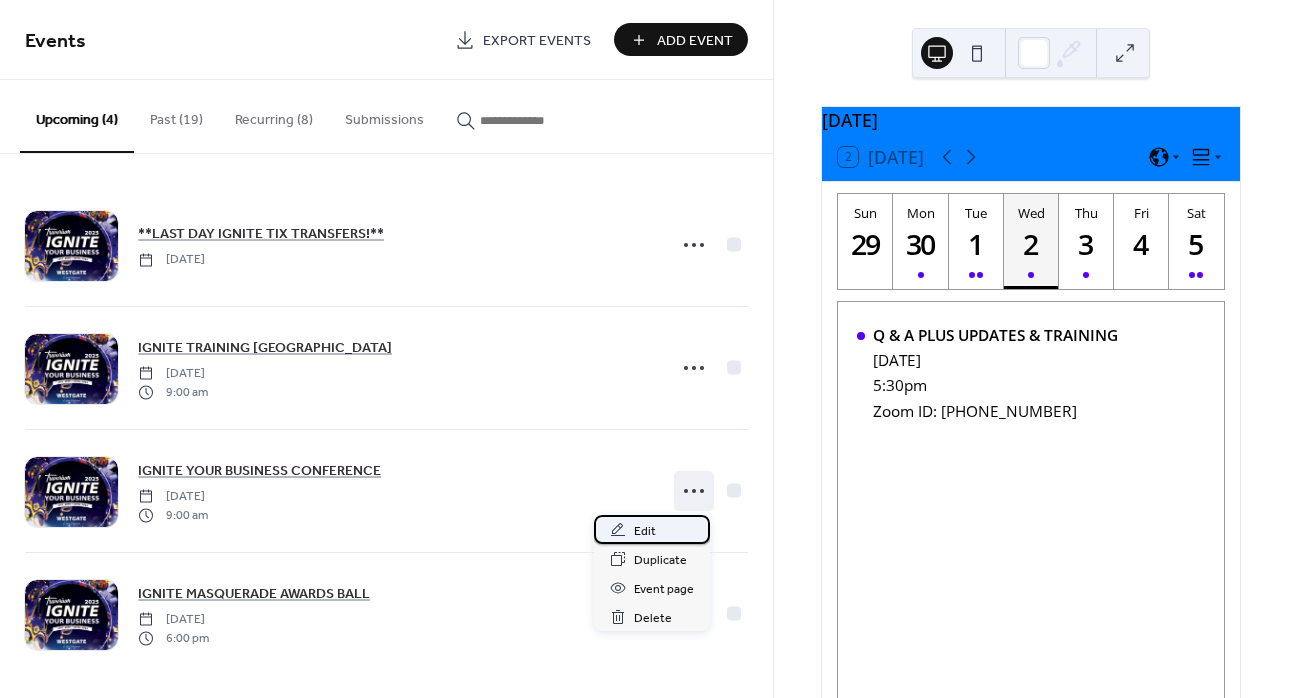 click on "Edit" at bounding box center (652, 529) 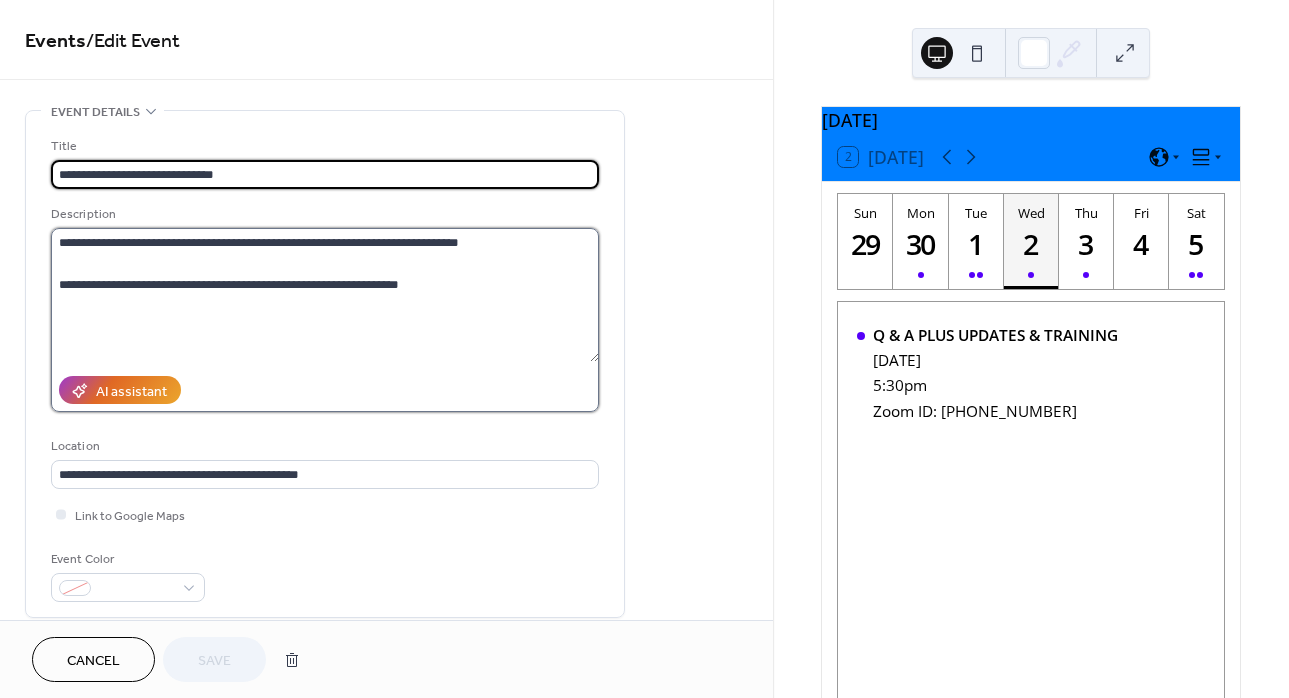 click on "**********" at bounding box center (325, 295) 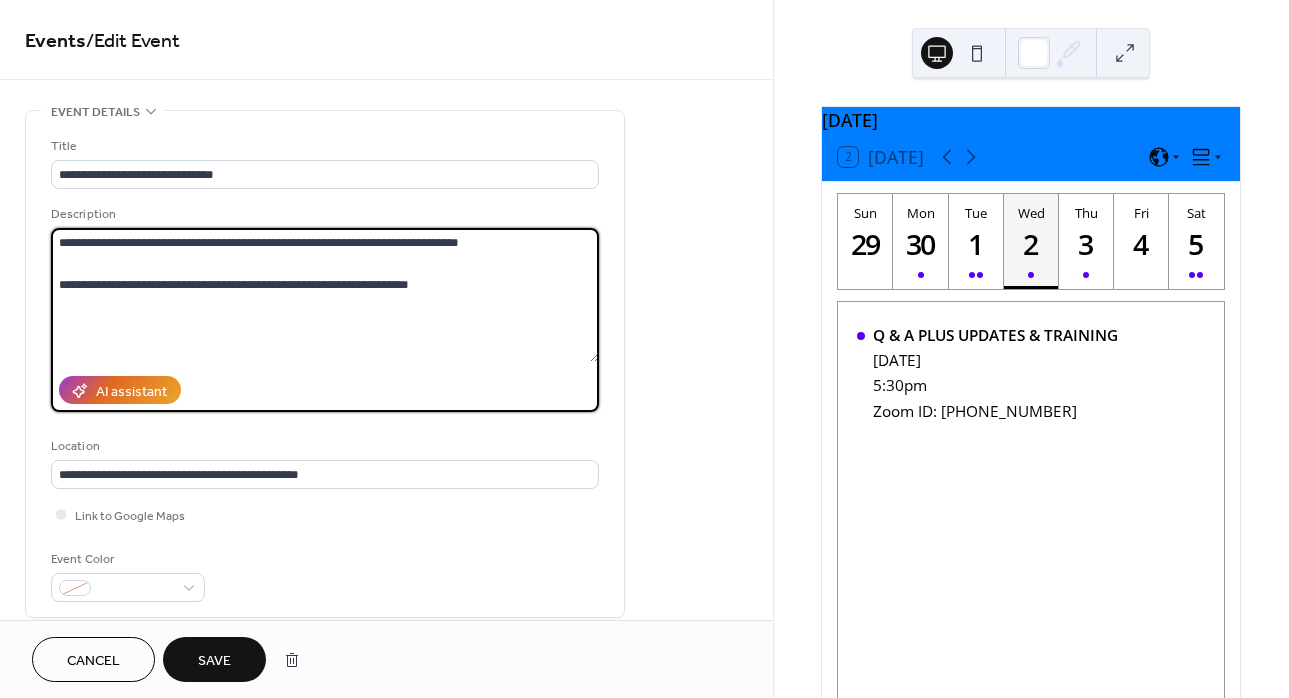 paste on "**********" 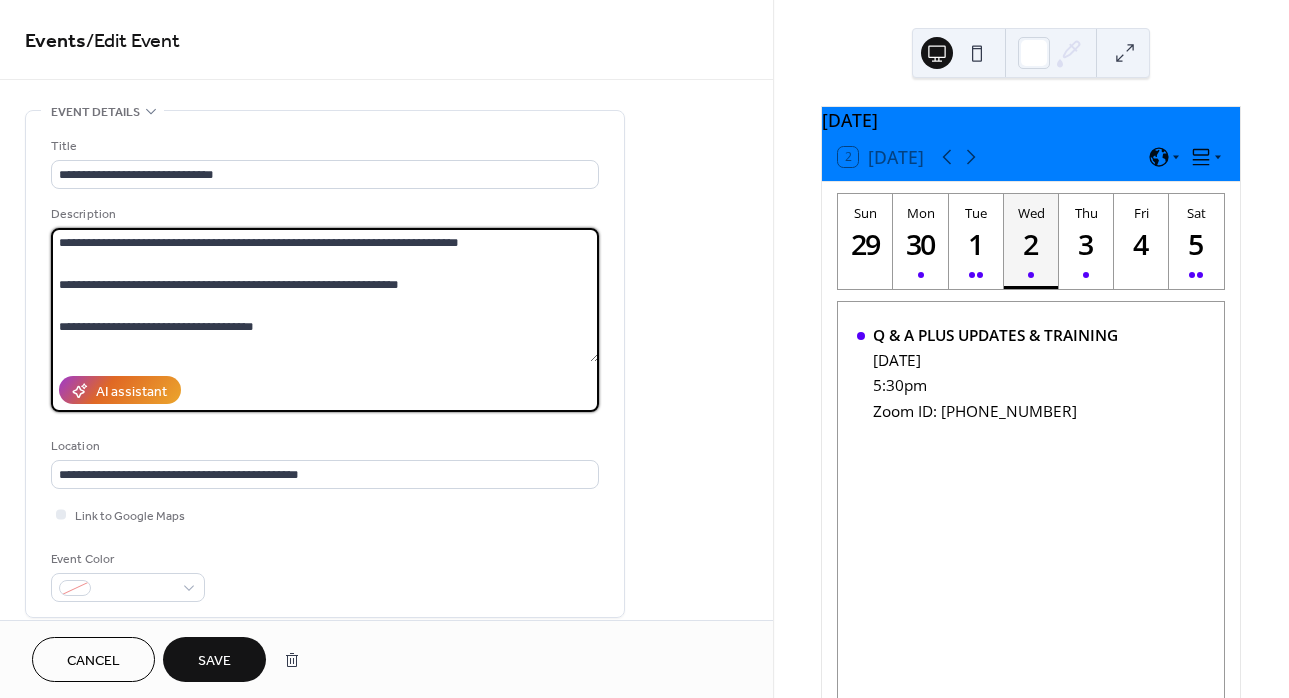 type on "**********" 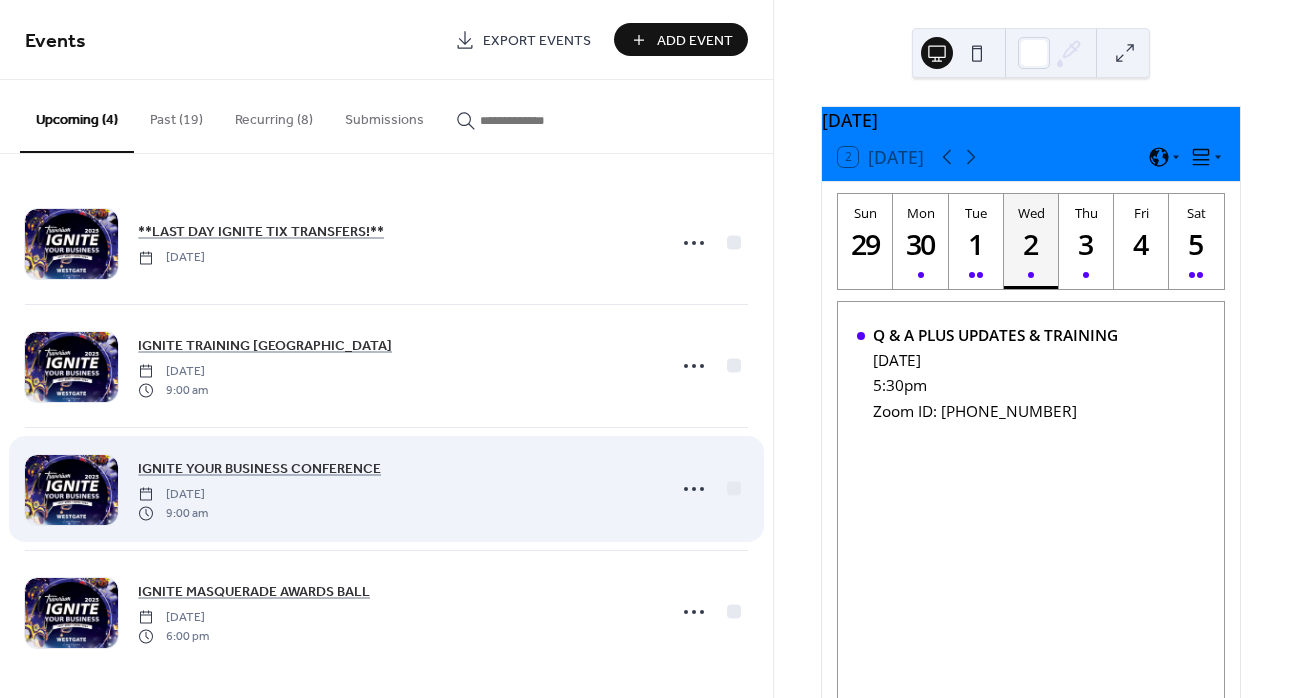 scroll, scrollTop: 7, scrollLeft: 0, axis: vertical 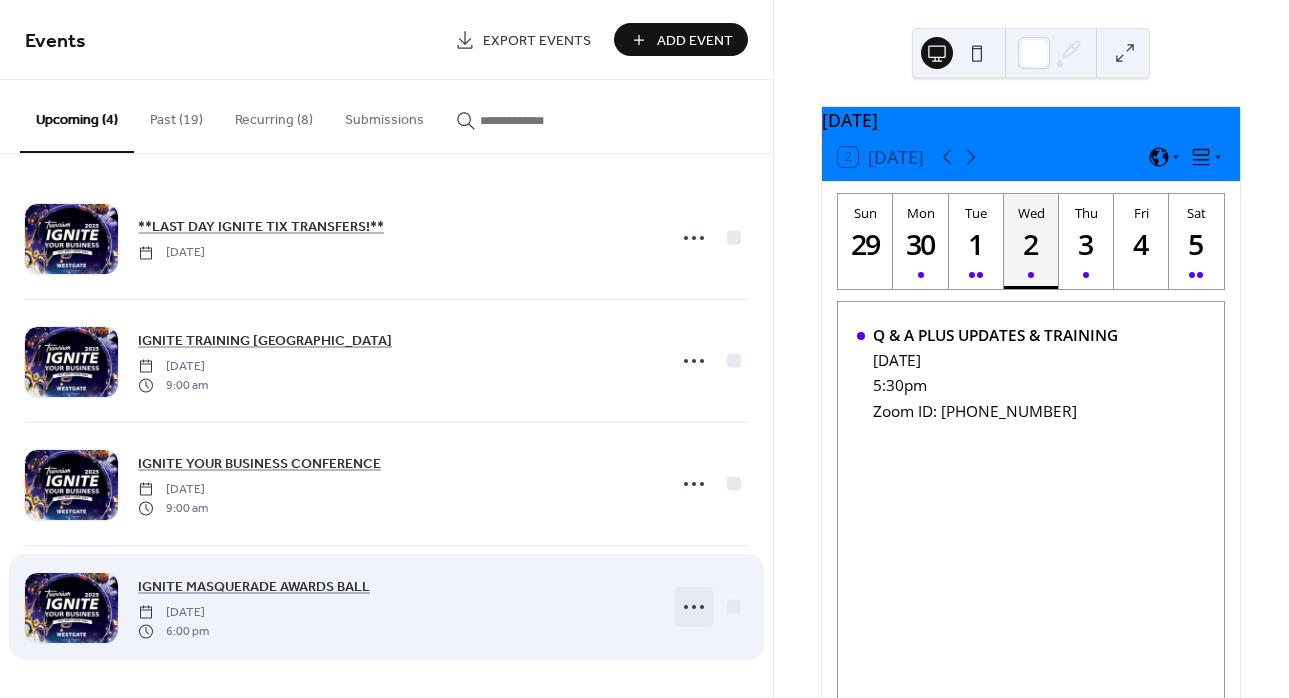 click 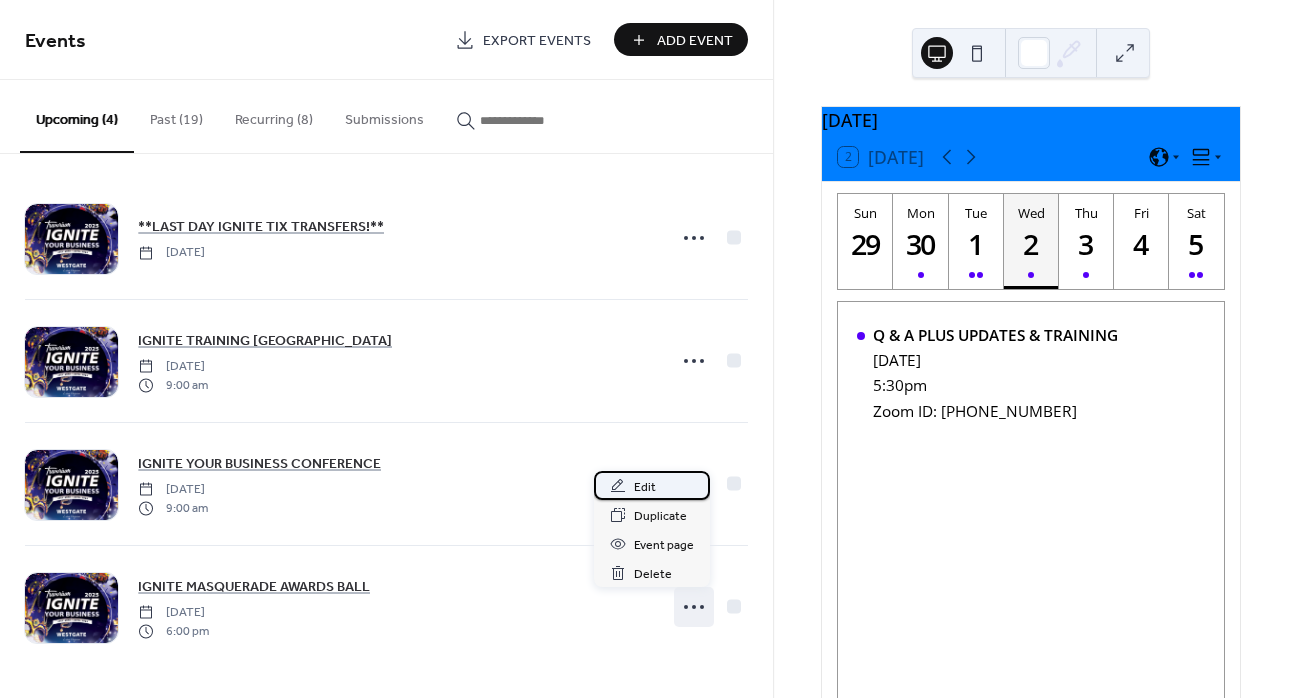 click on "Edit" at bounding box center (652, 485) 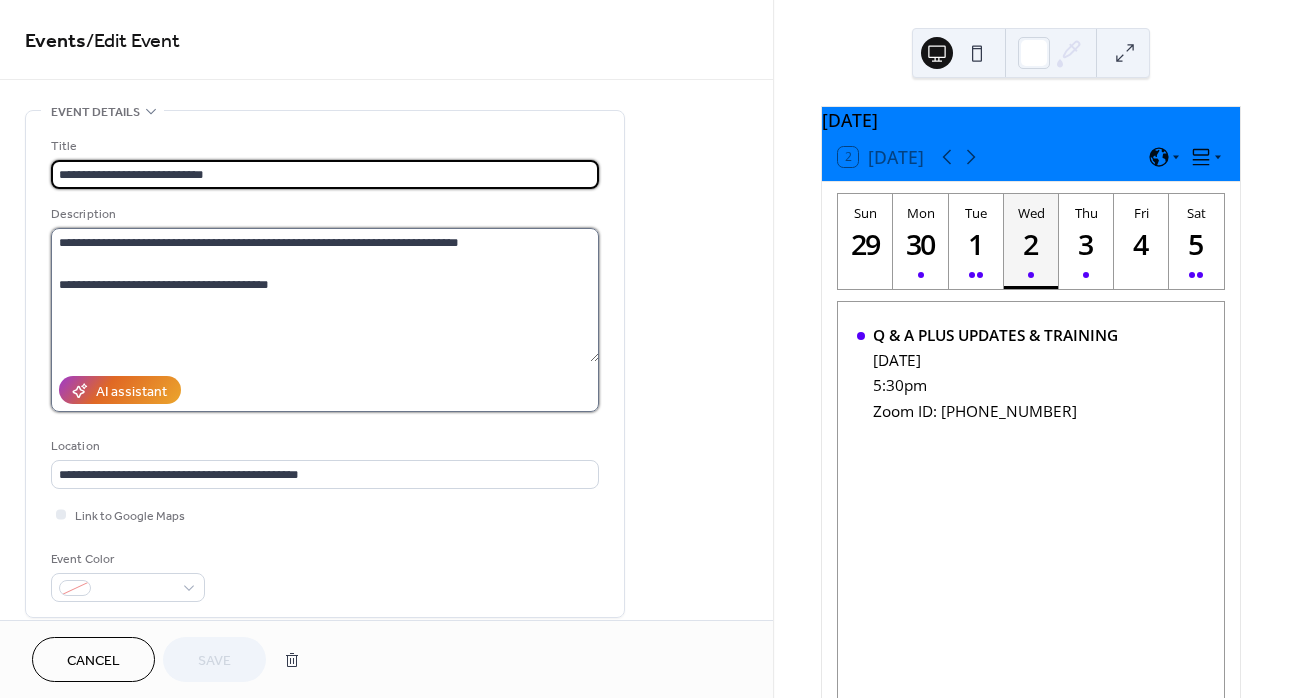 click on "**********" at bounding box center (325, 295) 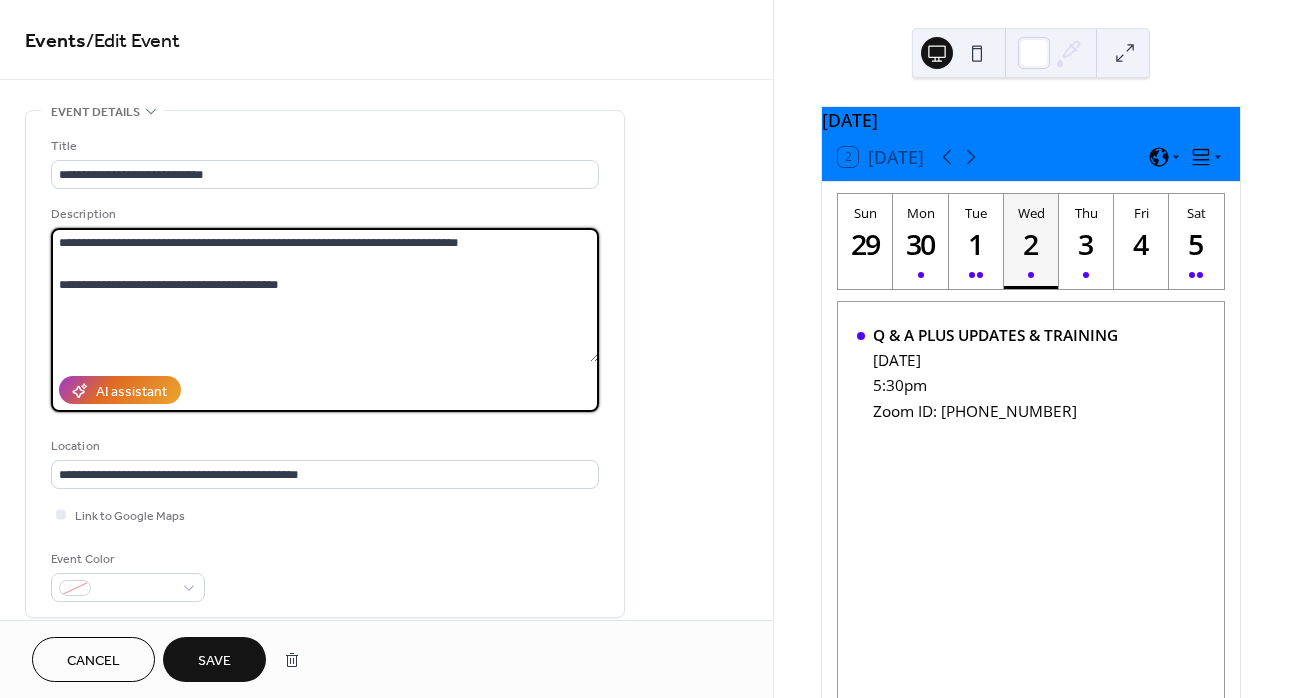 paste on "**********" 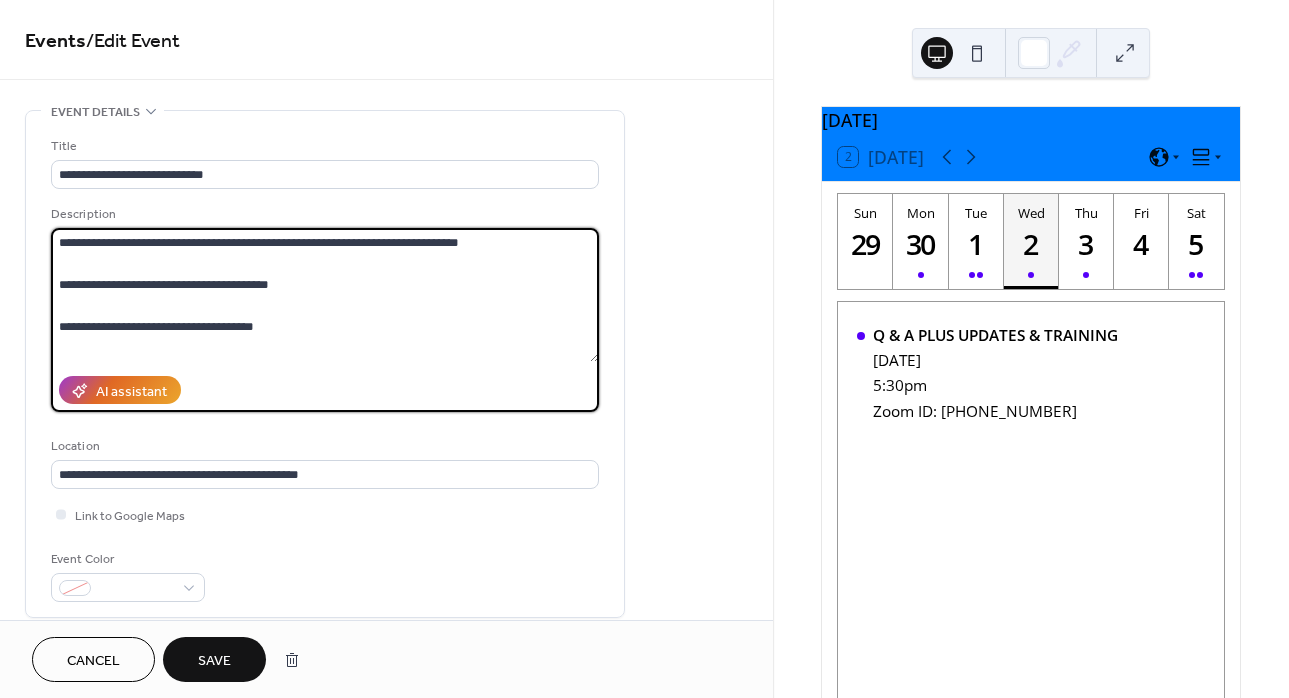 type on "**********" 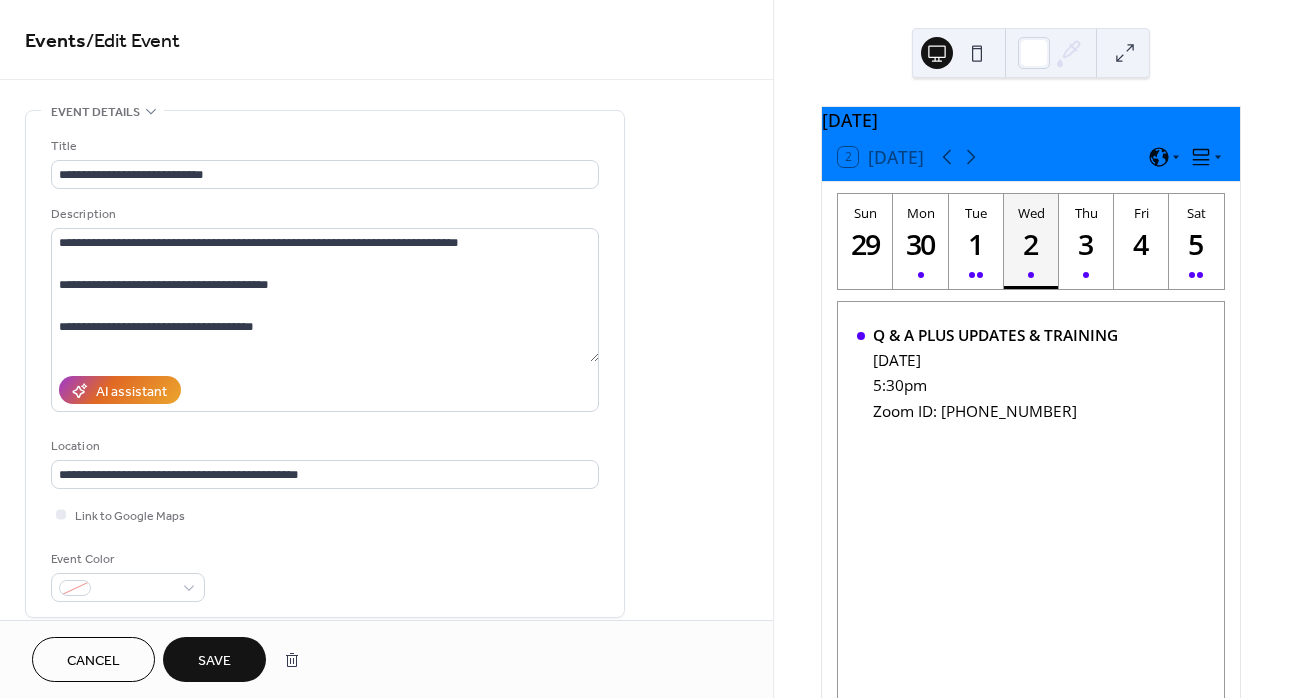 click on "Save" at bounding box center (214, 661) 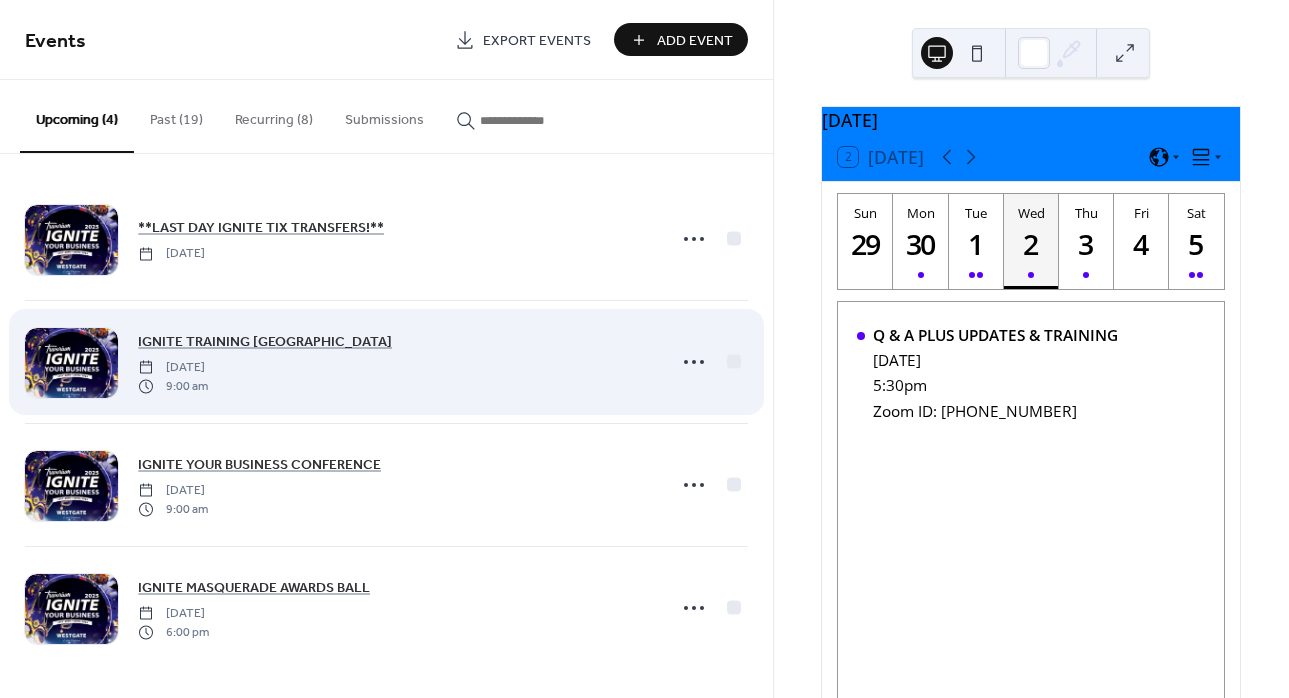 scroll, scrollTop: 7, scrollLeft: 0, axis: vertical 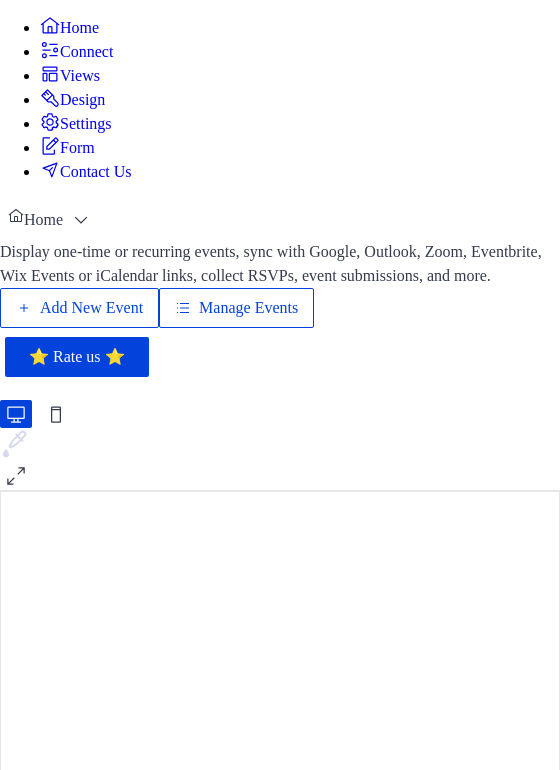 click on "Views" at bounding box center (80, 76) 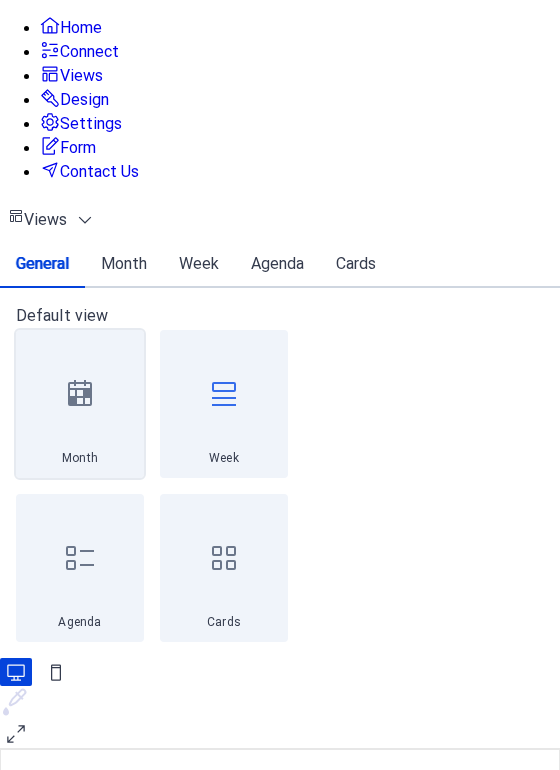 click at bounding box center (80, 394) 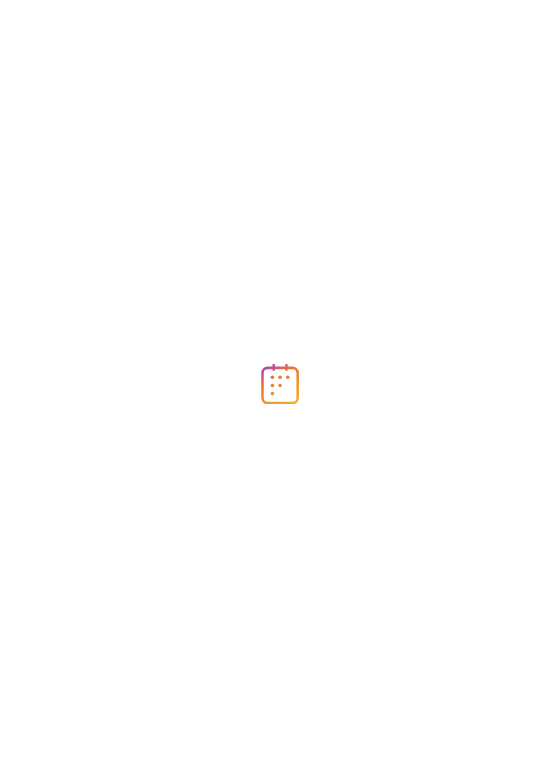 scroll, scrollTop: 0, scrollLeft: 0, axis: both 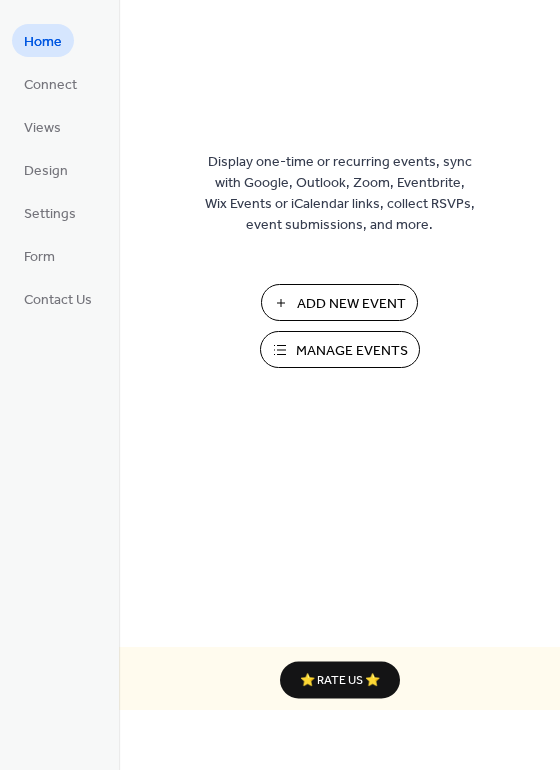 click on "Manage Events" at bounding box center [352, 351] 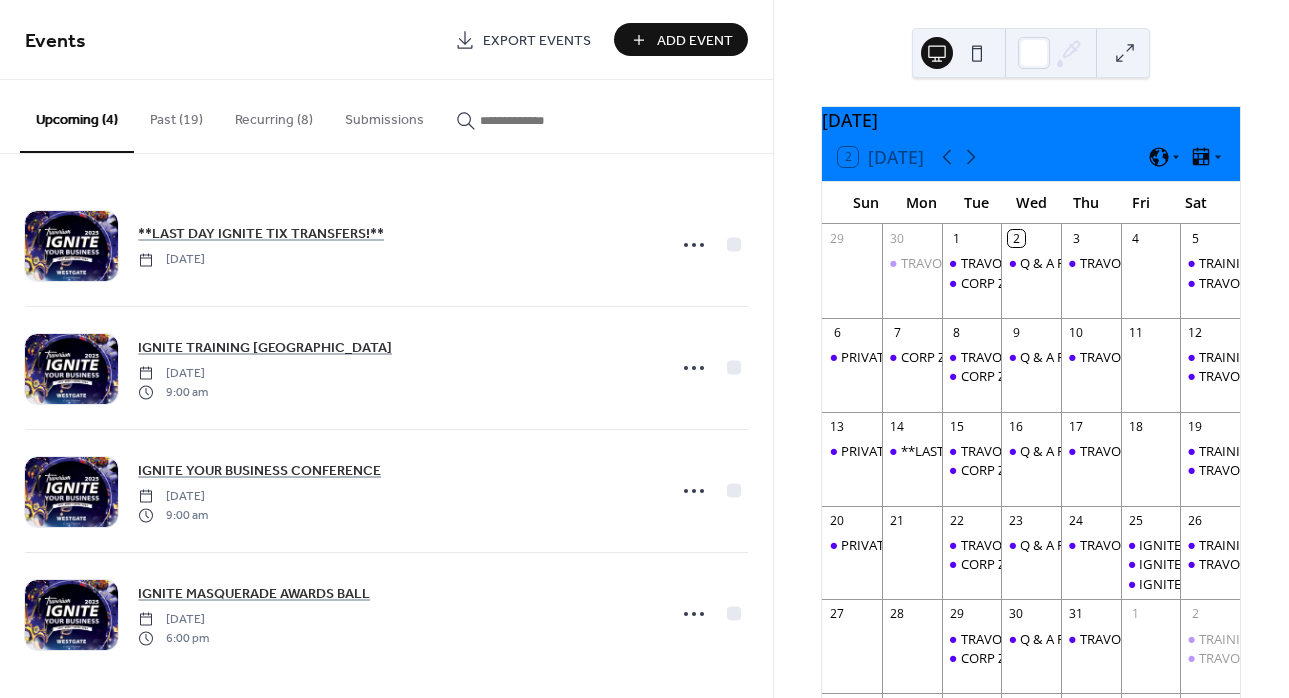 scroll, scrollTop: 0, scrollLeft: 0, axis: both 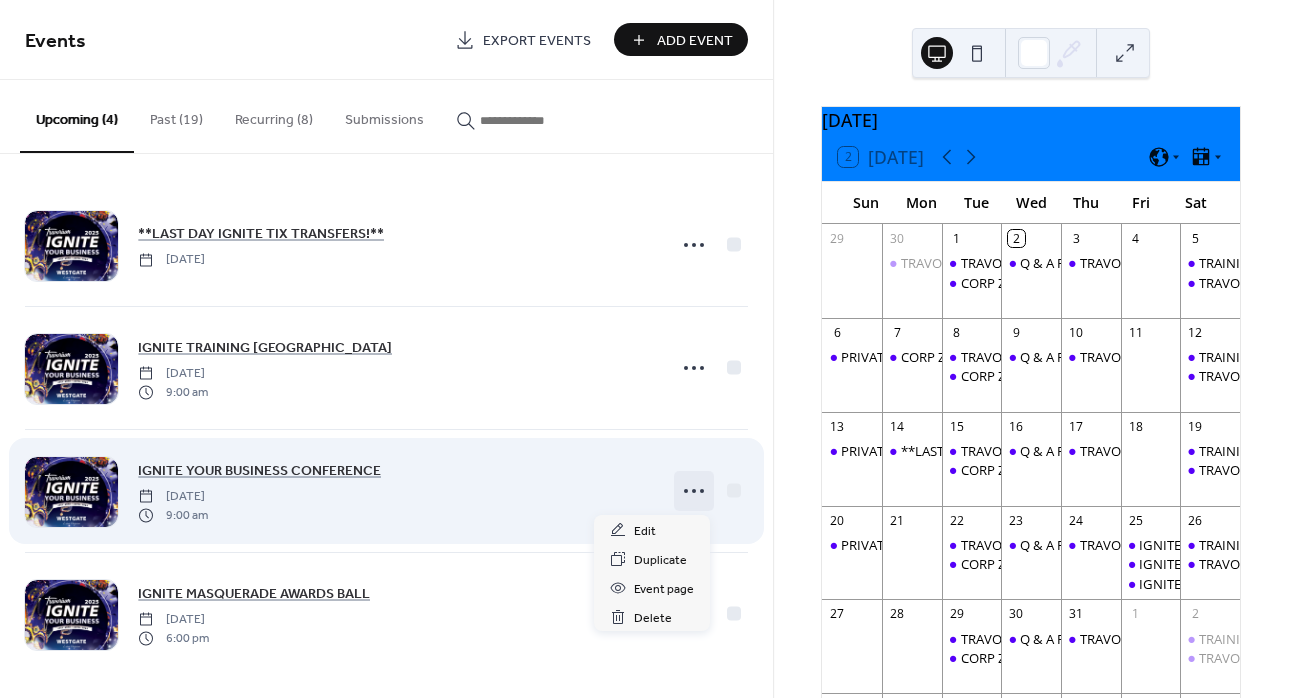 click 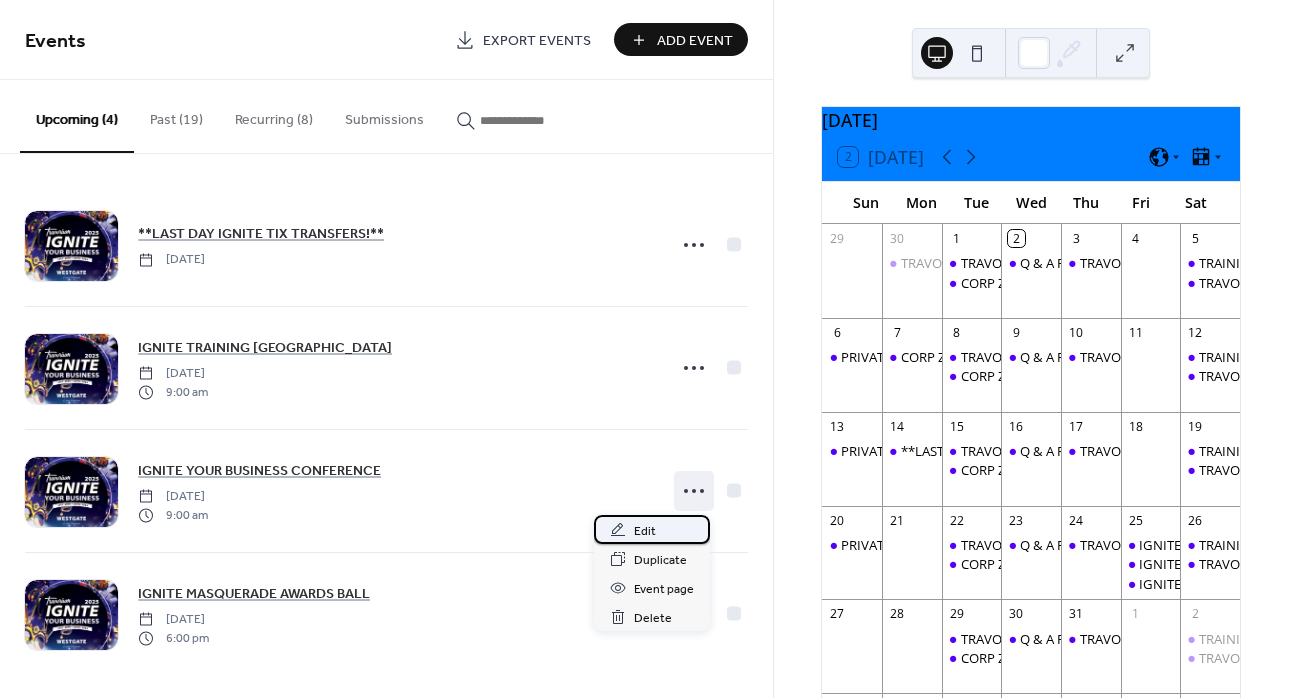 click on "Edit" at bounding box center [645, 531] 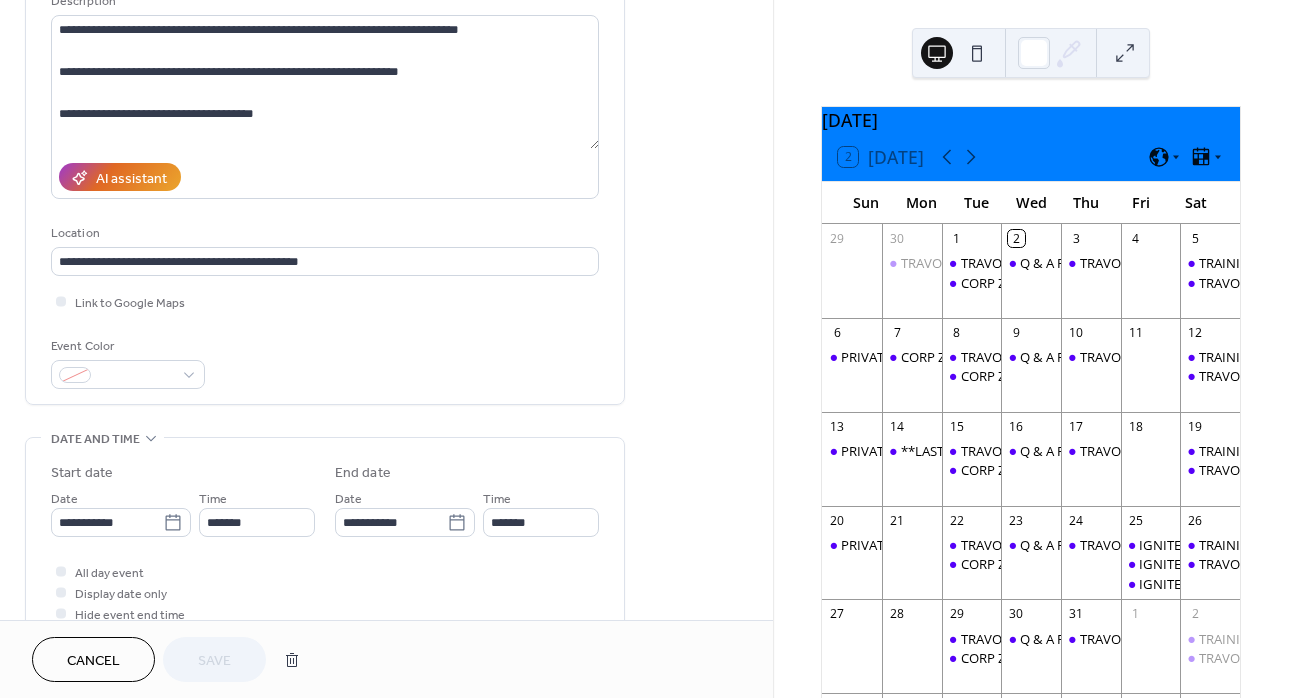 scroll, scrollTop: 217, scrollLeft: 0, axis: vertical 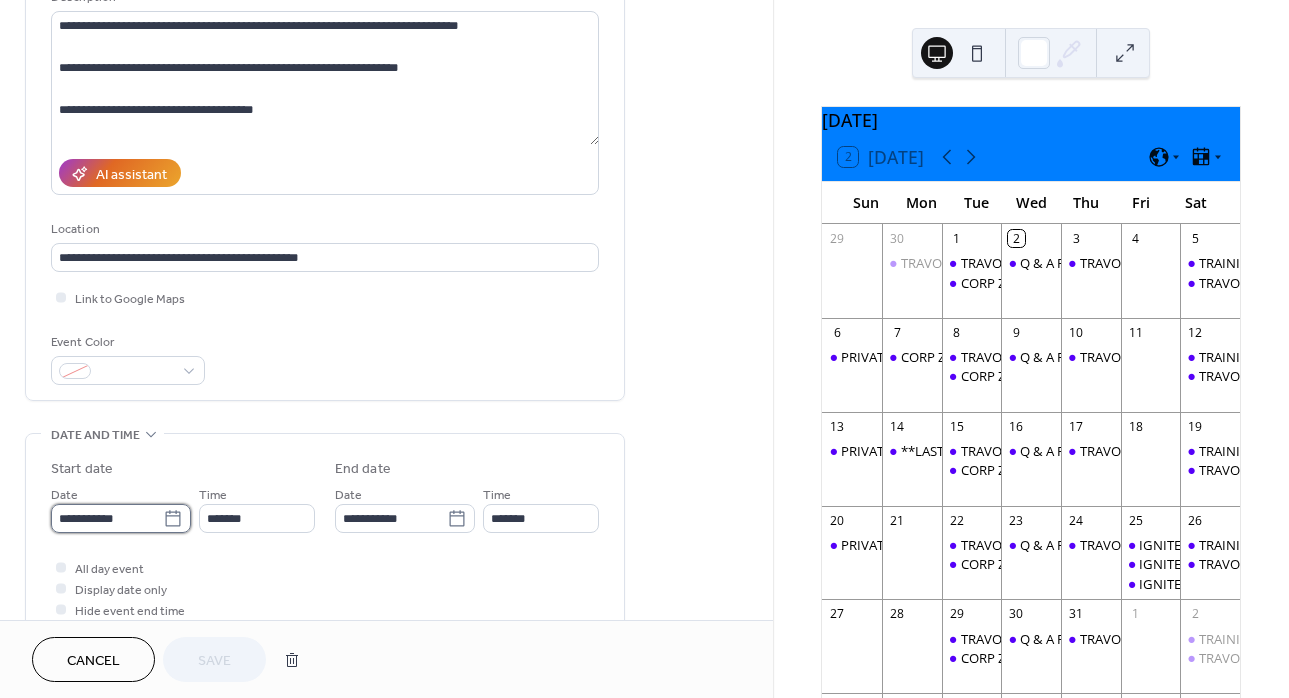 click on "**********" at bounding box center [107, 518] 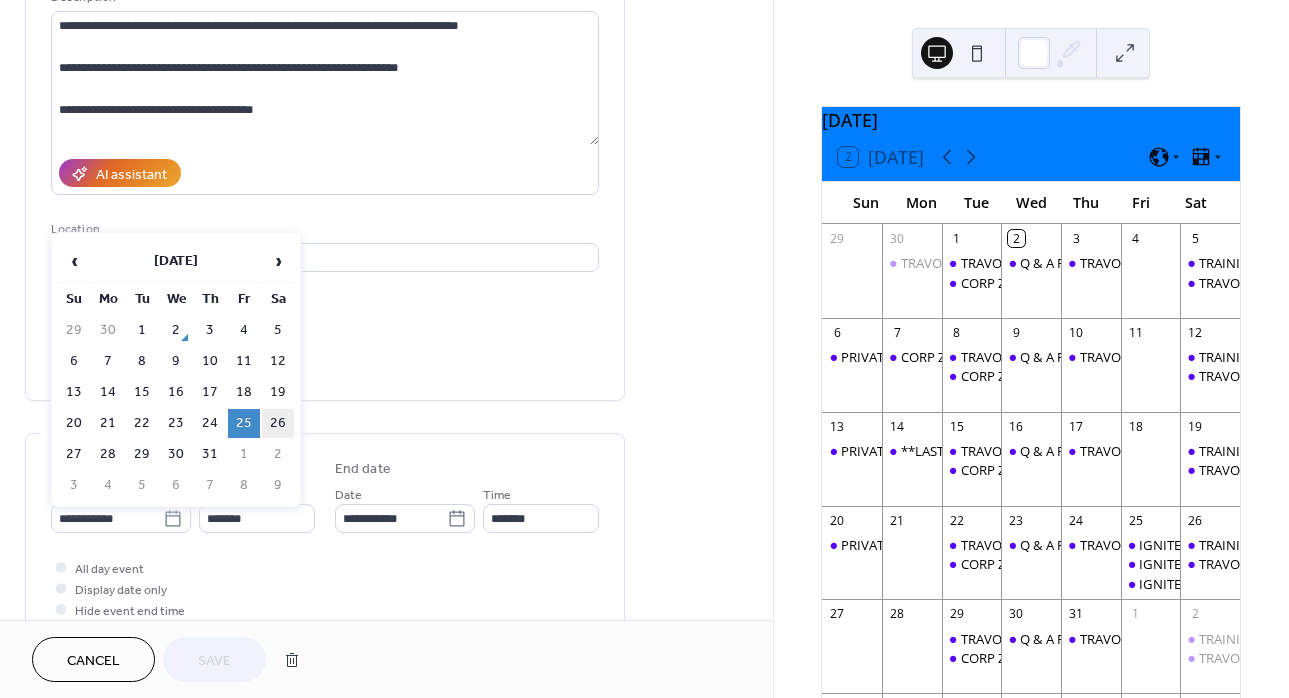click on "26" at bounding box center (278, 423) 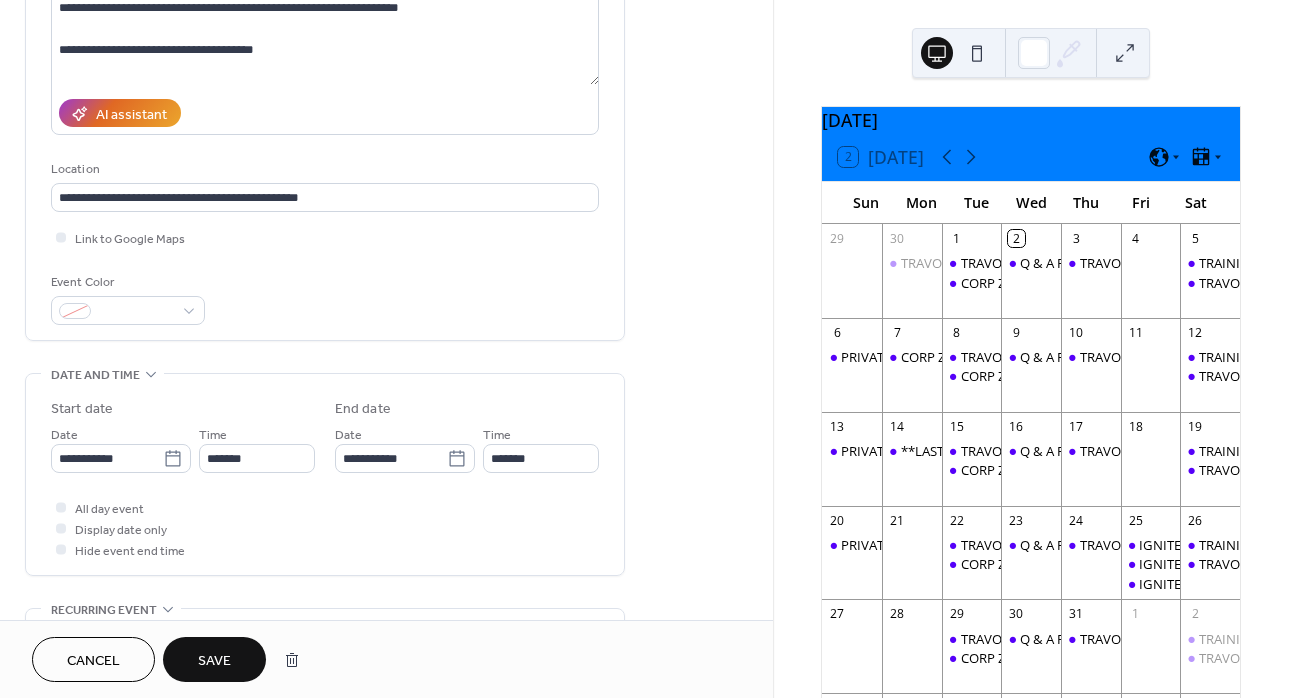 scroll, scrollTop: 357, scrollLeft: 0, axis: vertical 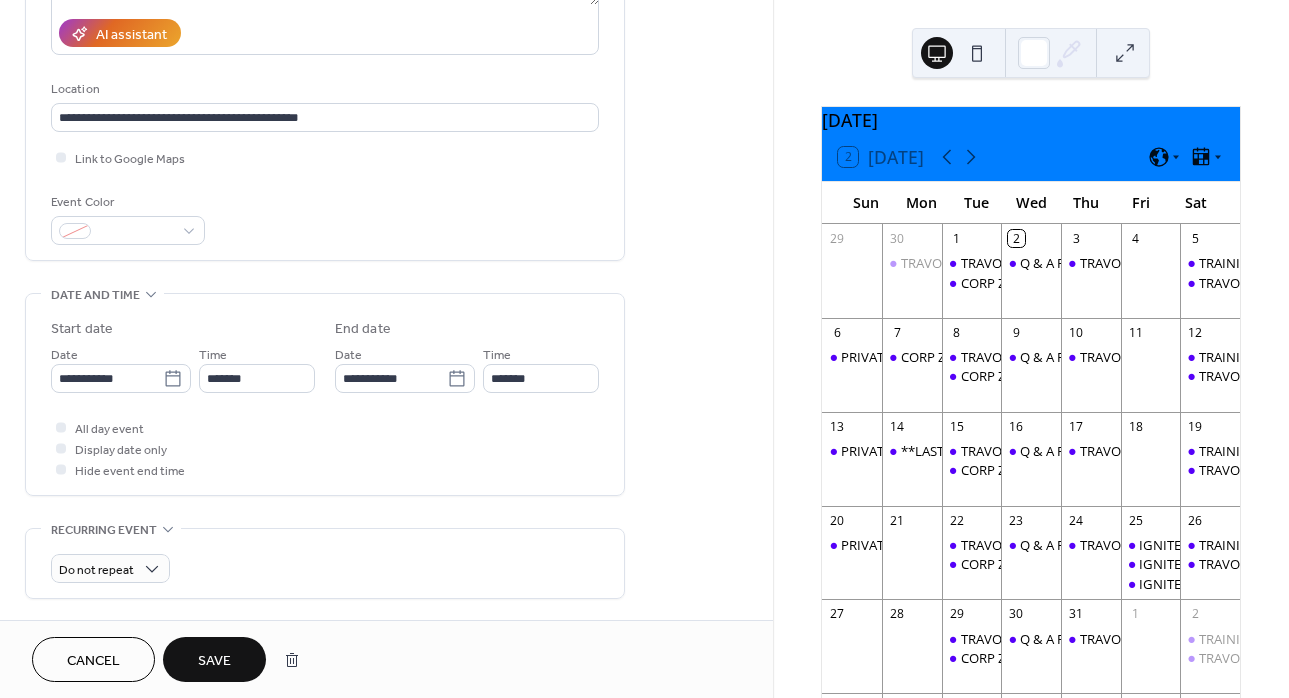 click on "Save" at bounding box center [214, 661] 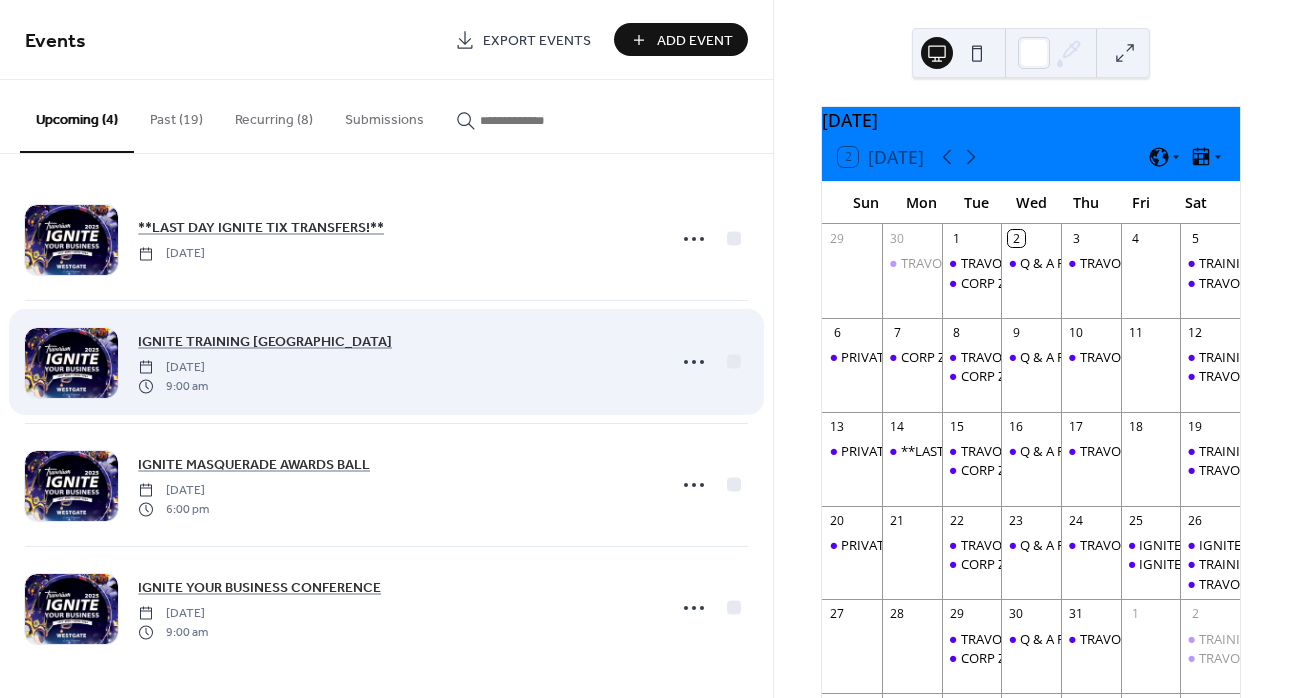scroll, scrollTop: 7, scrollLeft: 0, axis: vertical 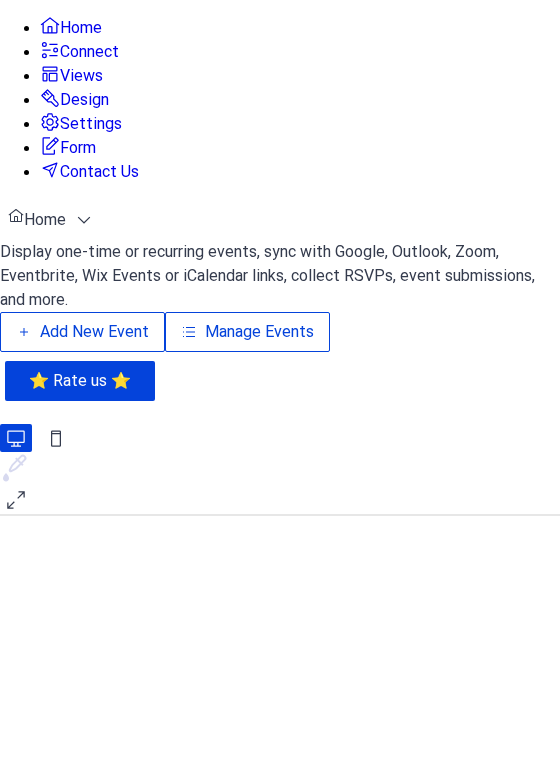 click on "Manage Events" at bounding box center (259, 332) 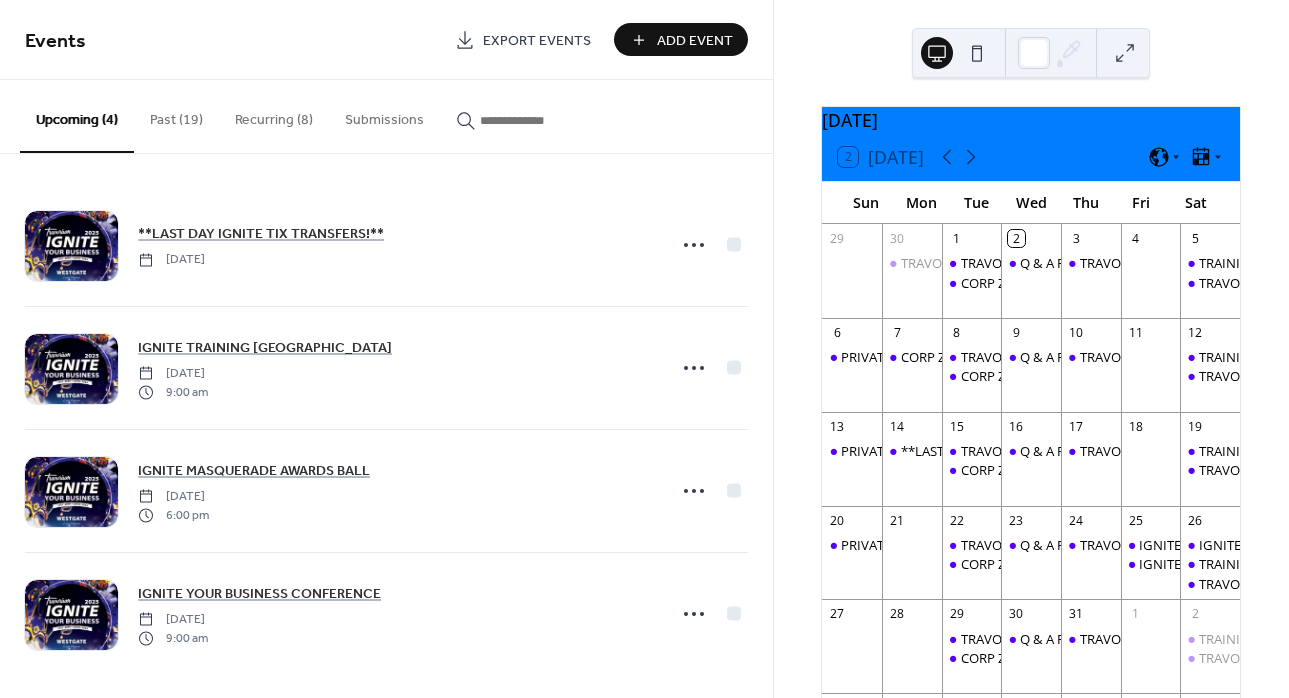scroll, scrollTop: 0, scrollLeft: 0, axis: both 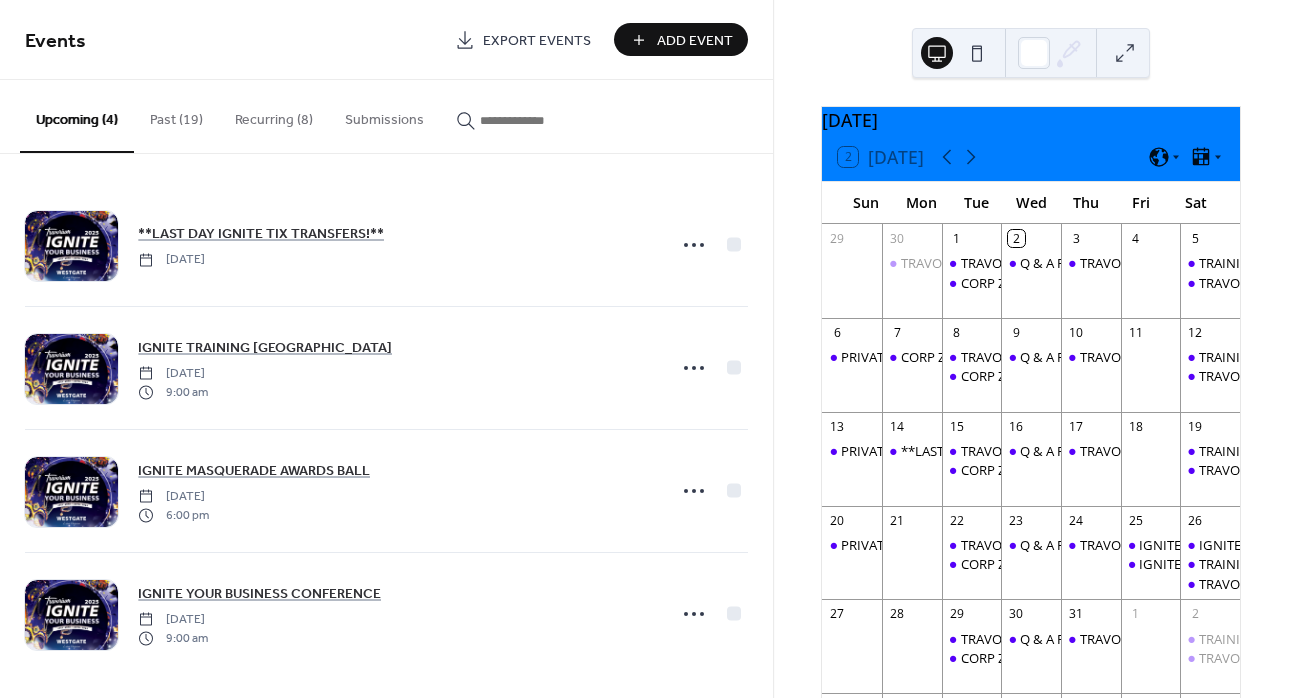 click on "Recurring  (8)" at bounding box center [274, 115] 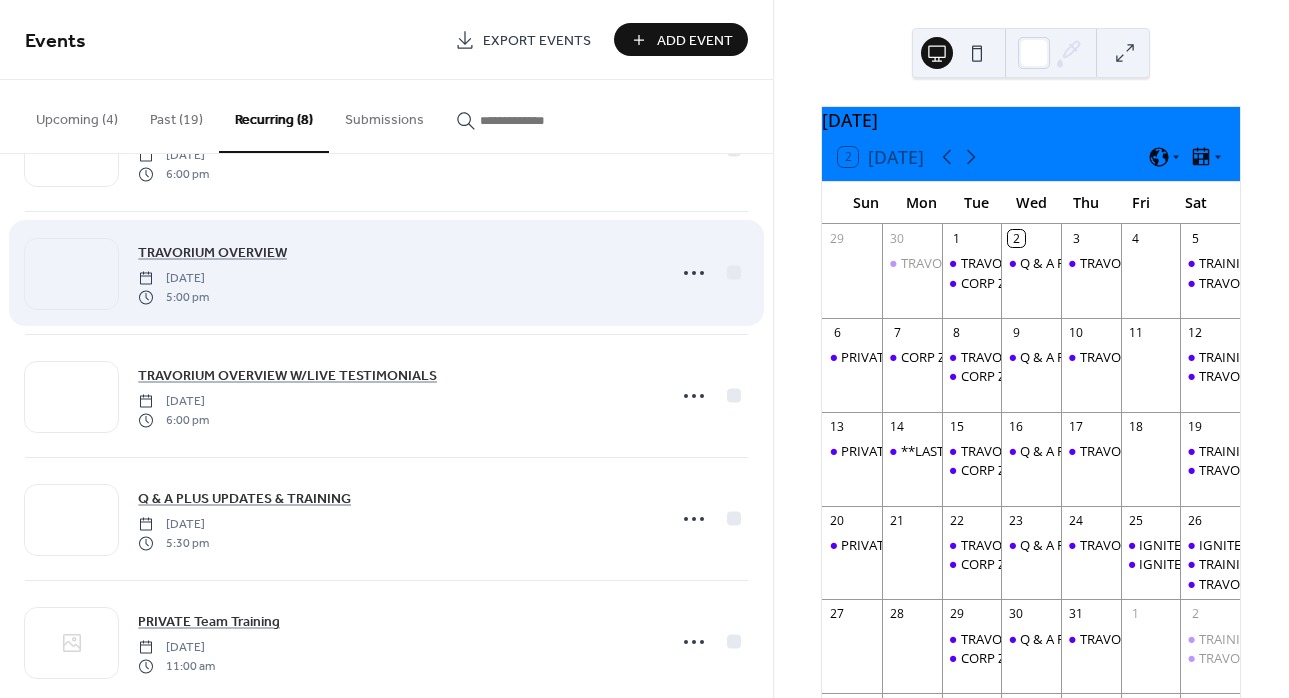 scroll, scrollTop: 468, scrollLeft: 0, axis: vertical 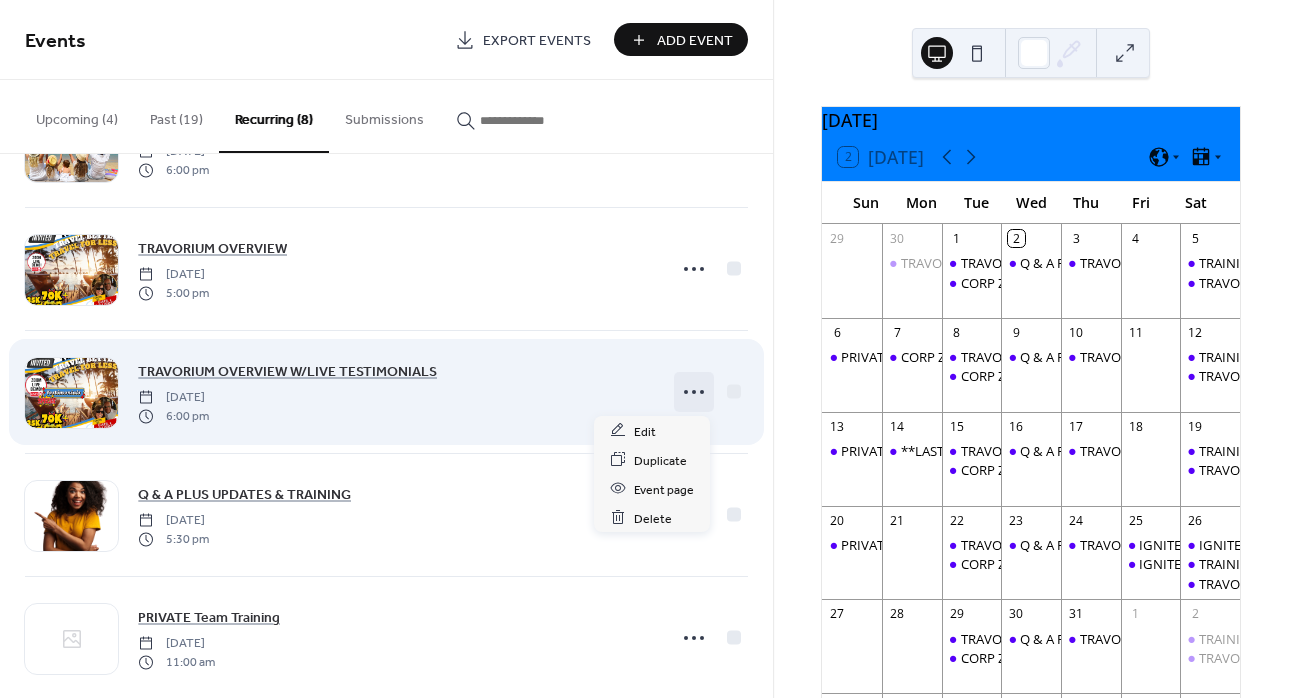 click 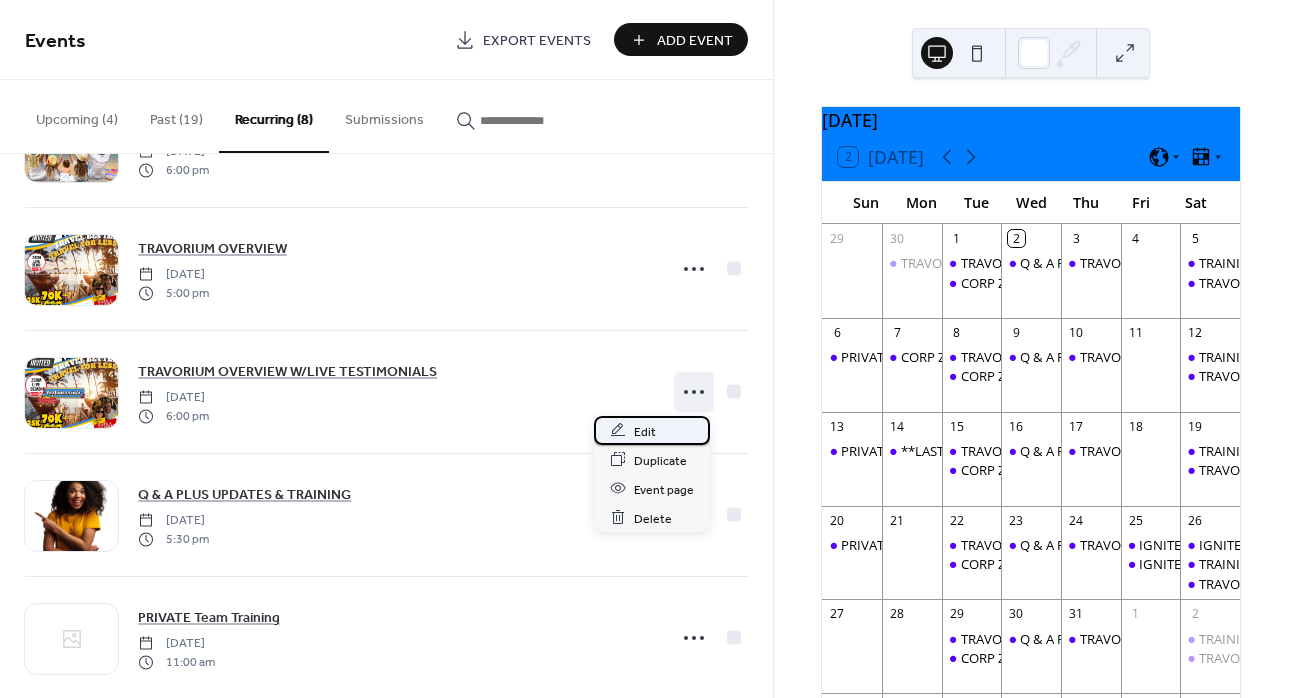 click on "Edit" at bounding box center (652, 430) 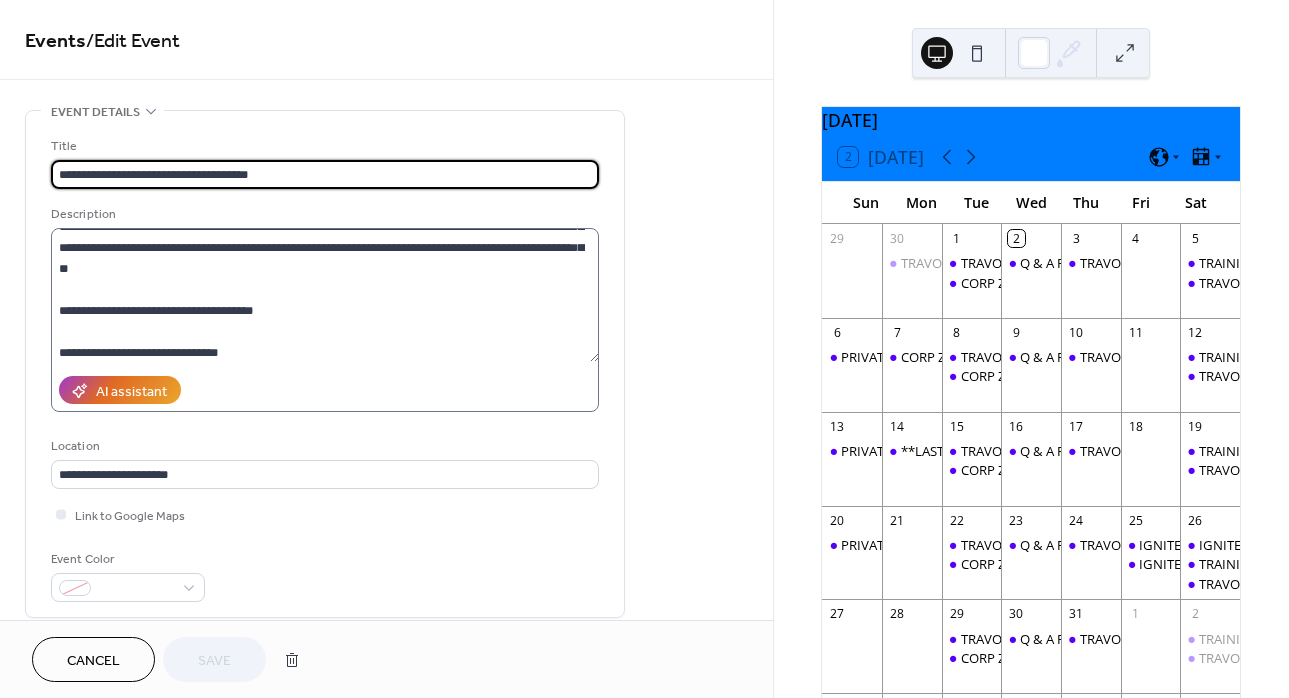 scroll, scrollTop: 63, scrollLeft: 0, axis: vertical 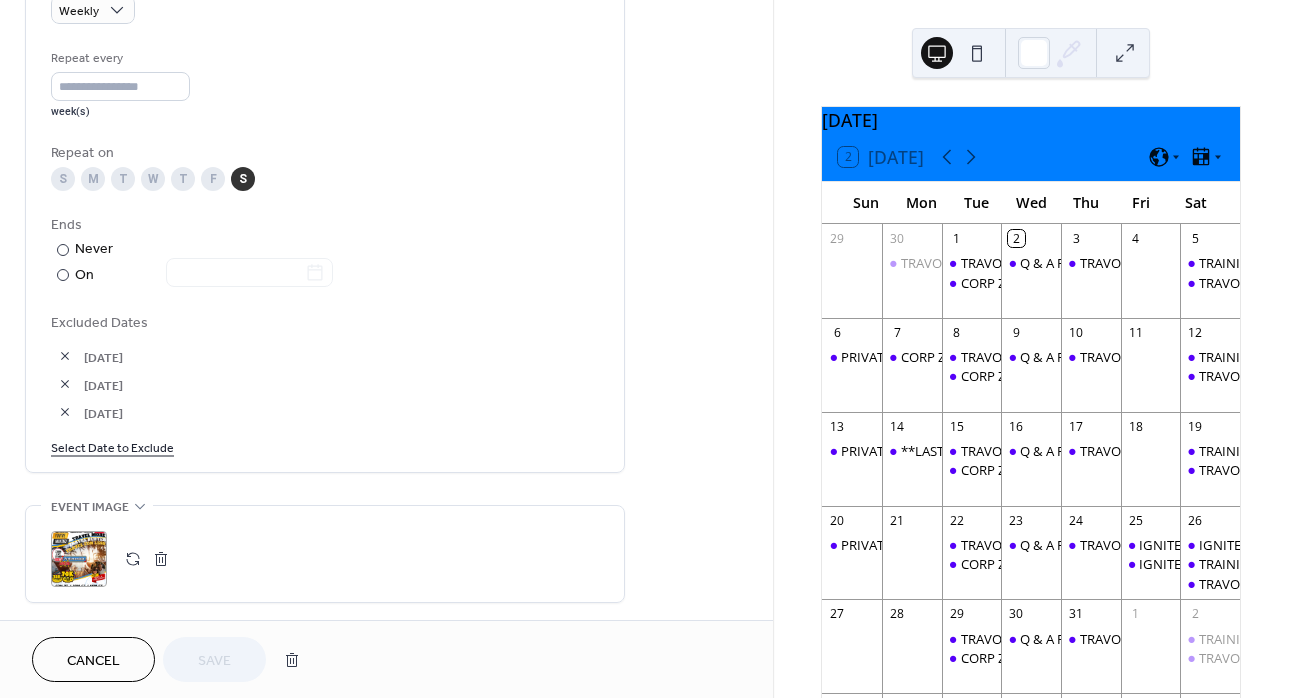 click on "Select Date to Exclude" at bounding box center [112, 446] 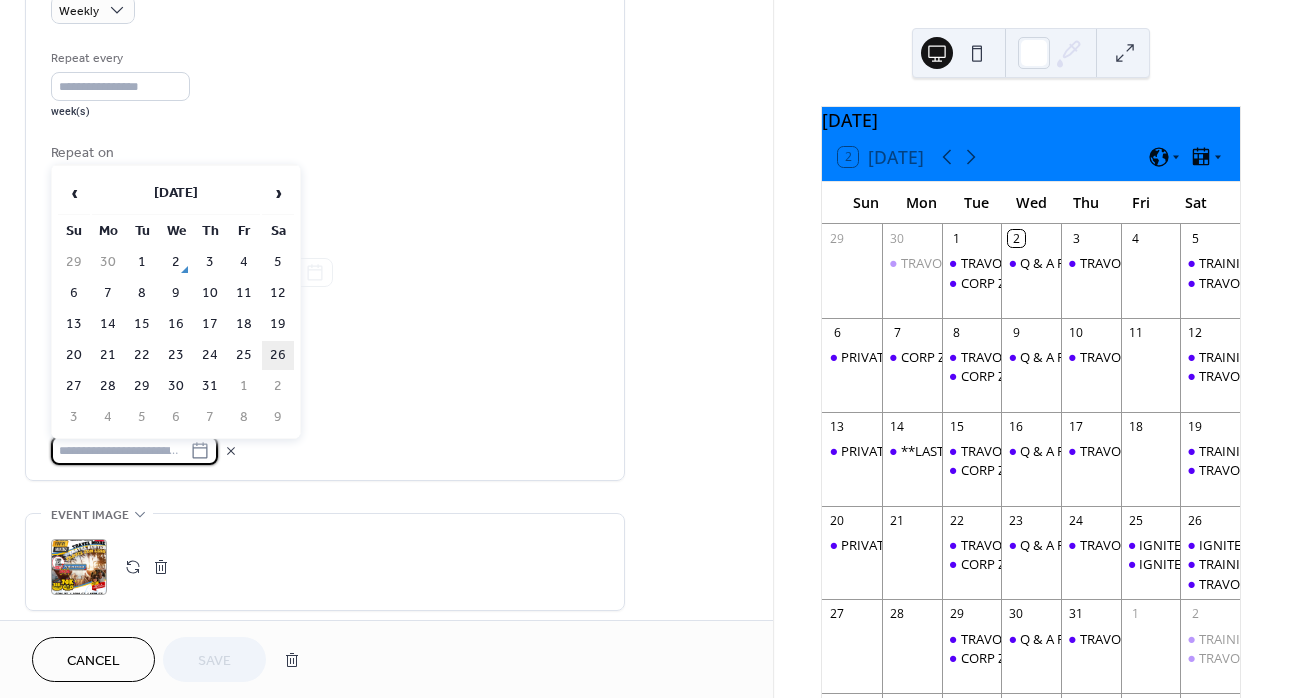 click on "26" at bounding box center [278, 355] 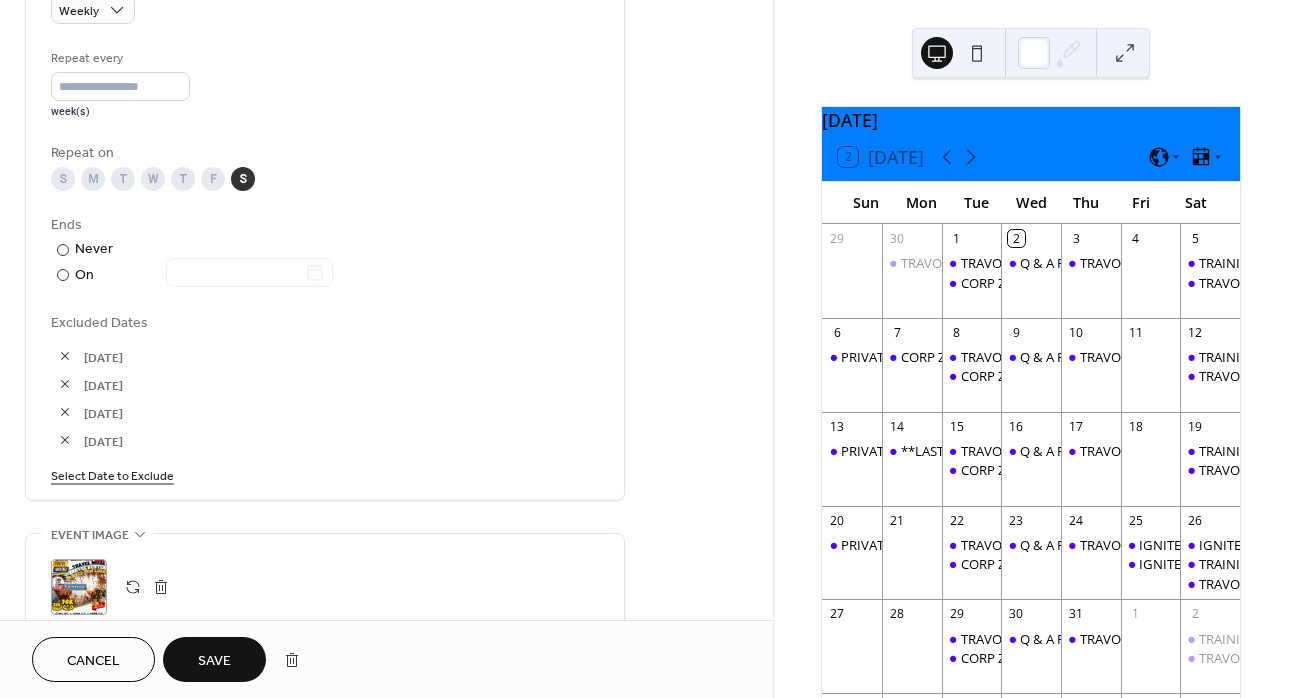click on "Save" at bounding box center [214, 661] 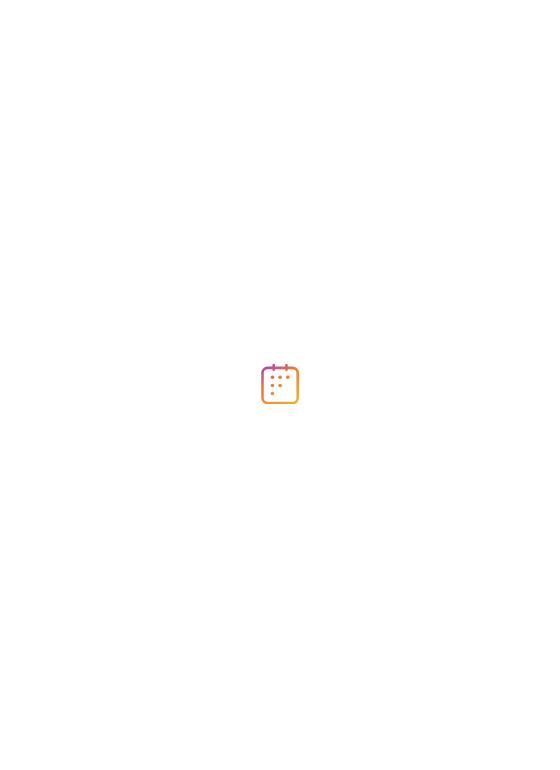 scroll, scrollTop: 0, scrollLeft: 0, axis: both 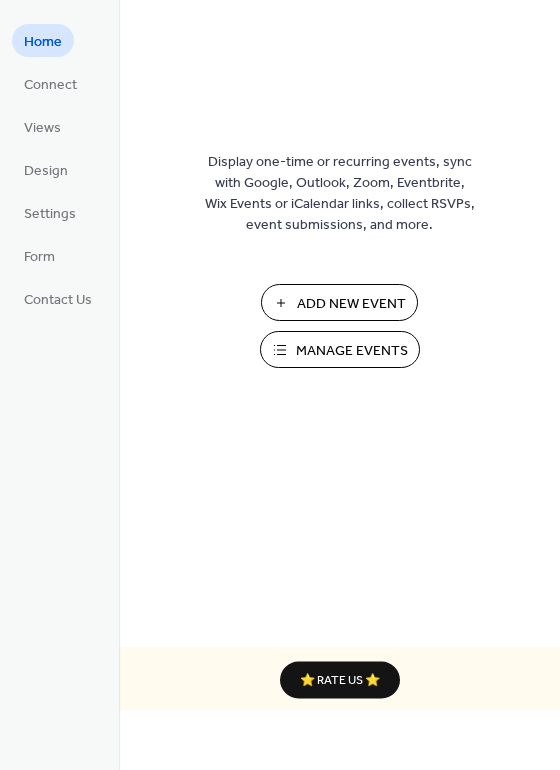 click on "Manage Events" at bounding box center [352, 351] 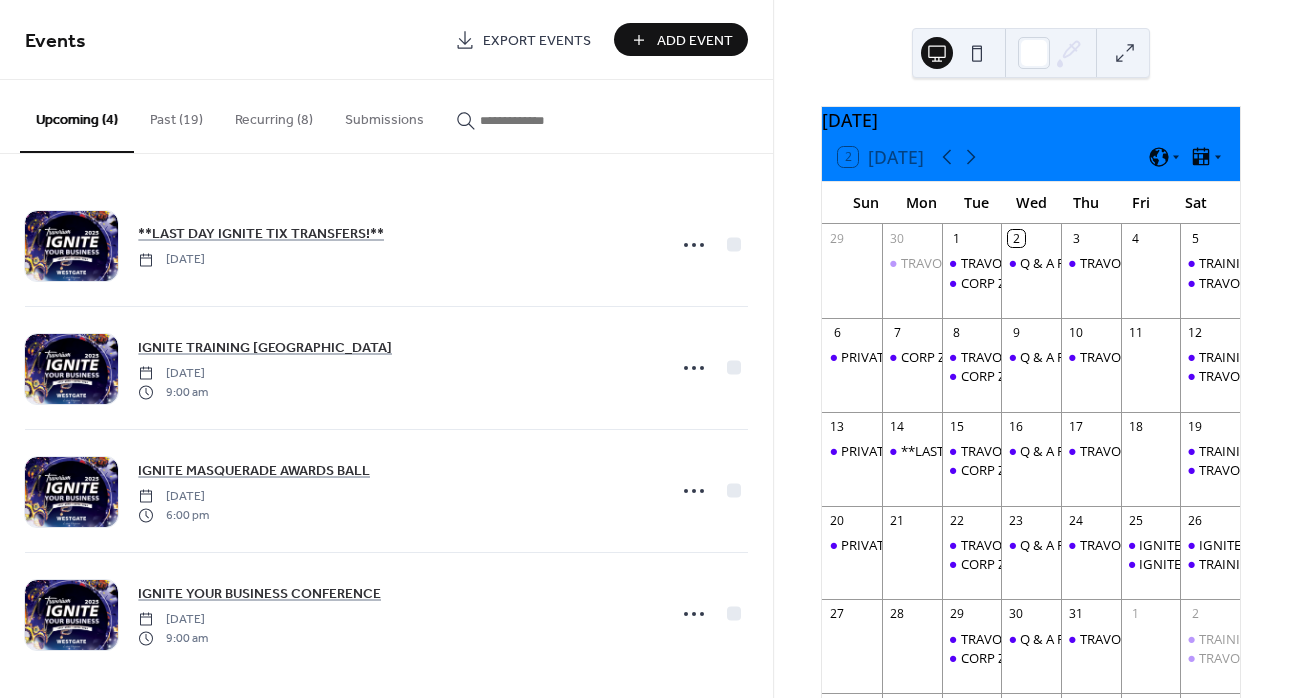 scroll, scrollTop: 0, scrollLeft: 0, axis: both 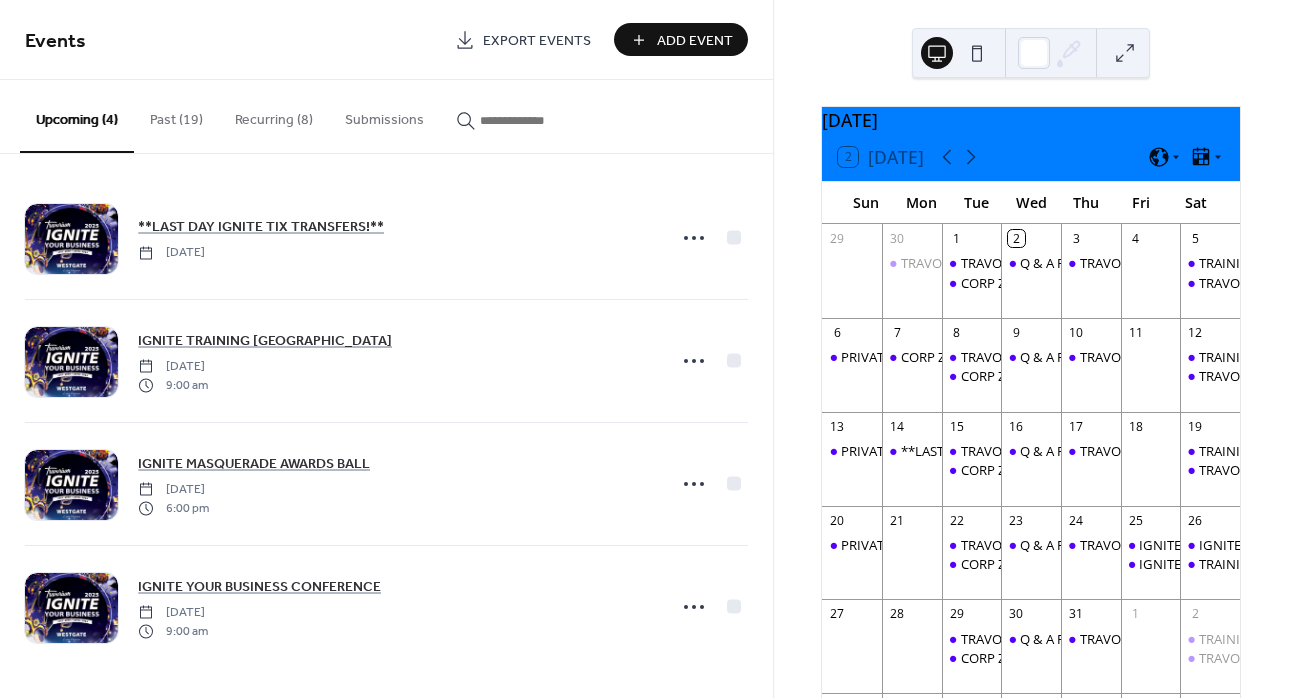 click on "Recurring  (8)" at bounding box center (274, 115) 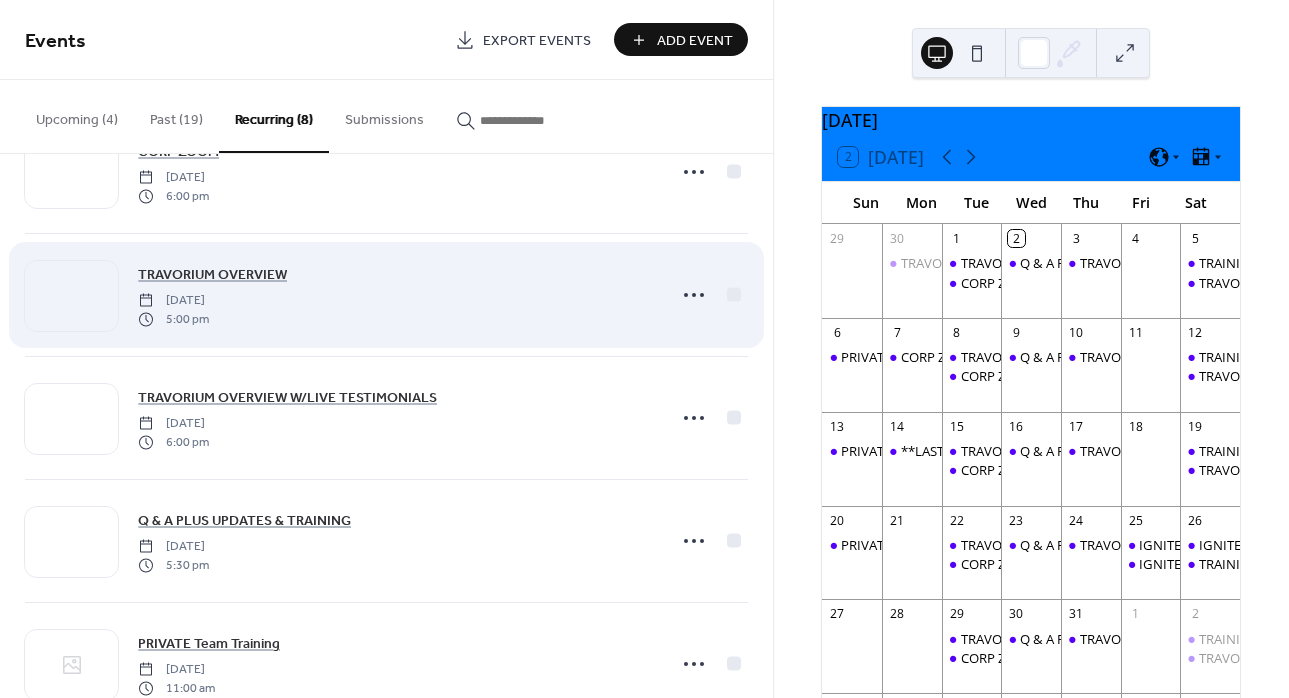 scroll, scrollTop: 499, scrollLeft: 0, axis: vertical 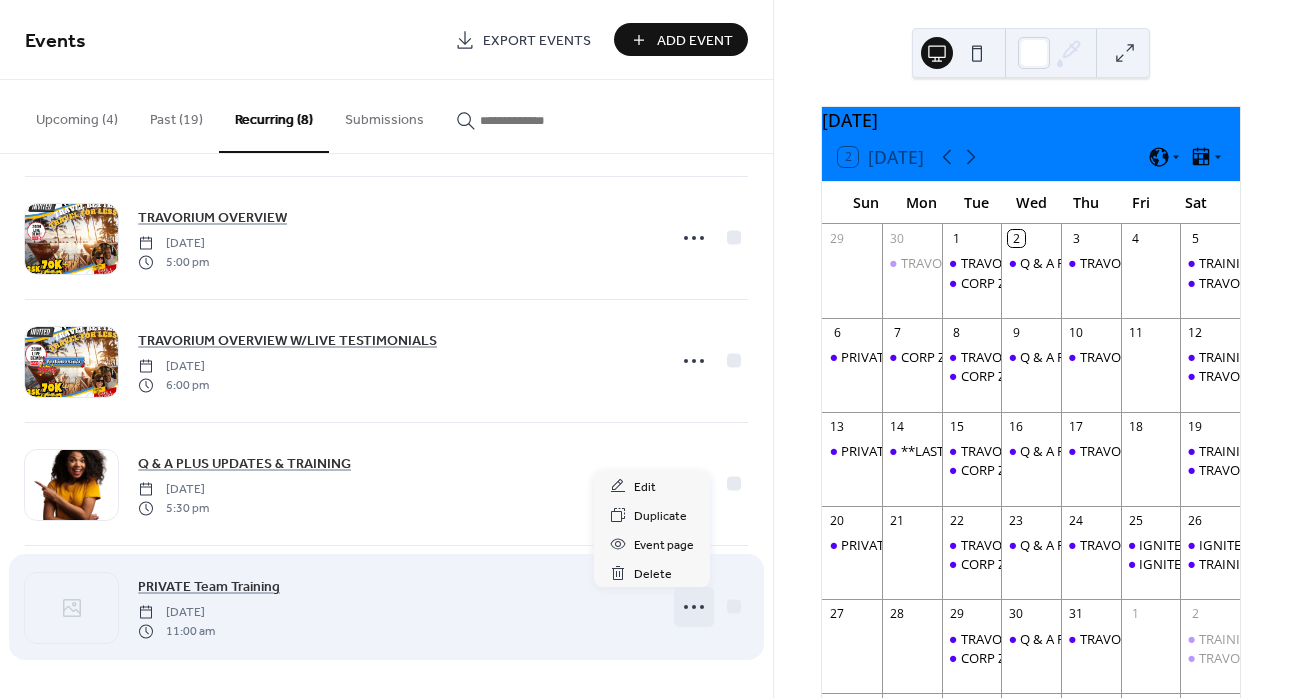 click 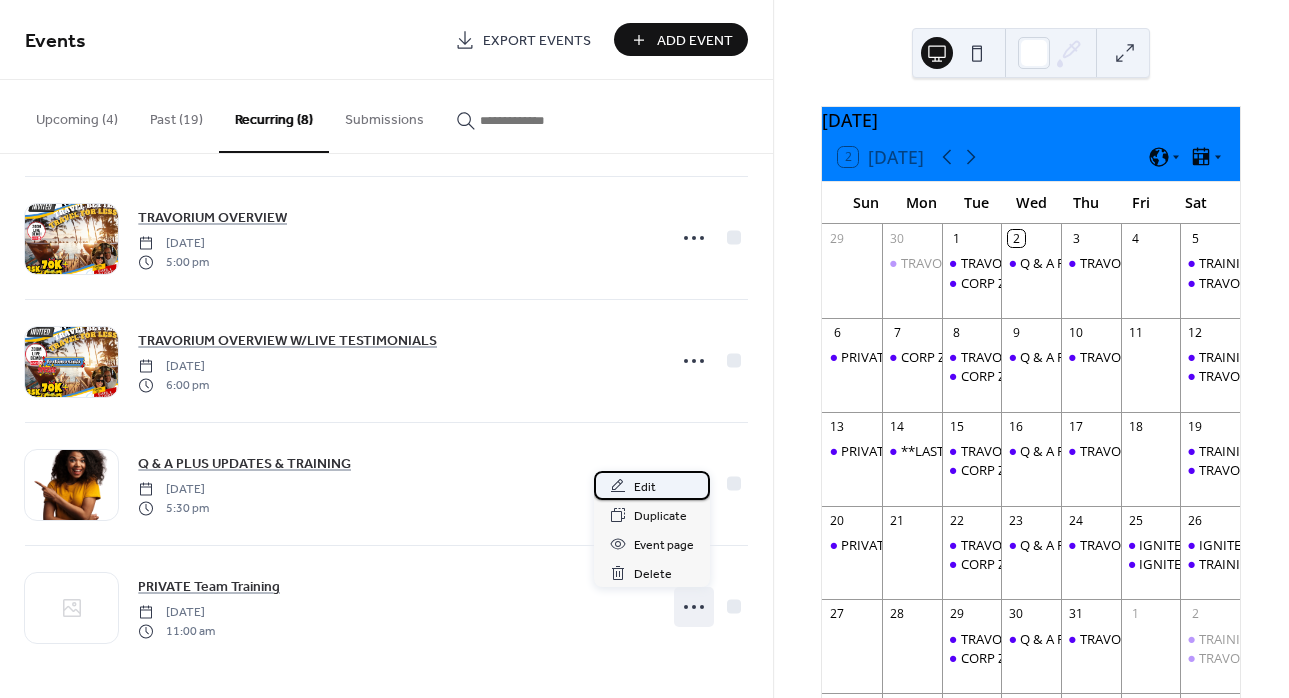 click on "Edit" at bounding box center (645, 487) 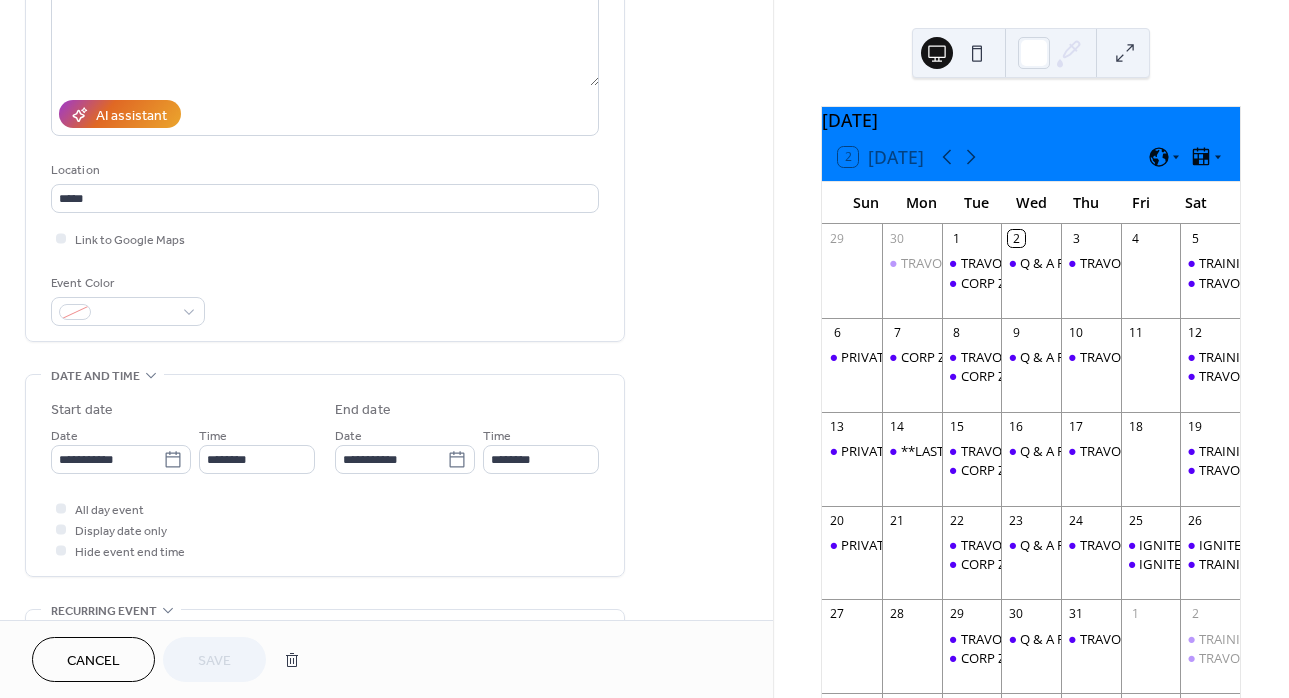 scroll, scrollTop: 0, scrollLeft: 0, axis: both 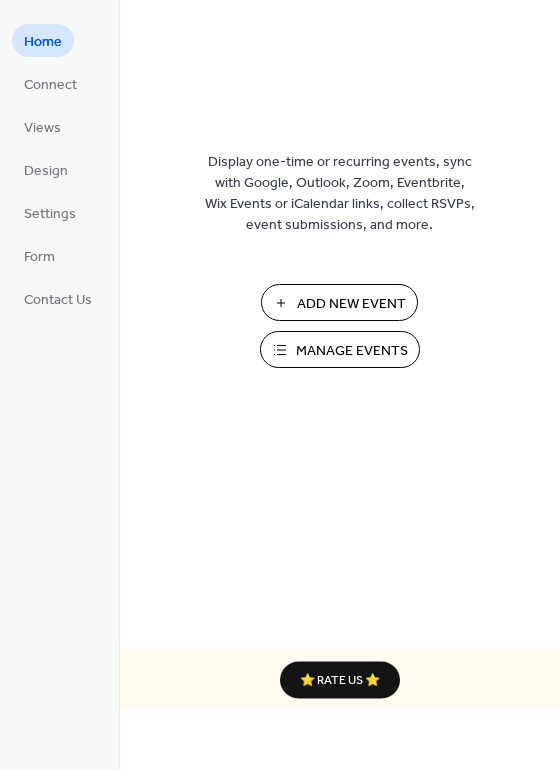 click on "Manage Events" at bounding box center [352, 351] 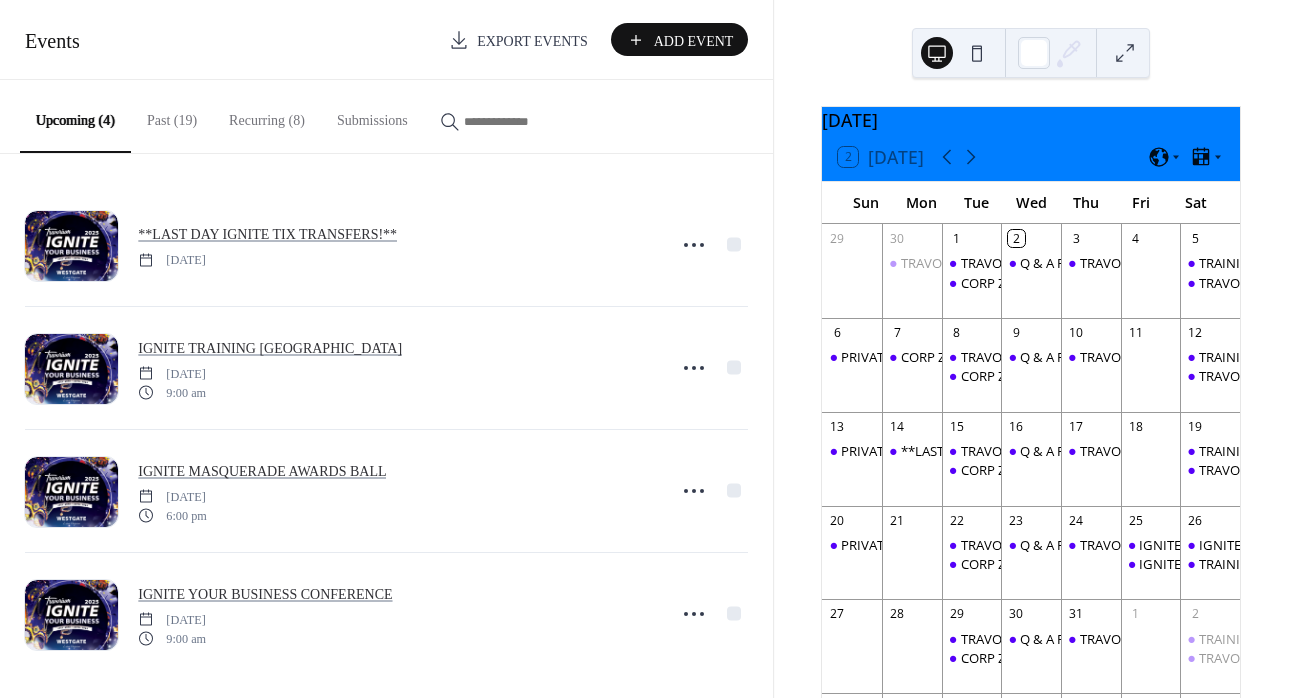 scroll, scrollTop: 0, scrollLeft: 0, axis: both 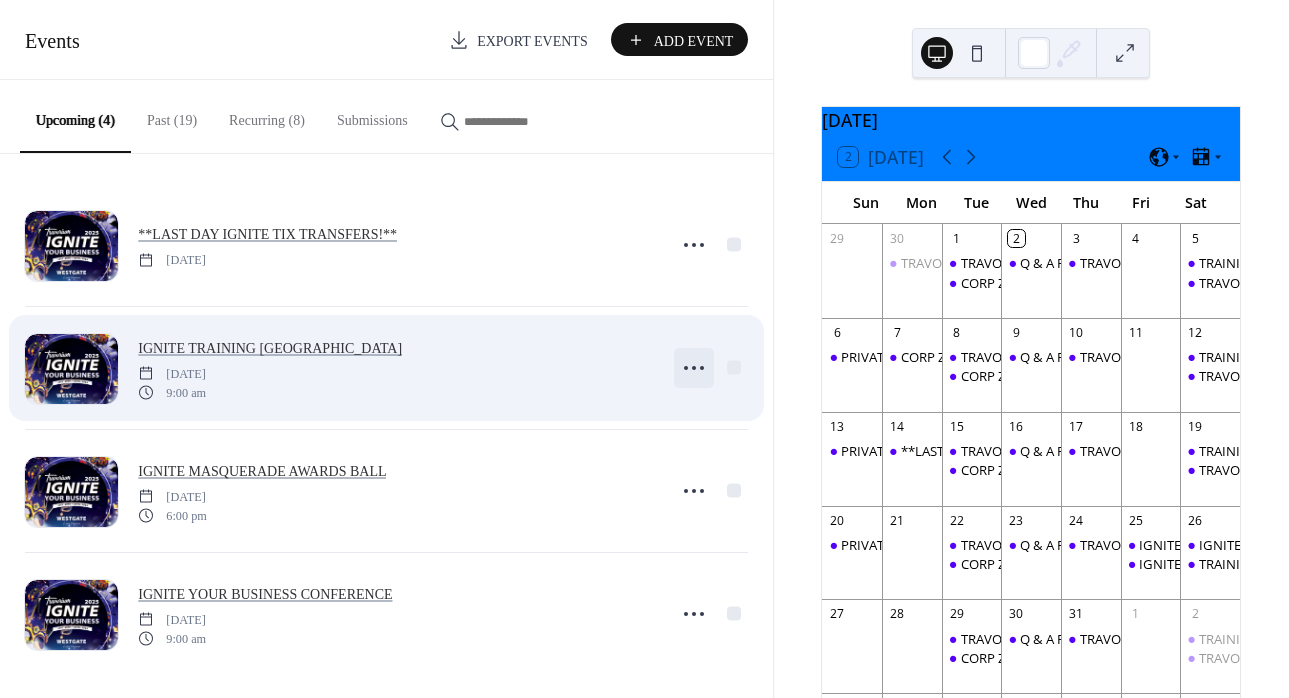 click 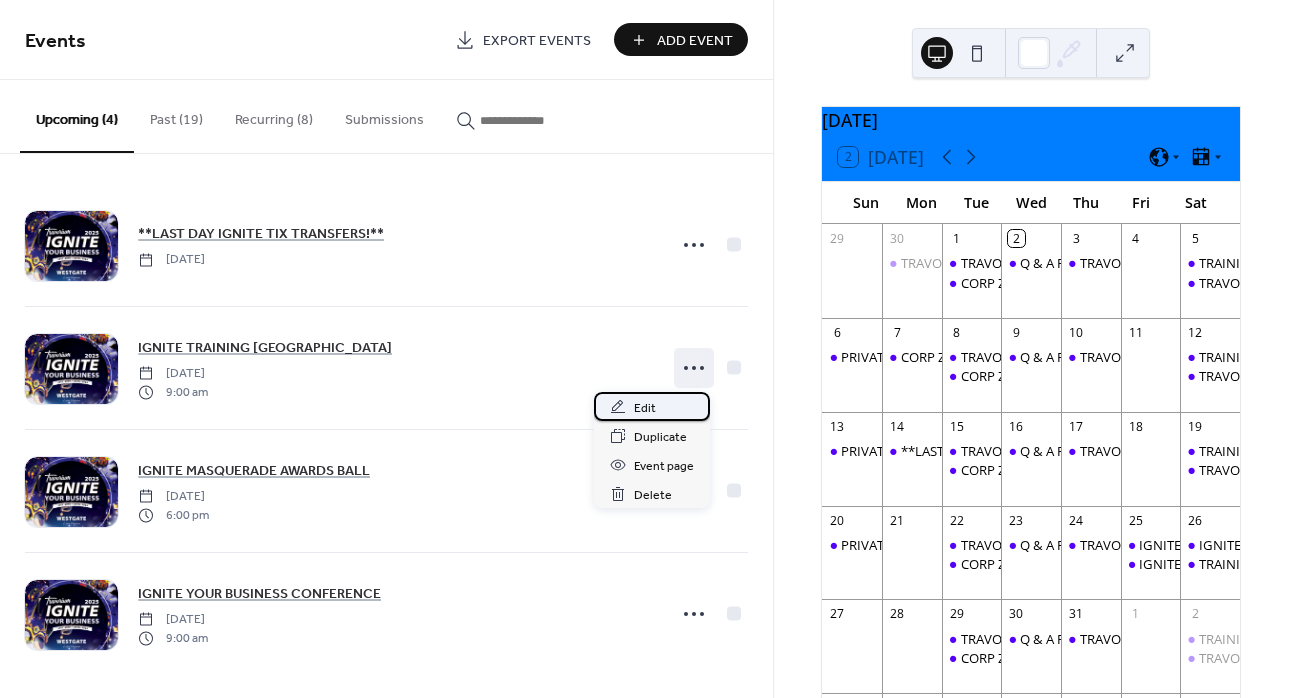 click on "Edit" at bounding box center (652, 406) 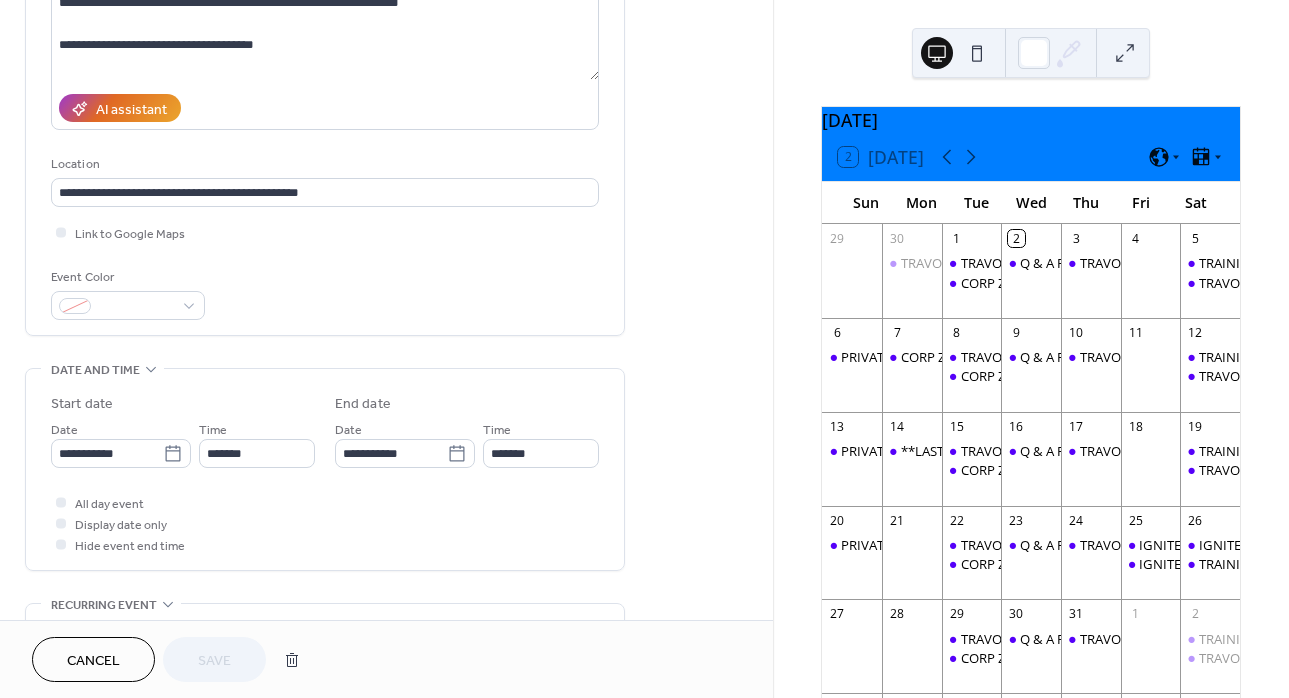 scroll, scrollTop: 338, scrollLeft: 0, axis: vertical 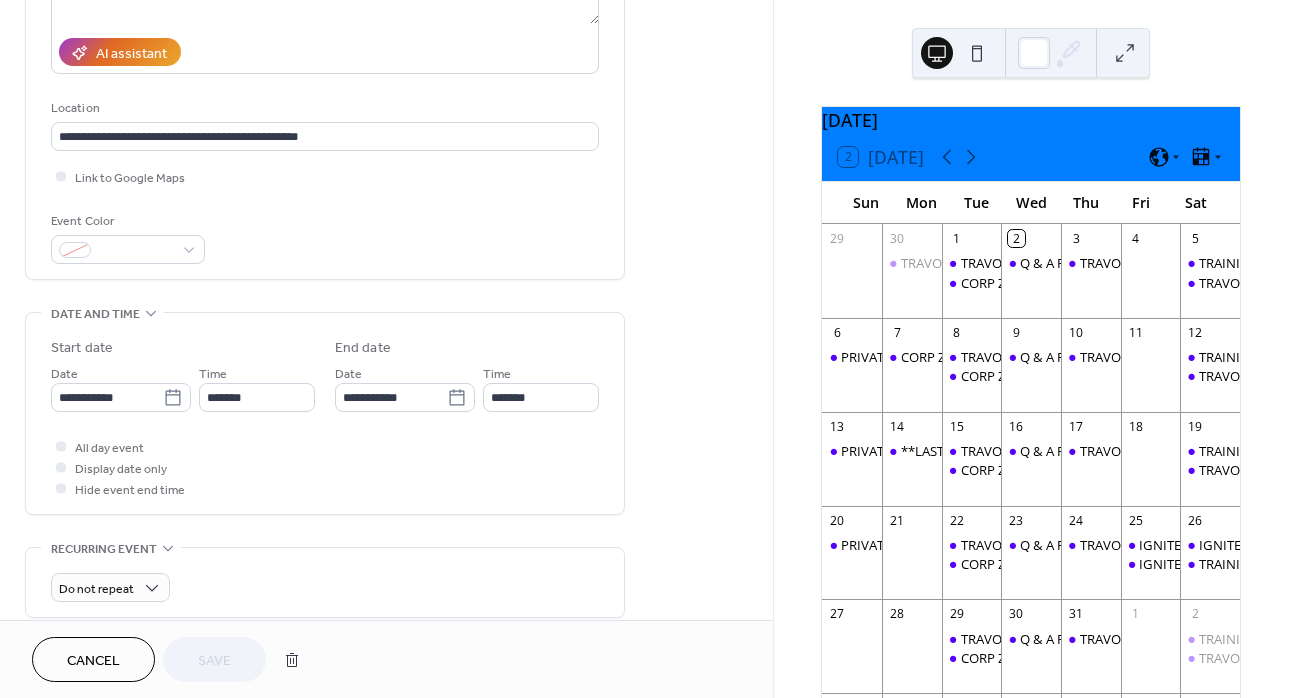 click on "All day event Display date only Hide event end time" at bounding box center (325, 467) 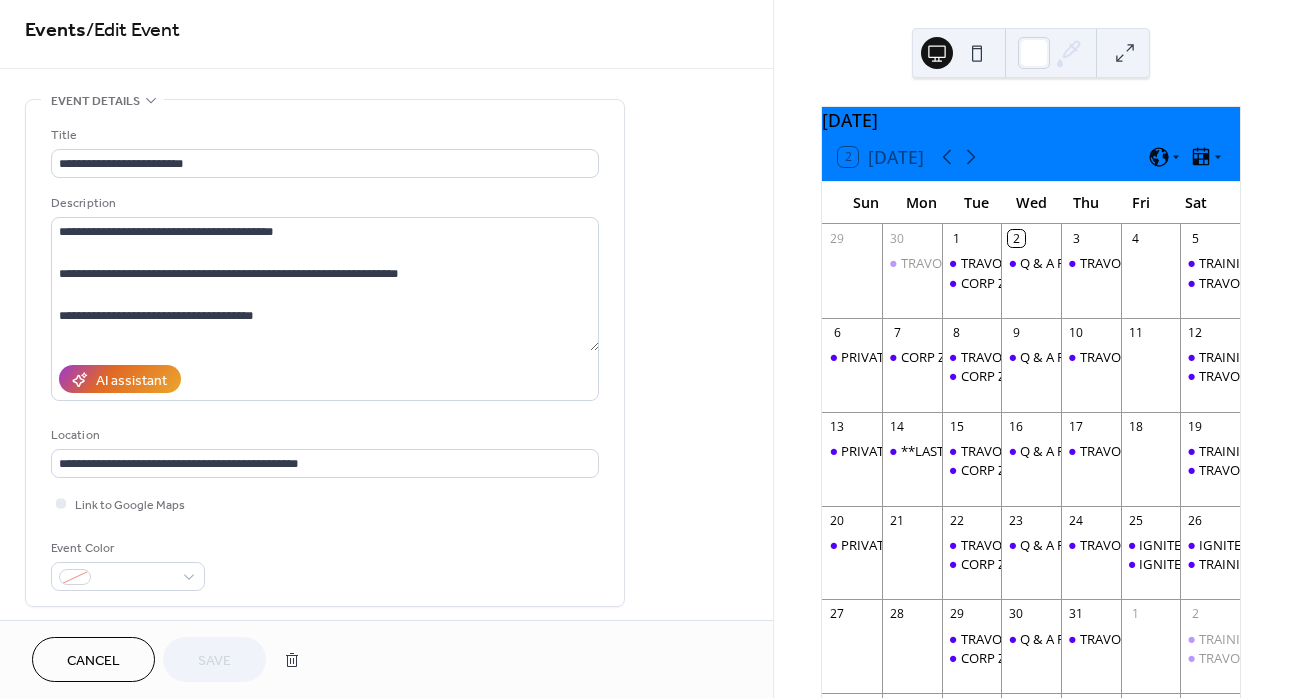 scroll, scrollTop: 0, scrollLeft: 0, axis: both 